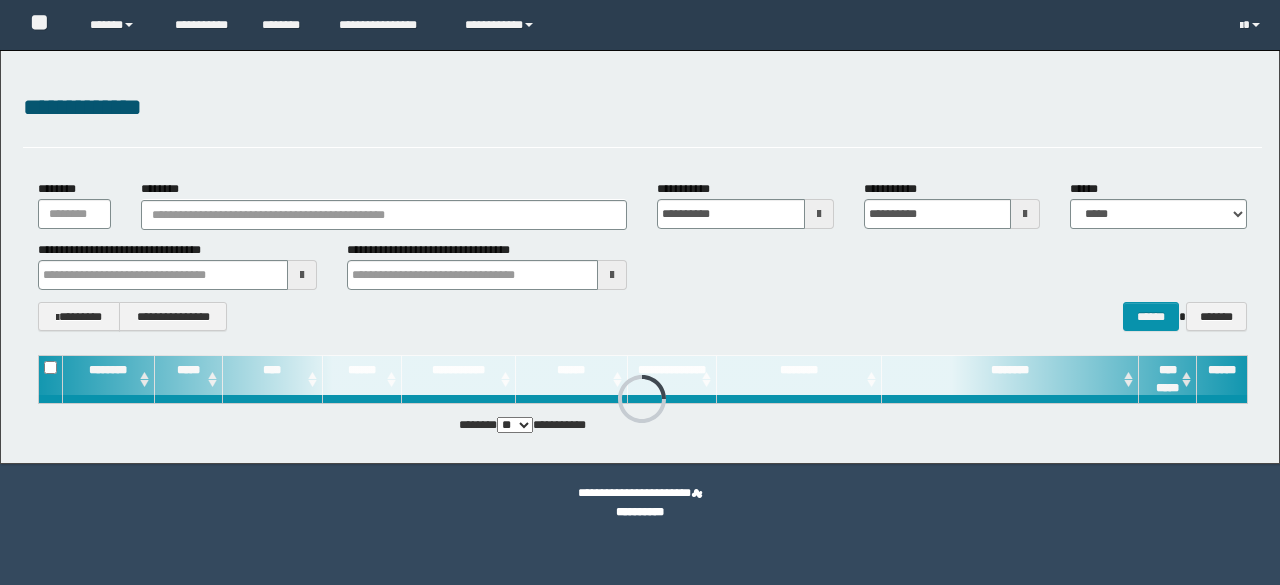 scroll, scrollTop: 0, scrollLeft: 0, axis: both 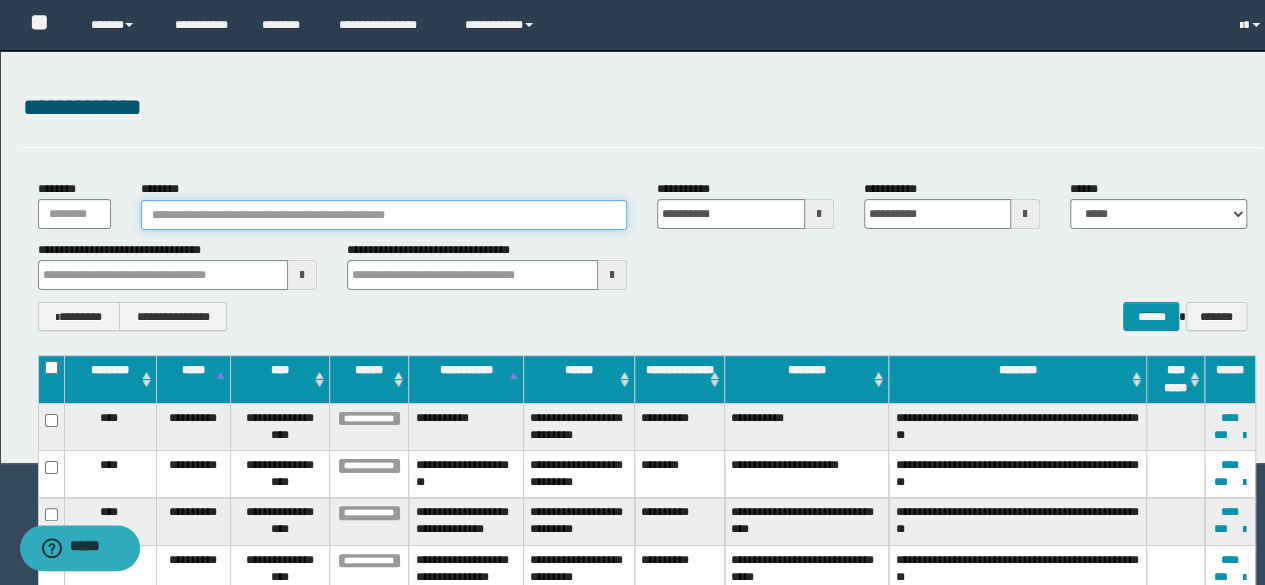 click on "********" at bounding box center (384, 215) 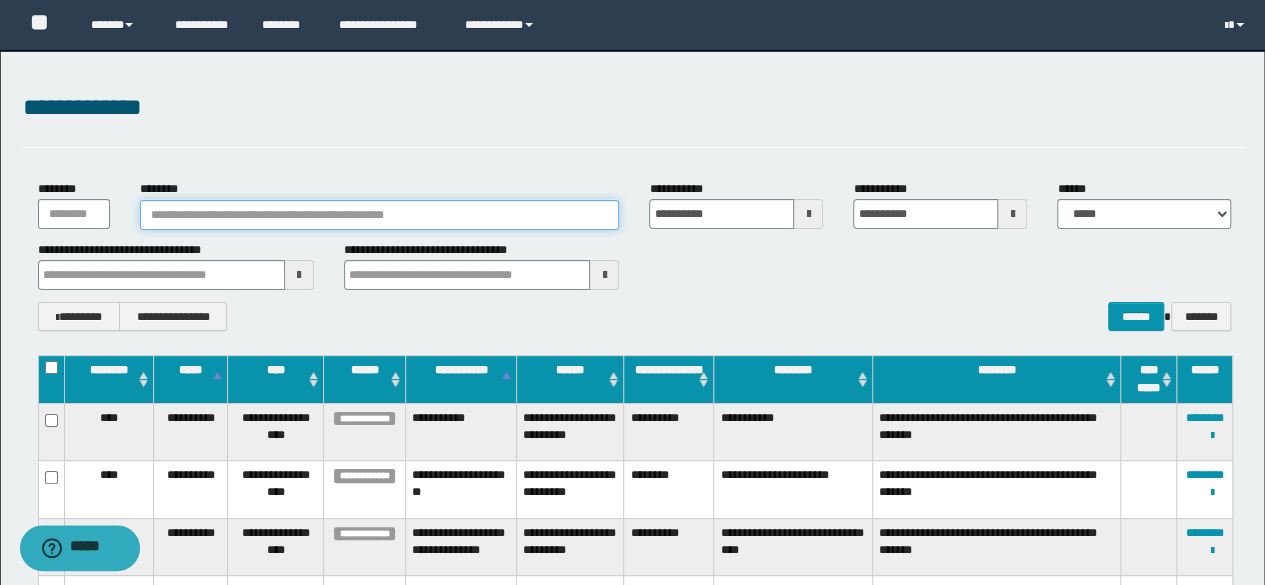 paste on "********" 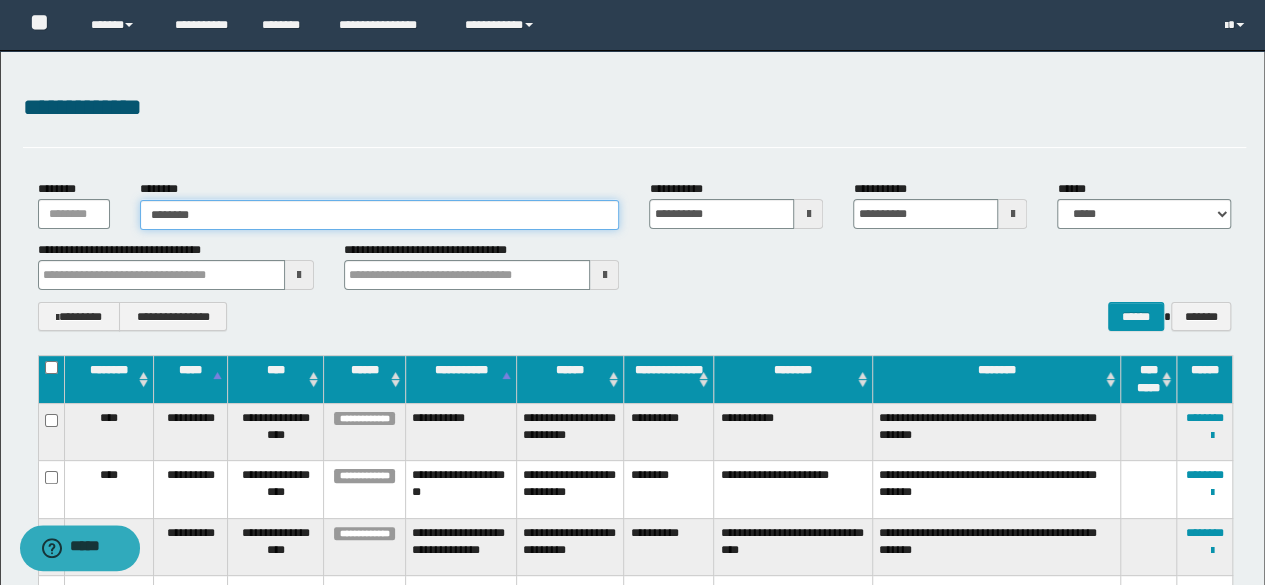 type on "********" 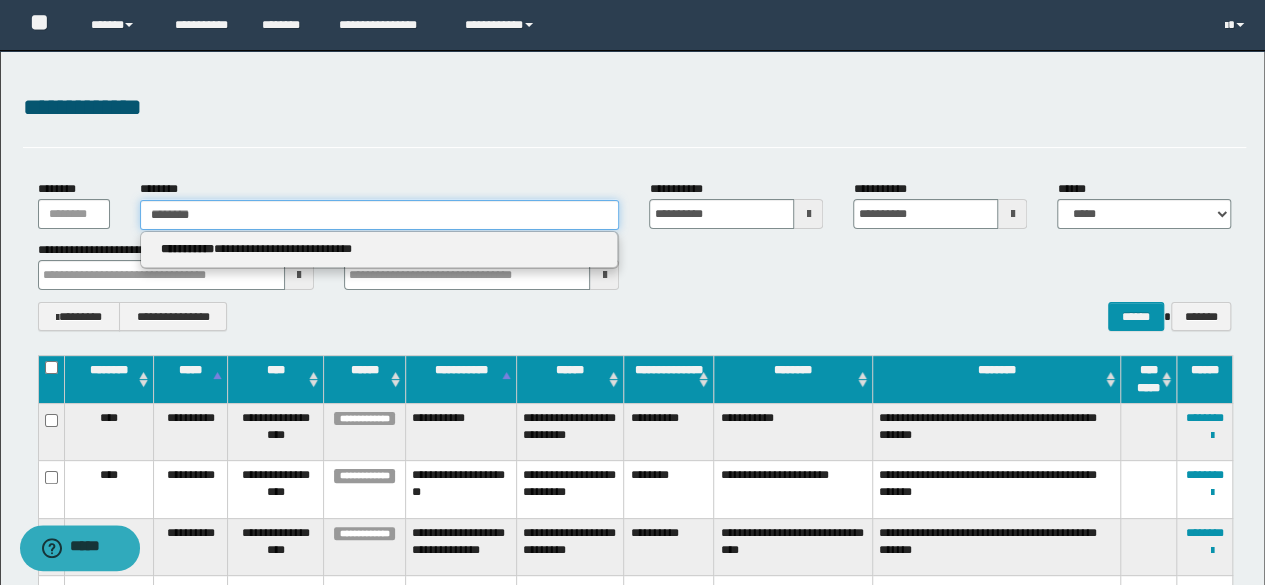 type 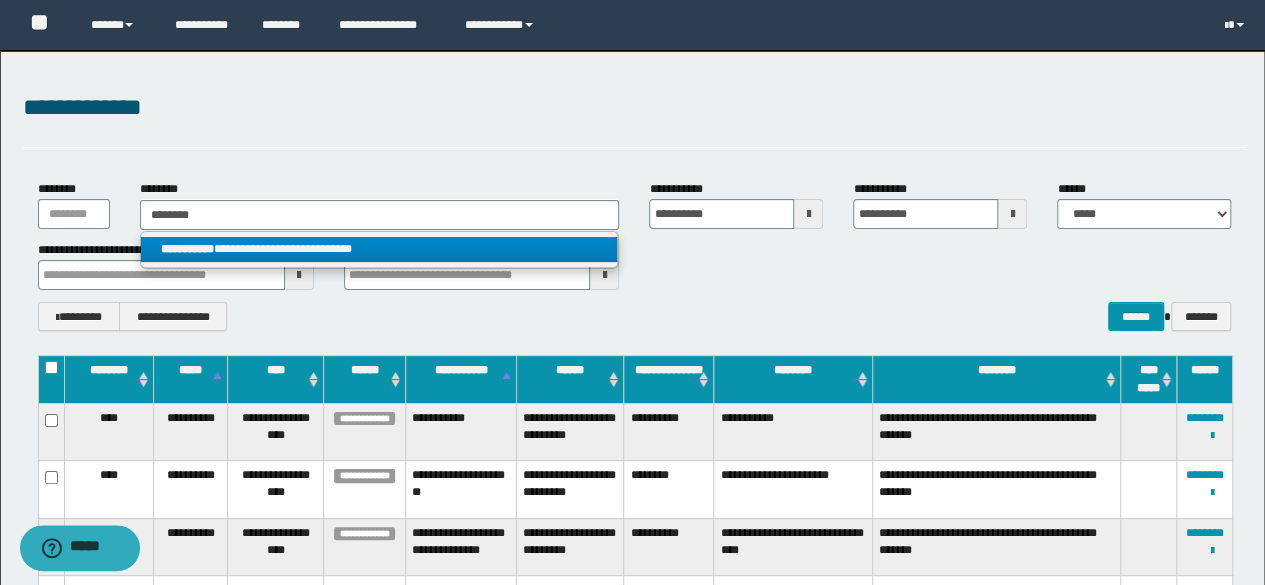 click on "**********" at bounding box center (379, 249) 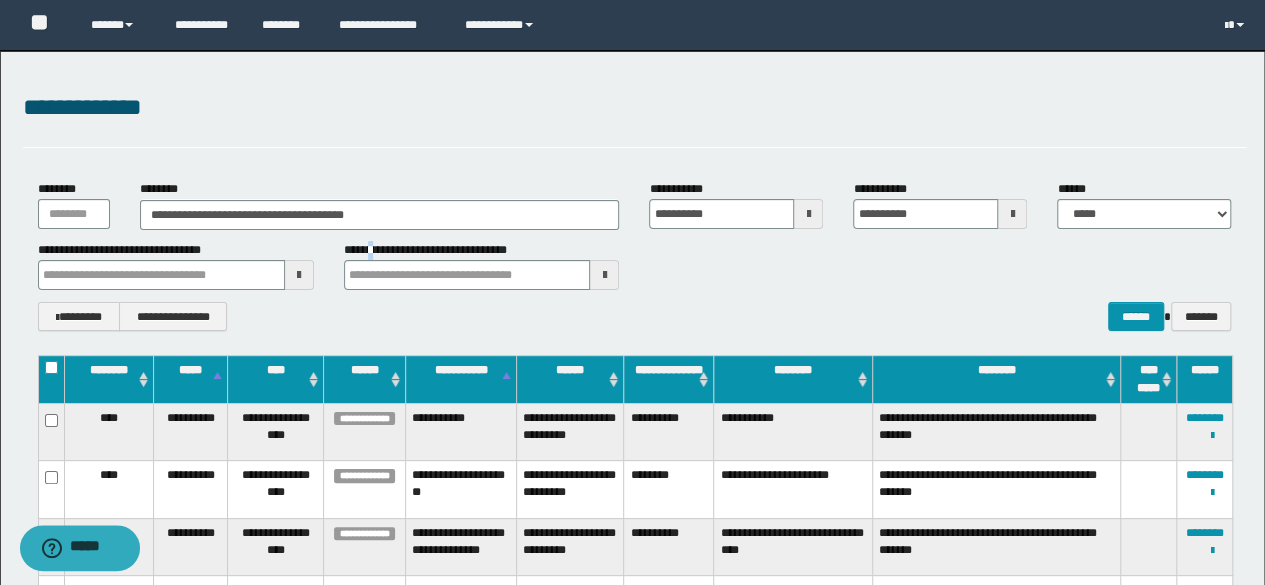 click on "**********" at bounding box center [438, 250] 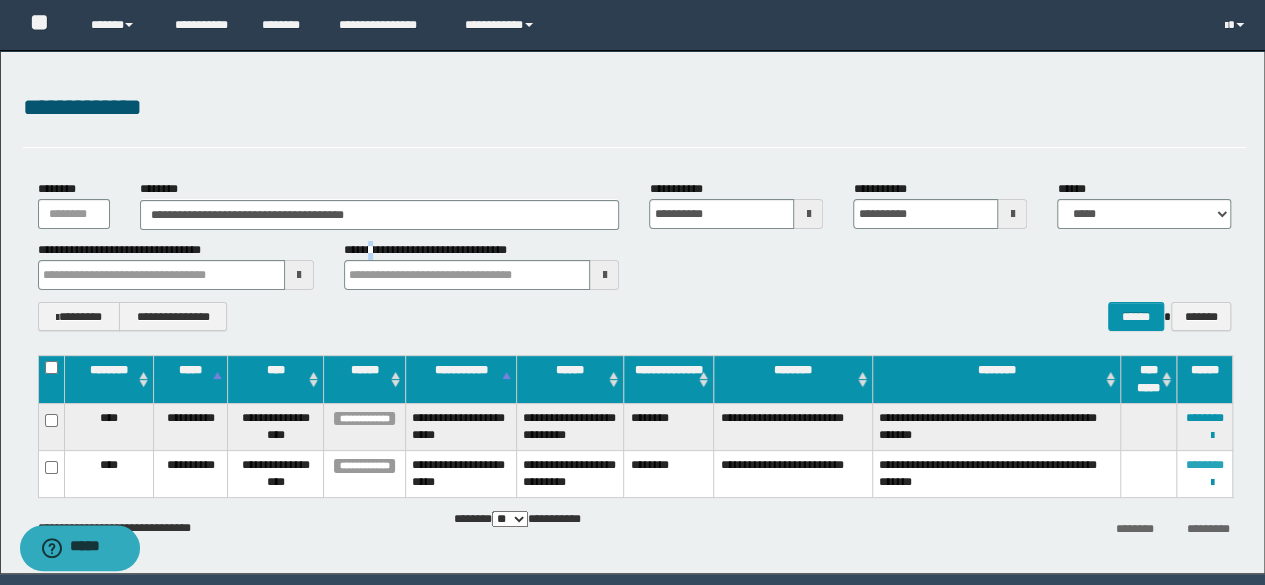 click on "********" at bounding box center [1205, 465] 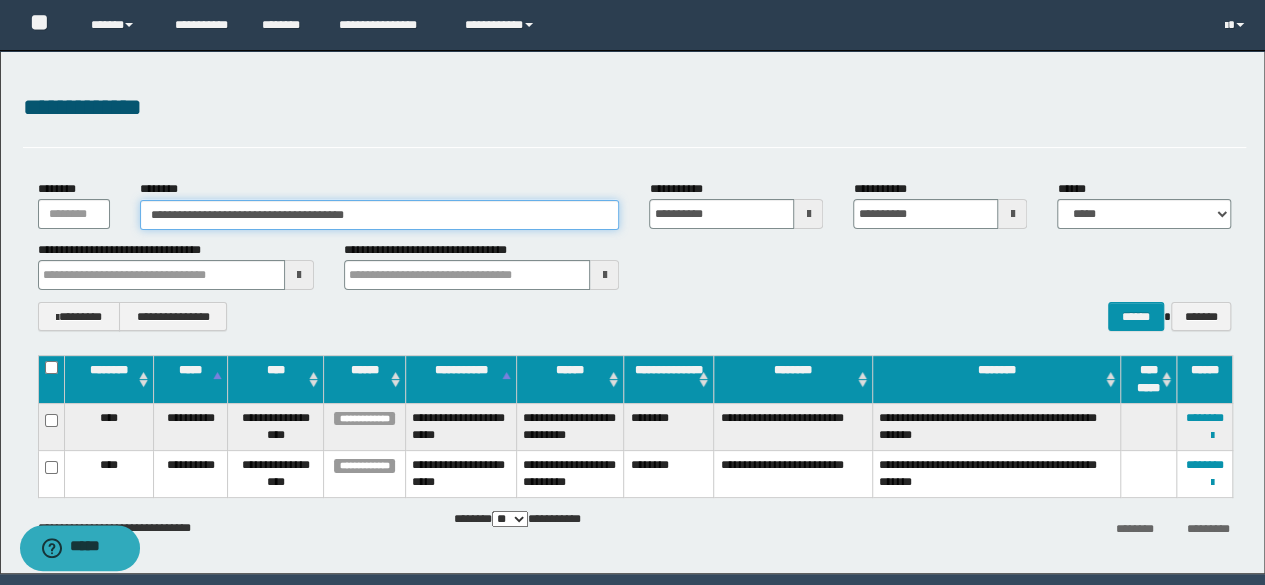 drag, startPoint x: 474, startPoint y: 210, endPoint x: 9, endPoint y: 183, distance: 465.7832 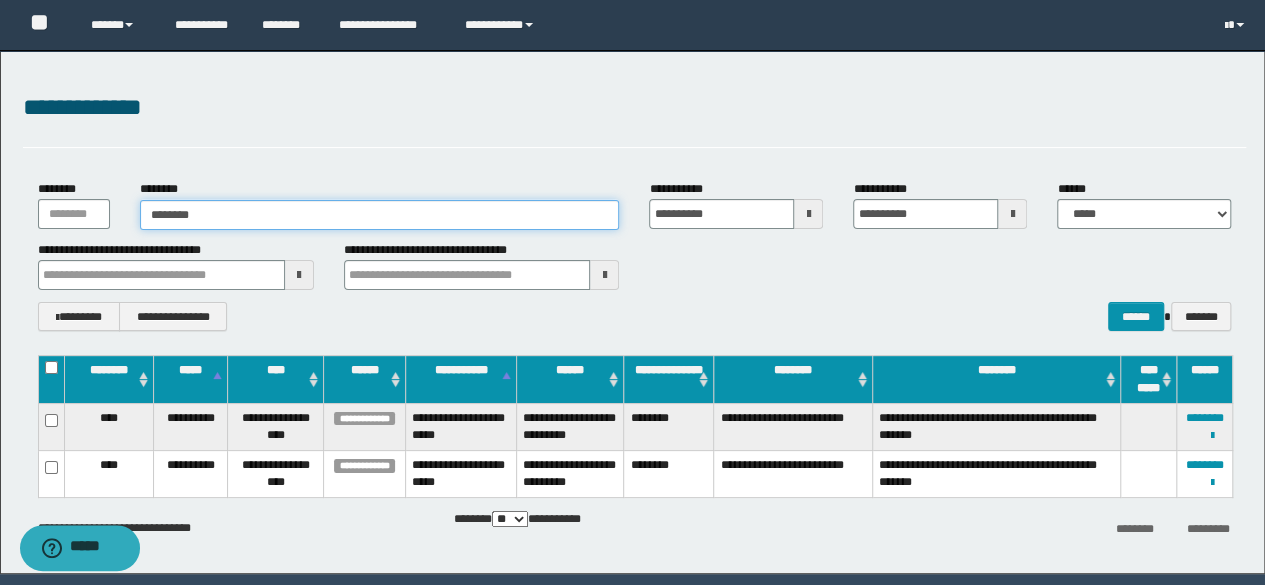 type on "********" 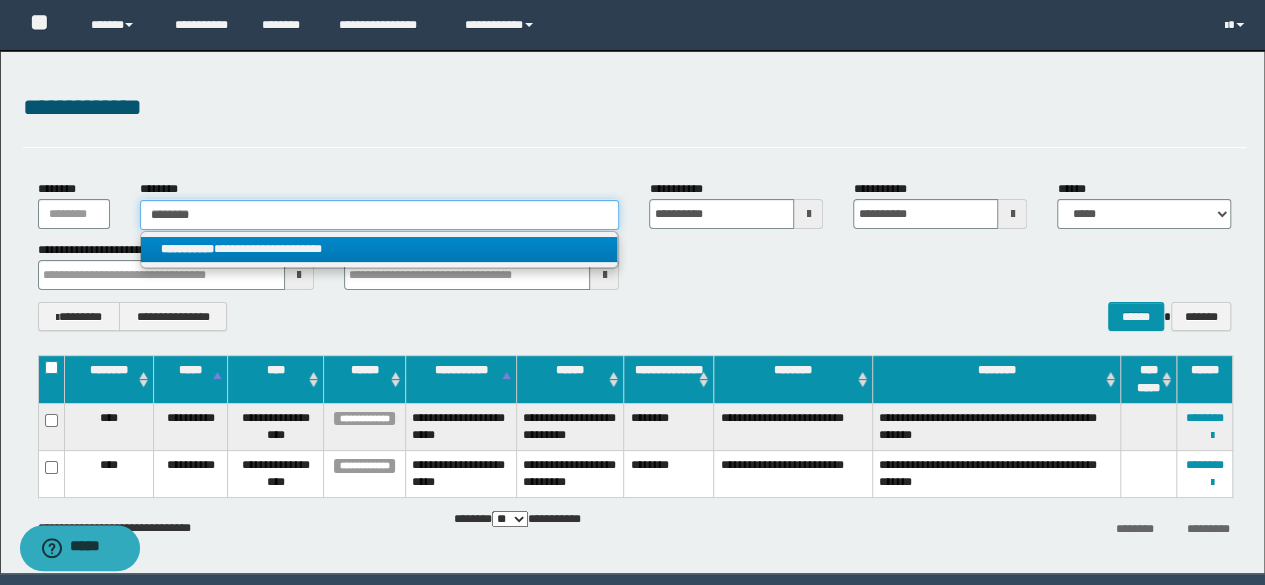 type on "********" 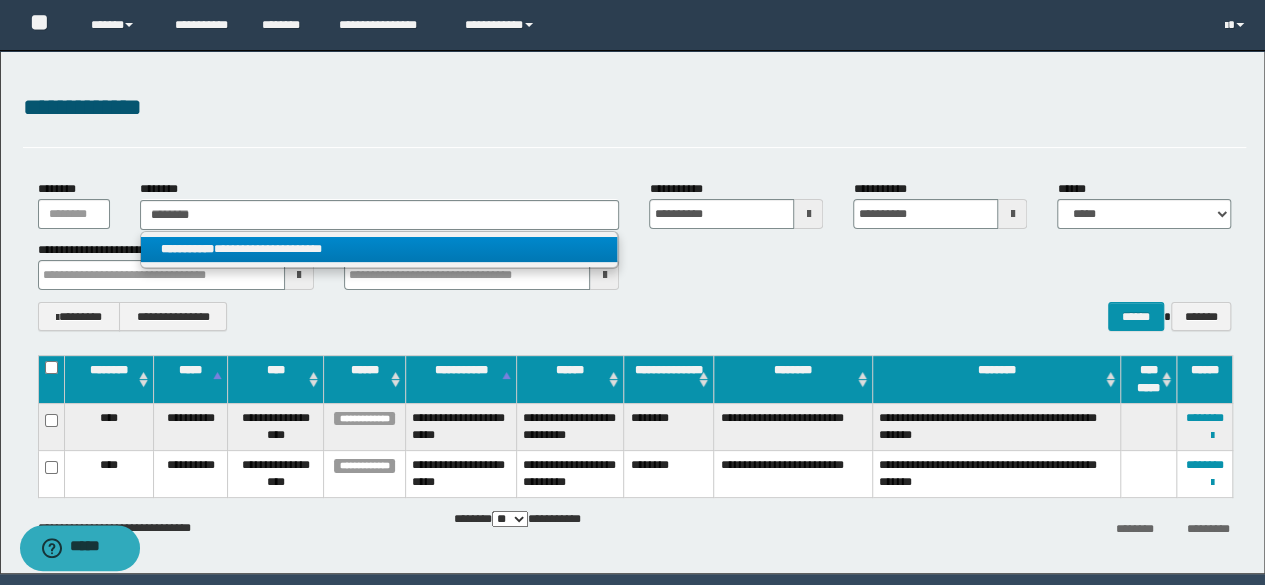 click on "**********" at bounding box center (379, 249) 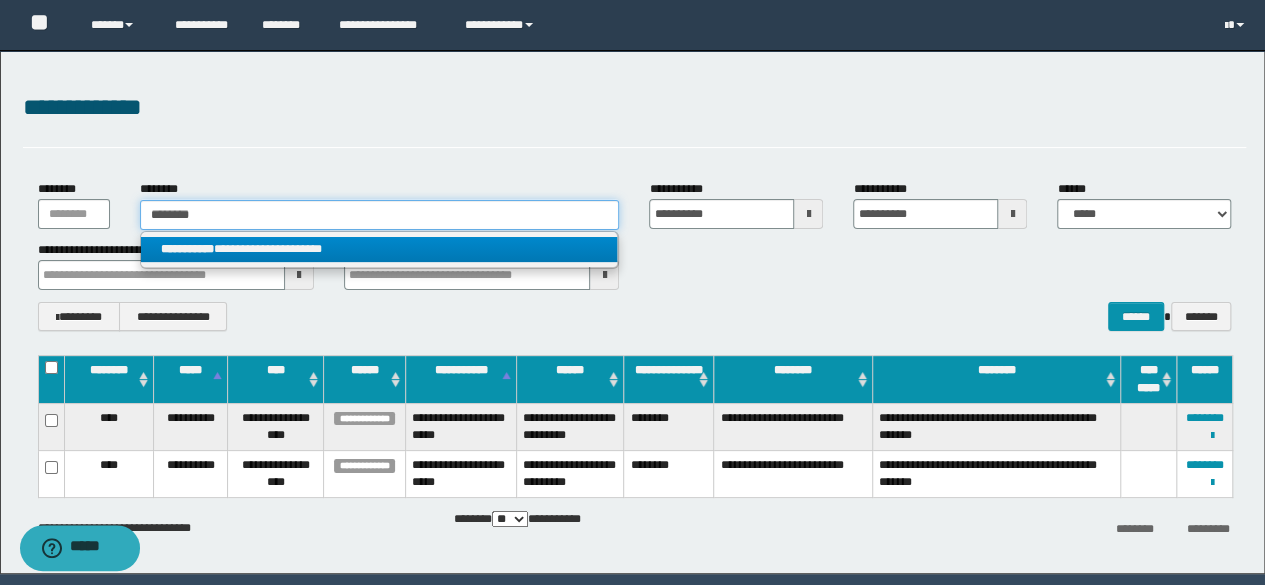 type 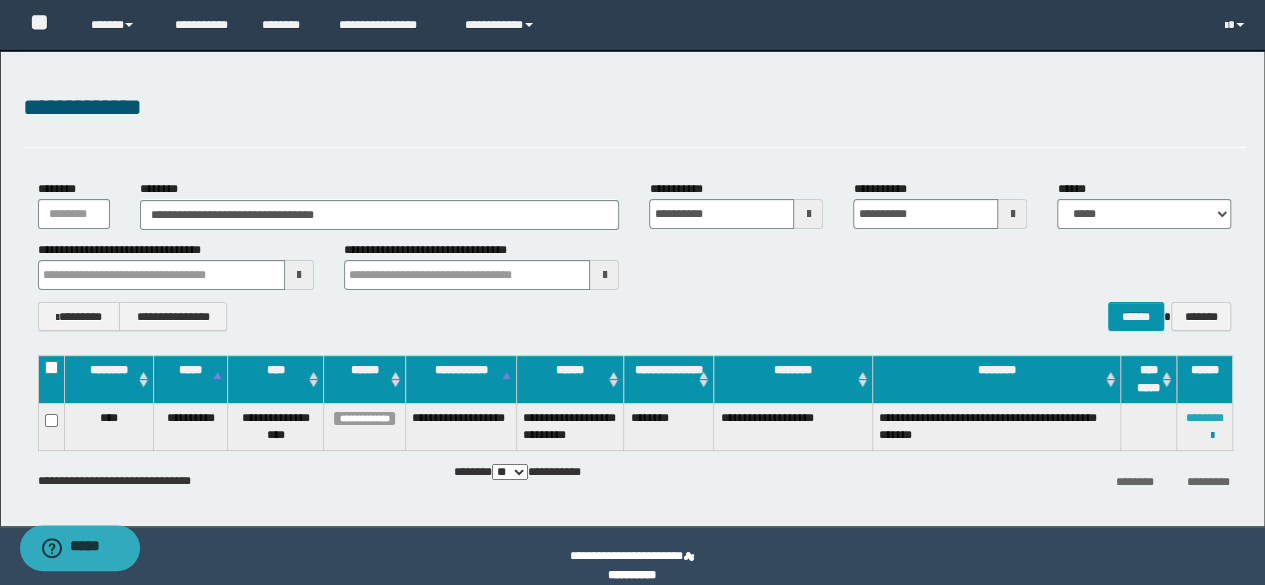 click on "********" at bounding box center (1205, 418) 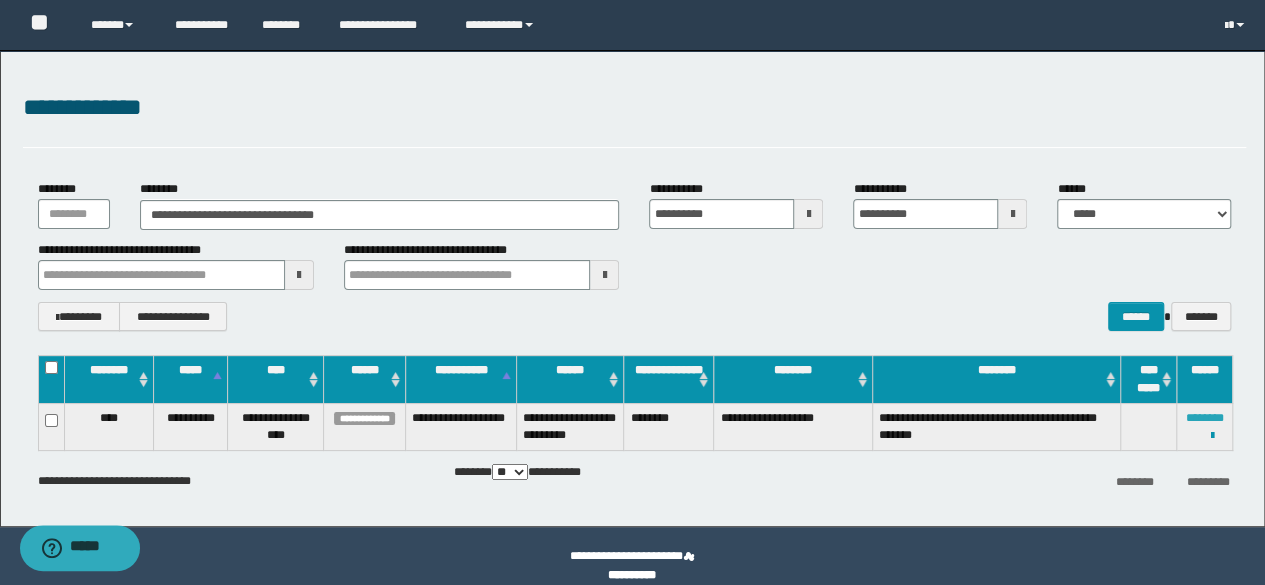 click on "********" at bounding box center (1205, 418) 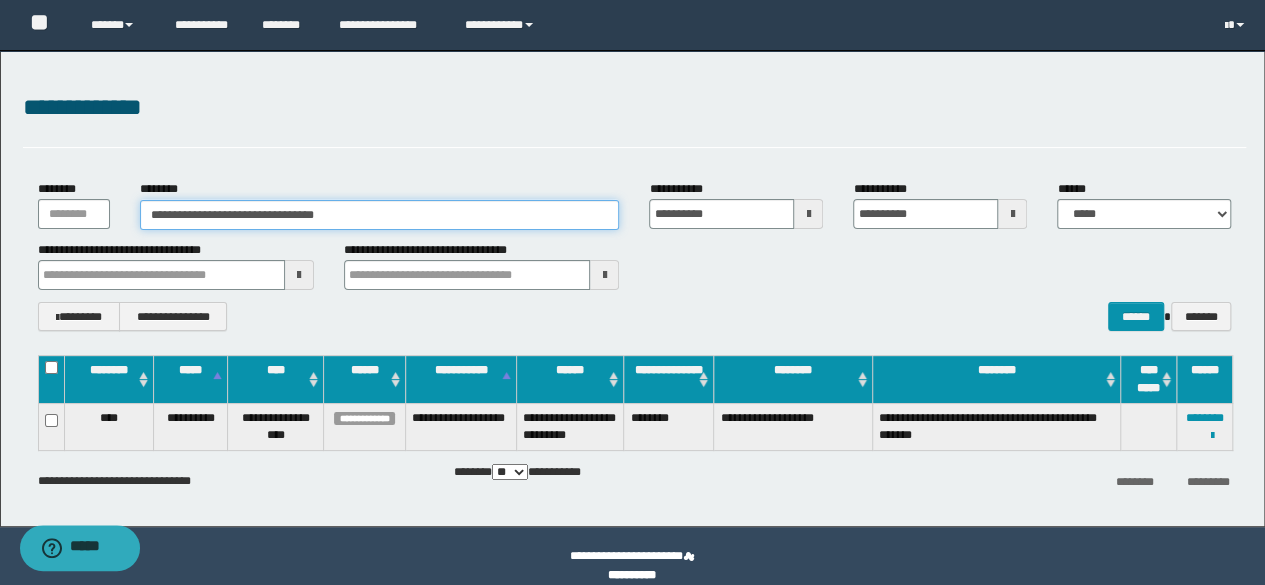 drag, startPoint x: 404, startPoint y: 215, endPoint x: 0, endPoint y: 243, distance: 404.96915 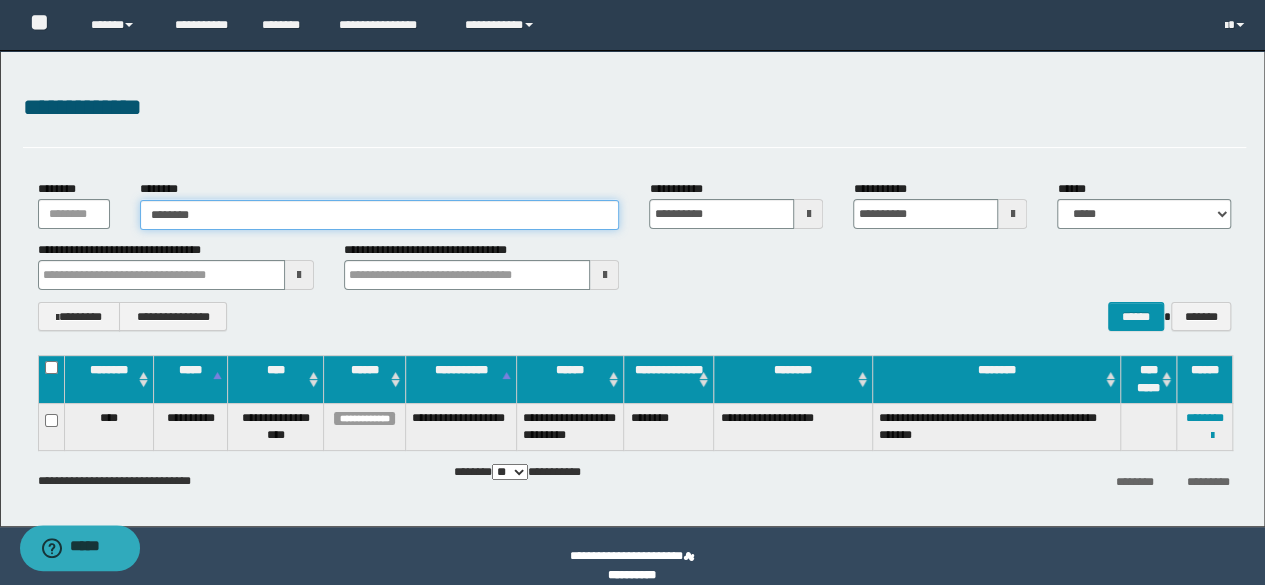 type on "********" 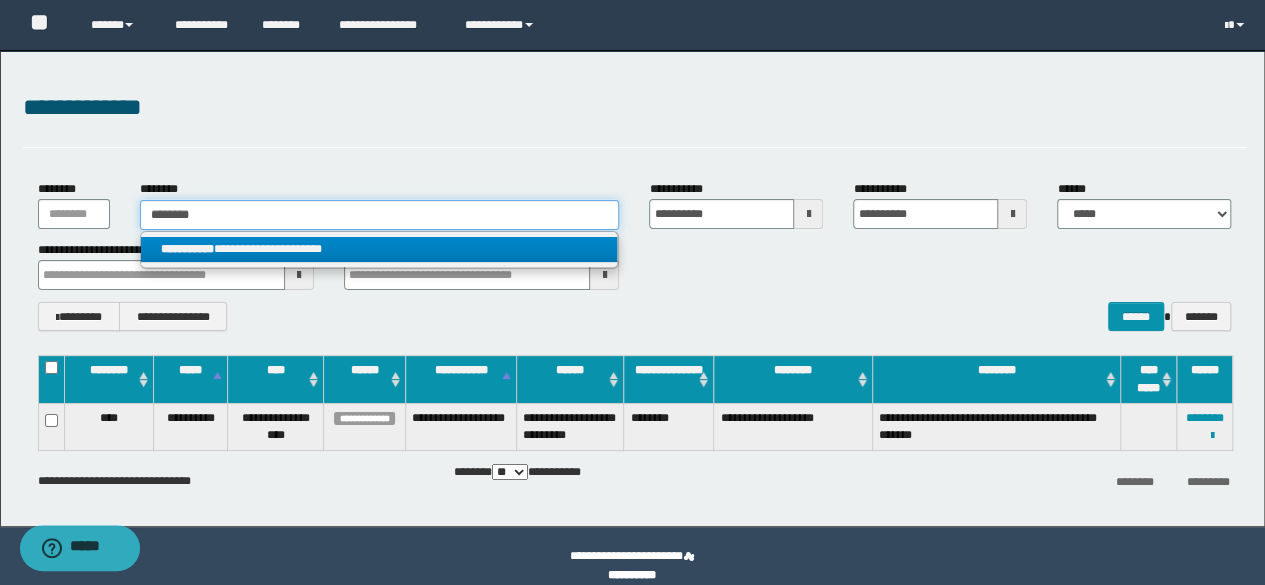 type on "********" 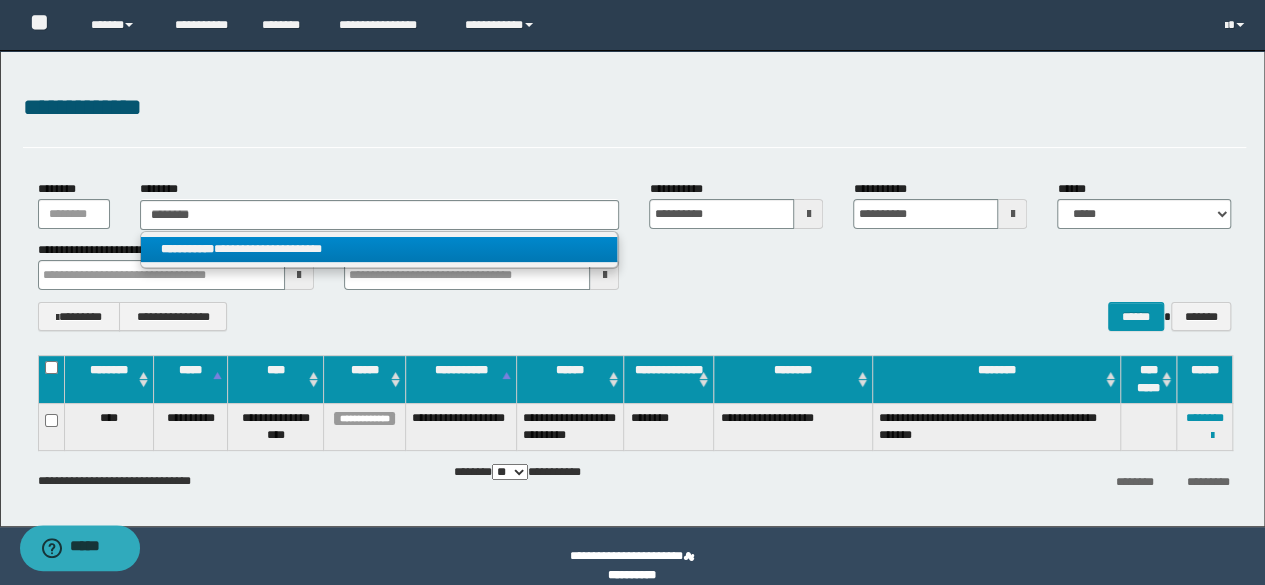 click on "**********" at bounding box center [379, 249] 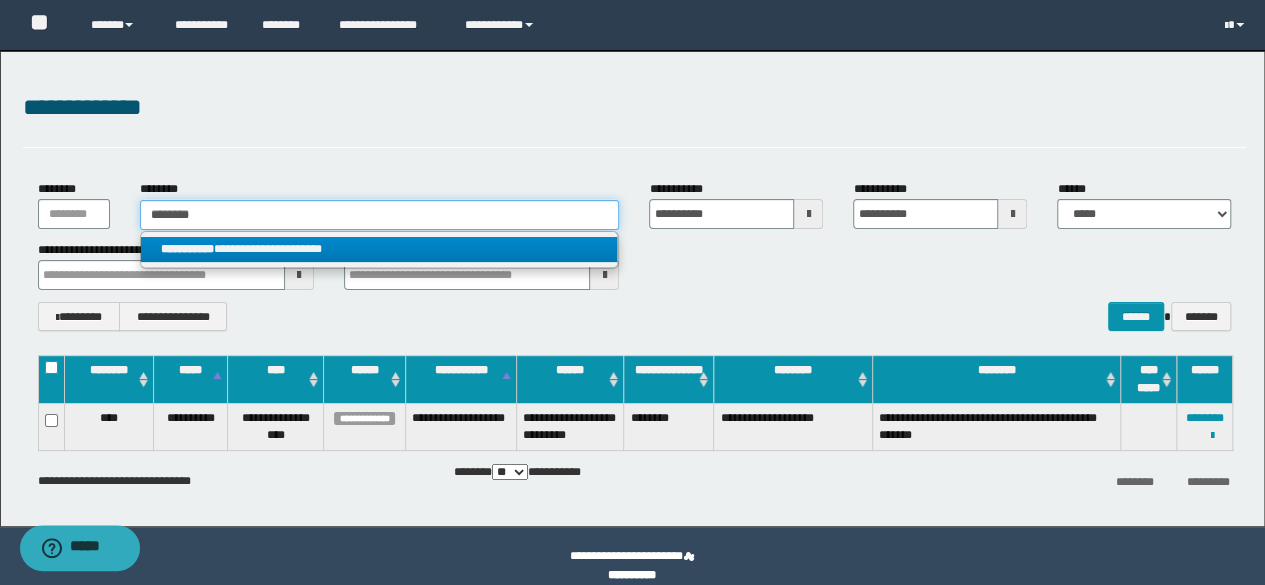 type 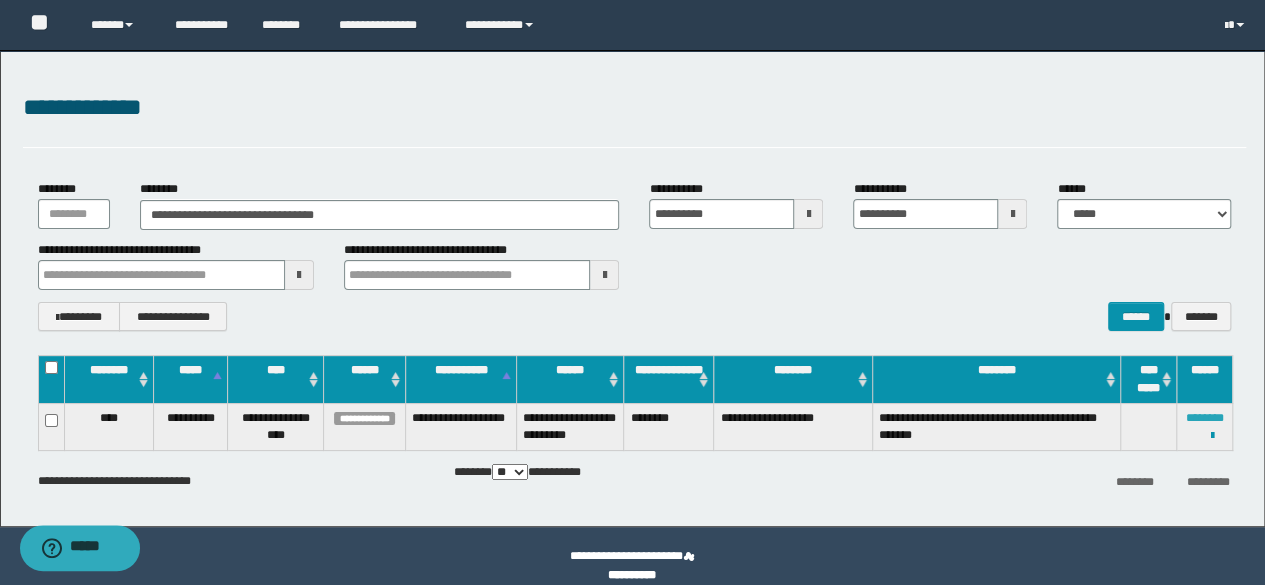 click on "********" at bounding box center (1205, 418) 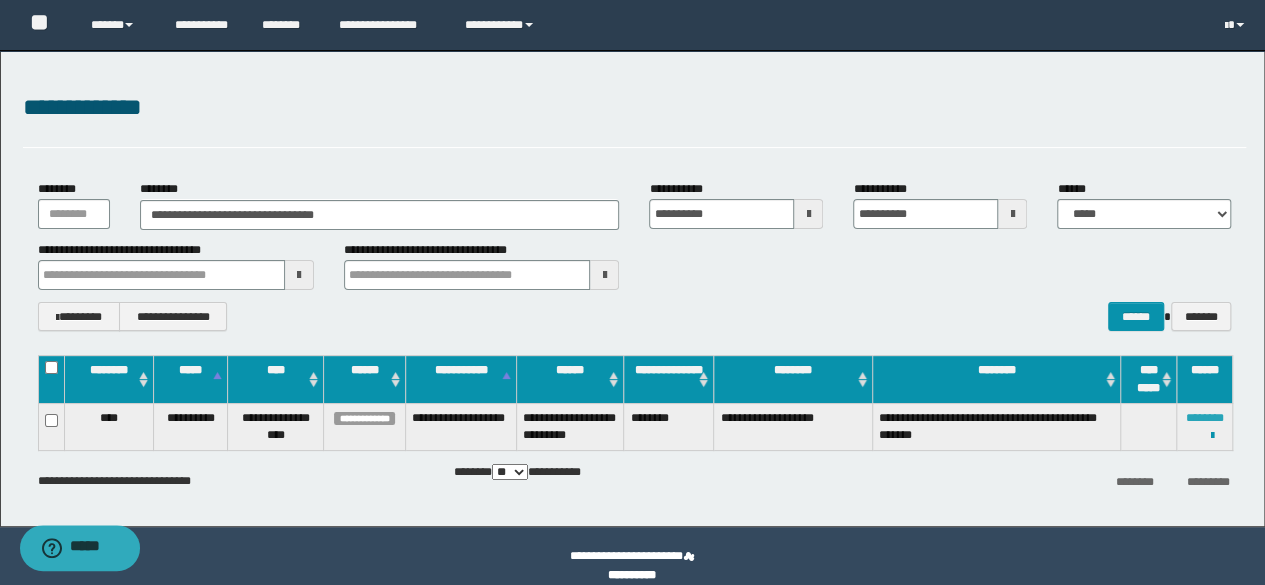 click on "********" at bounding box center [1205, 418] 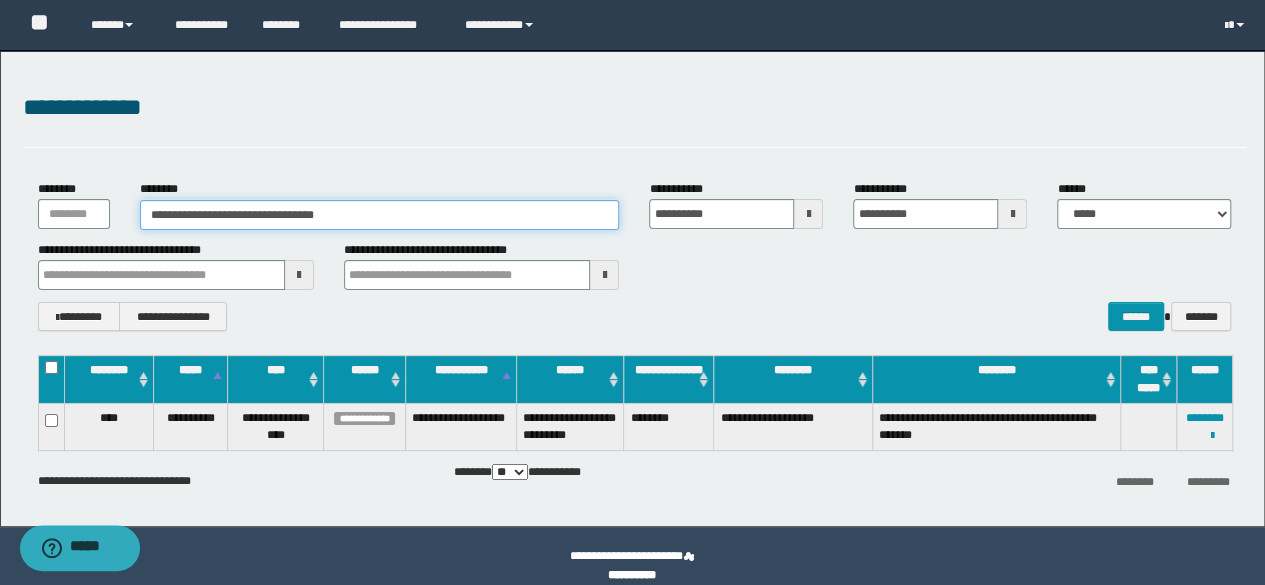 drag, startPoint x: 382, startPoint y: 225, endPoint x: 85, endPoint y: 180, distance: 300.38974 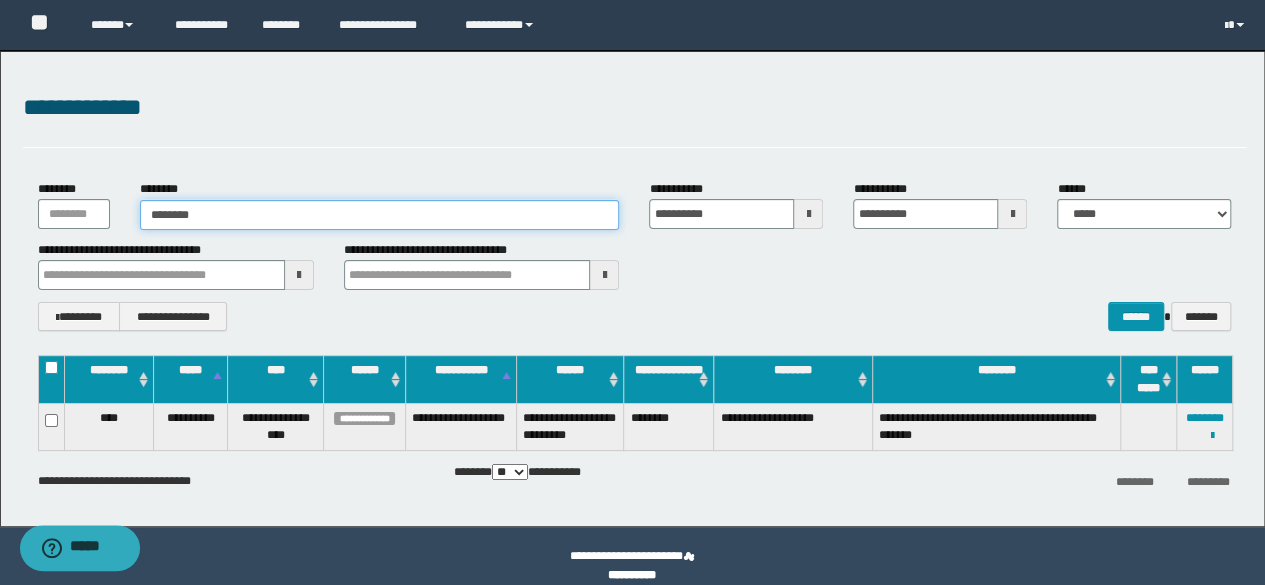 type on "********" 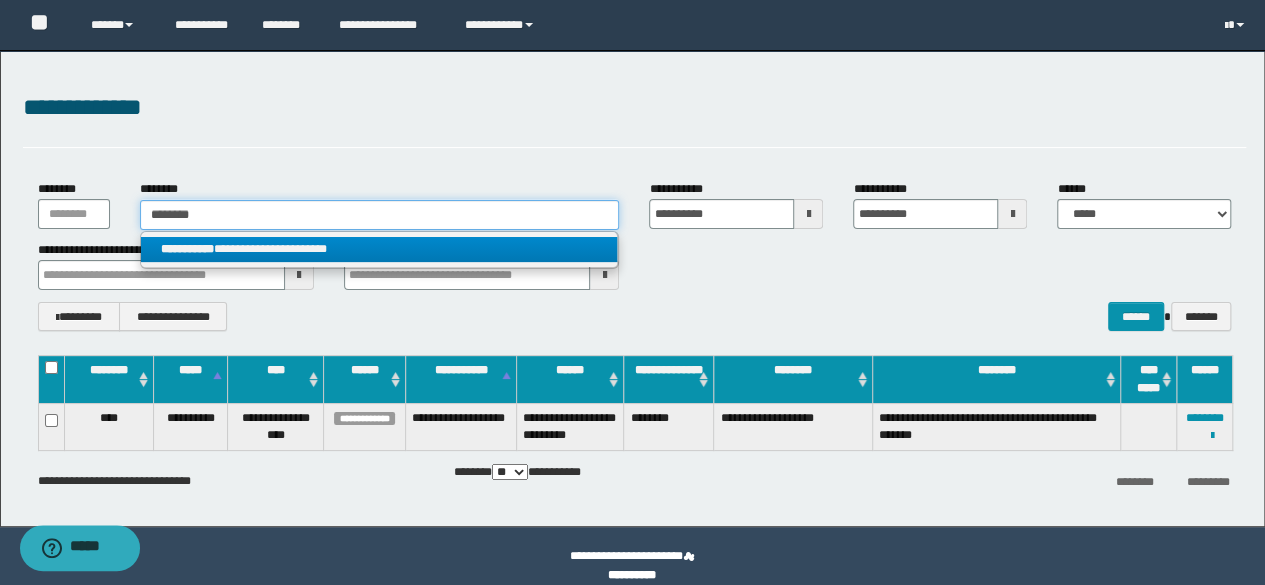 type on "********" 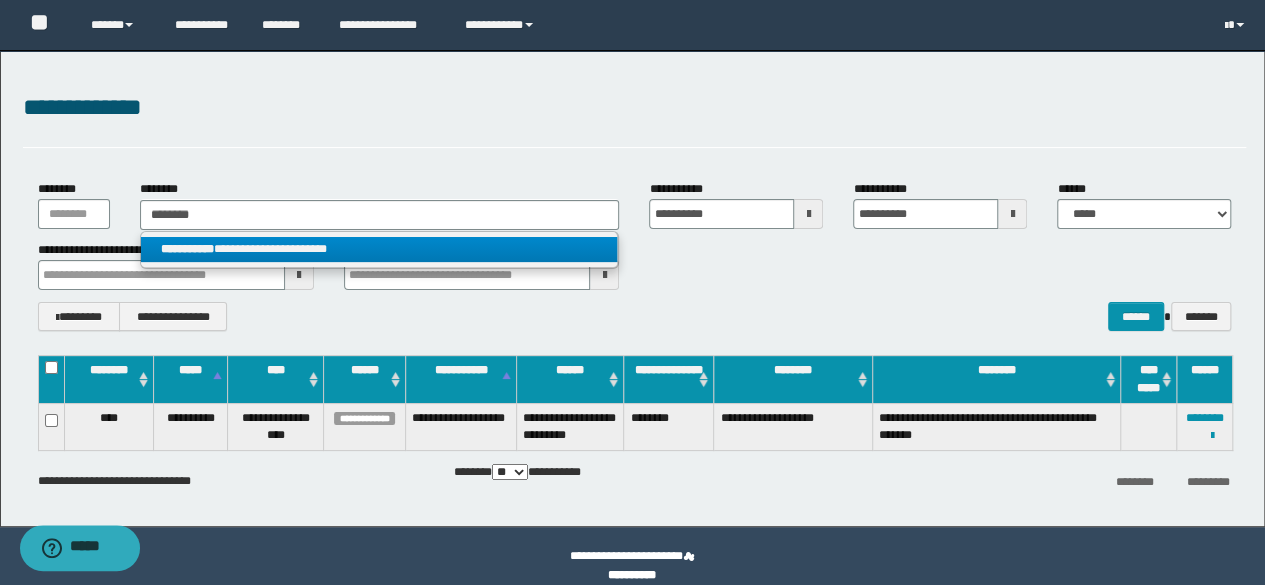 click on "**********" at bounding box center (379, 249) 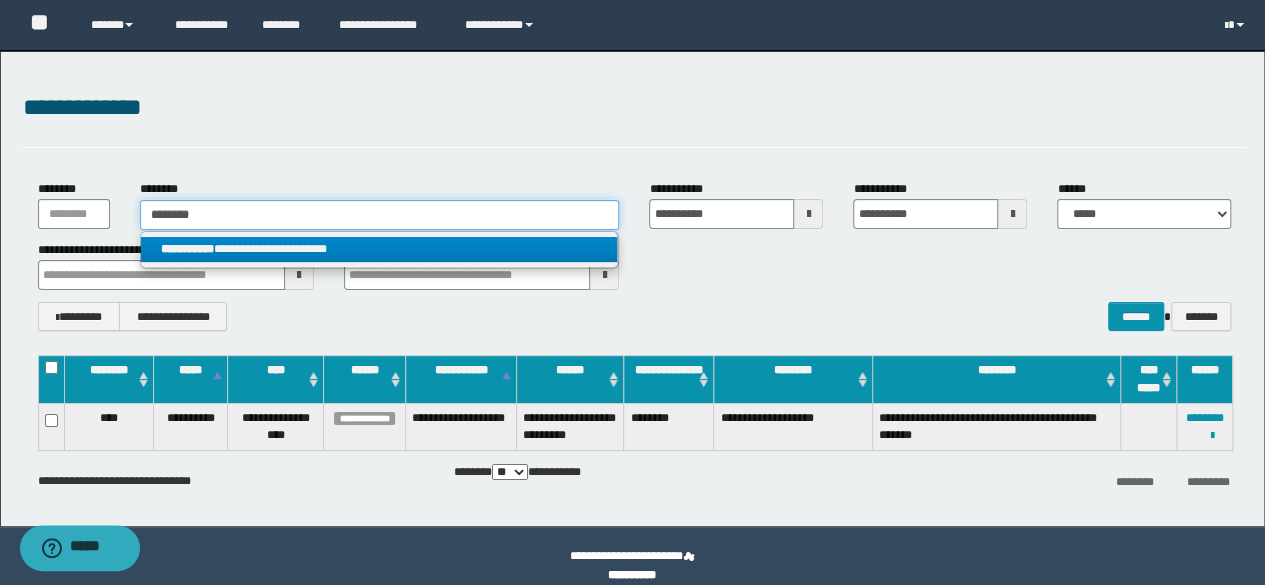 type 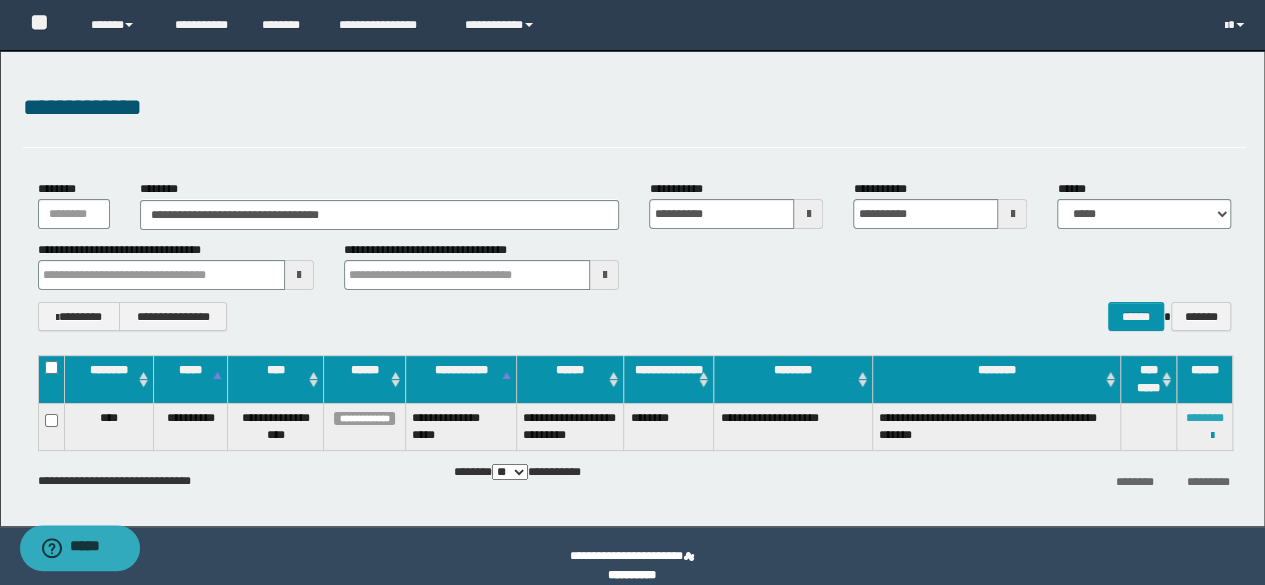 click on "********" at bounding box center (1205, 418) 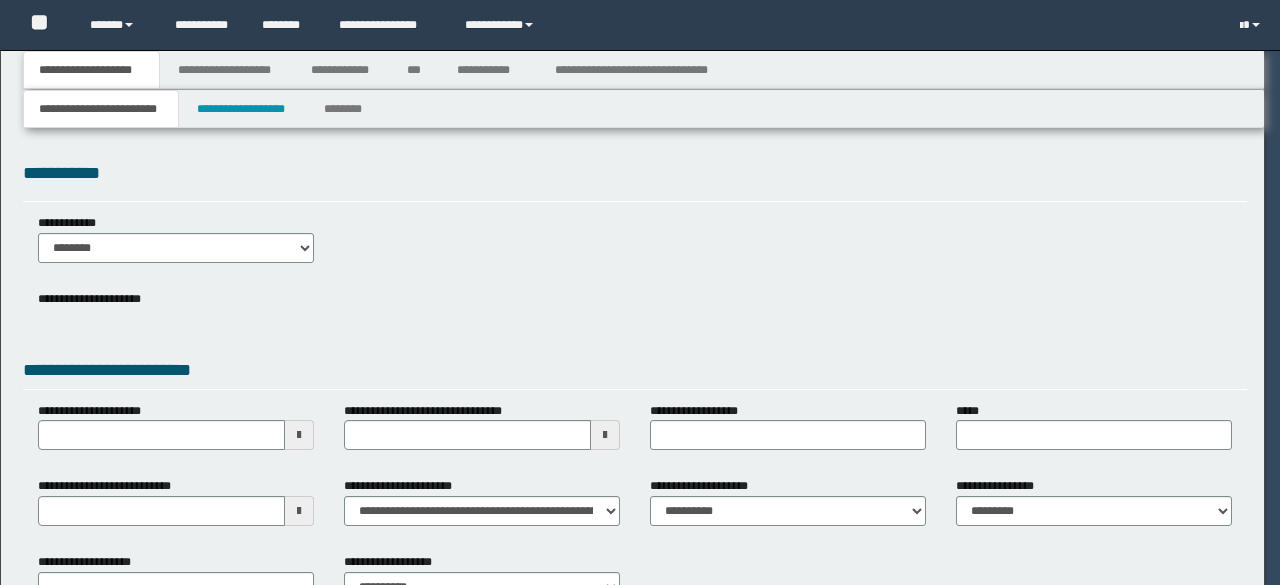 scroll, scrollTop: 0, scrollLeft: 0, axis: both 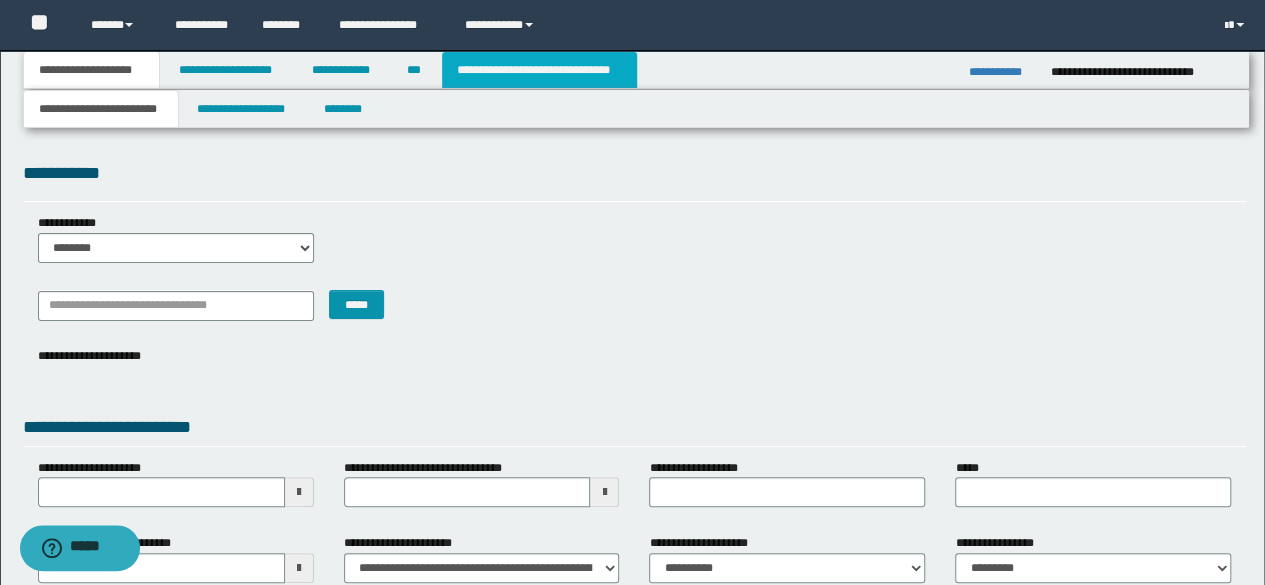 click on "**********" at bounding box center [539, 70] 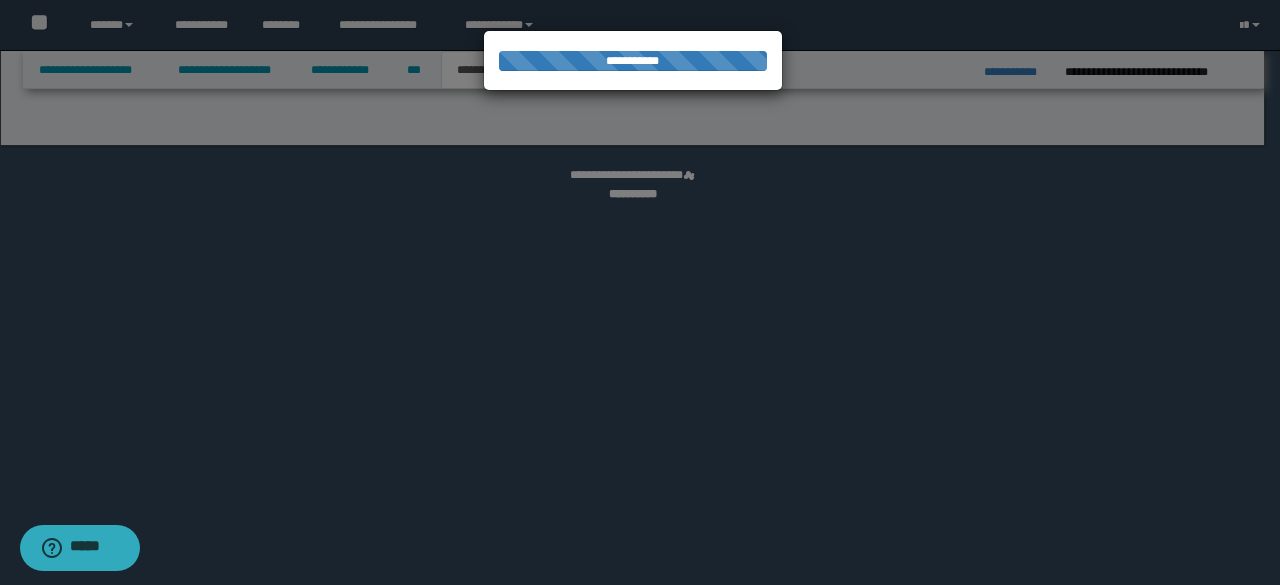 select on "*" 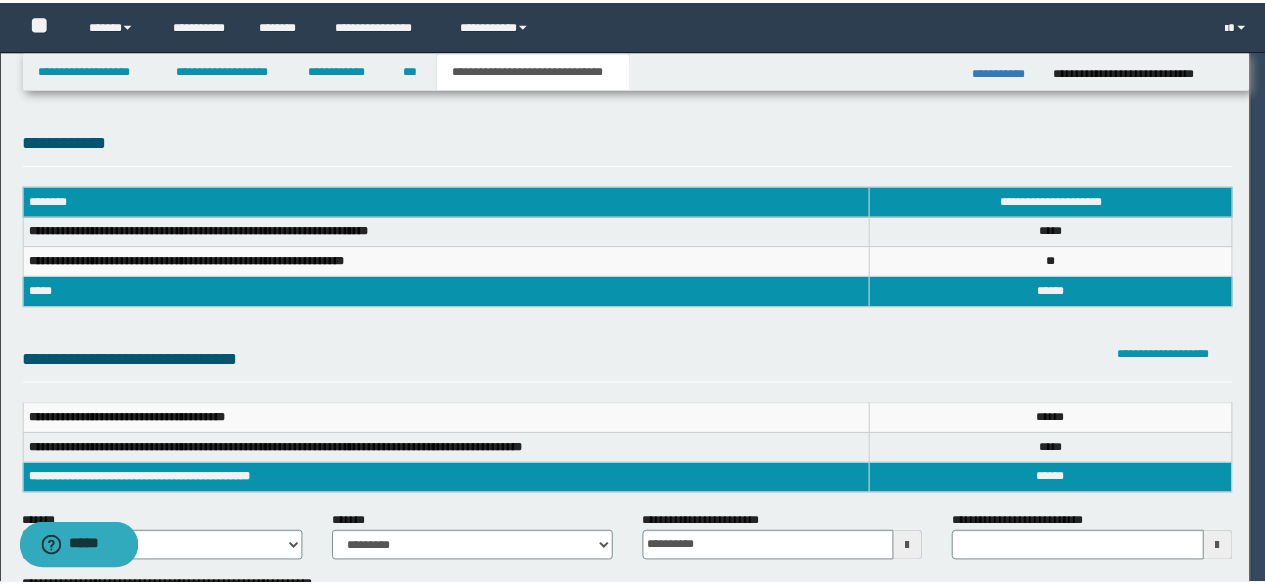 scroll, scrollTop: 0, scrollLeft: 0, axis: both 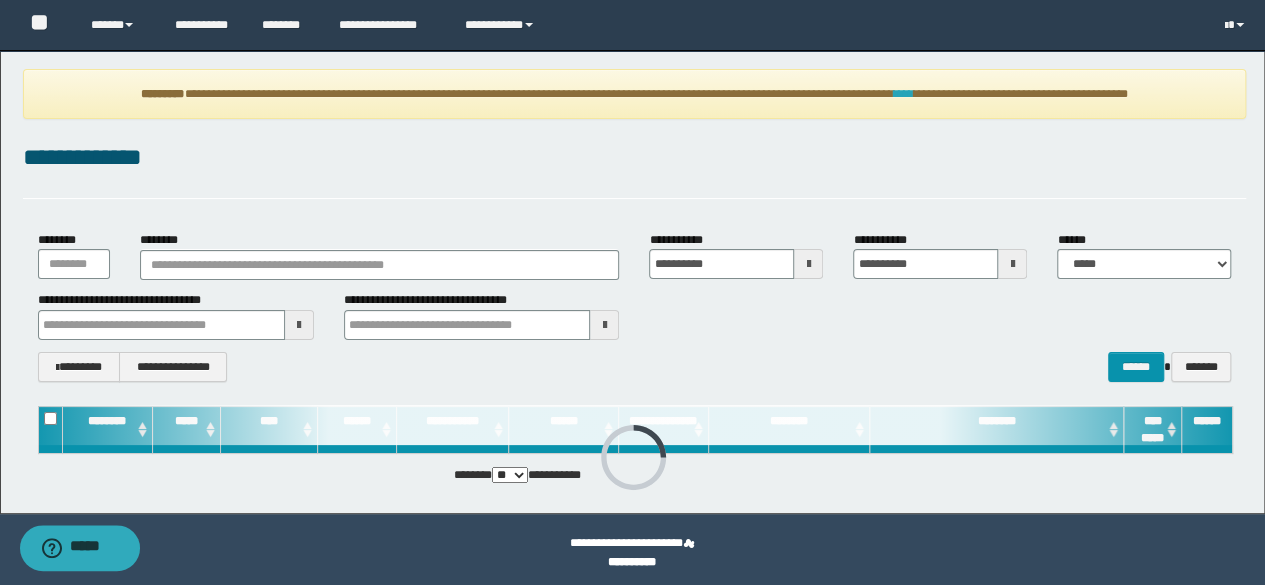 click on "****" at bounding box center (903, 94) 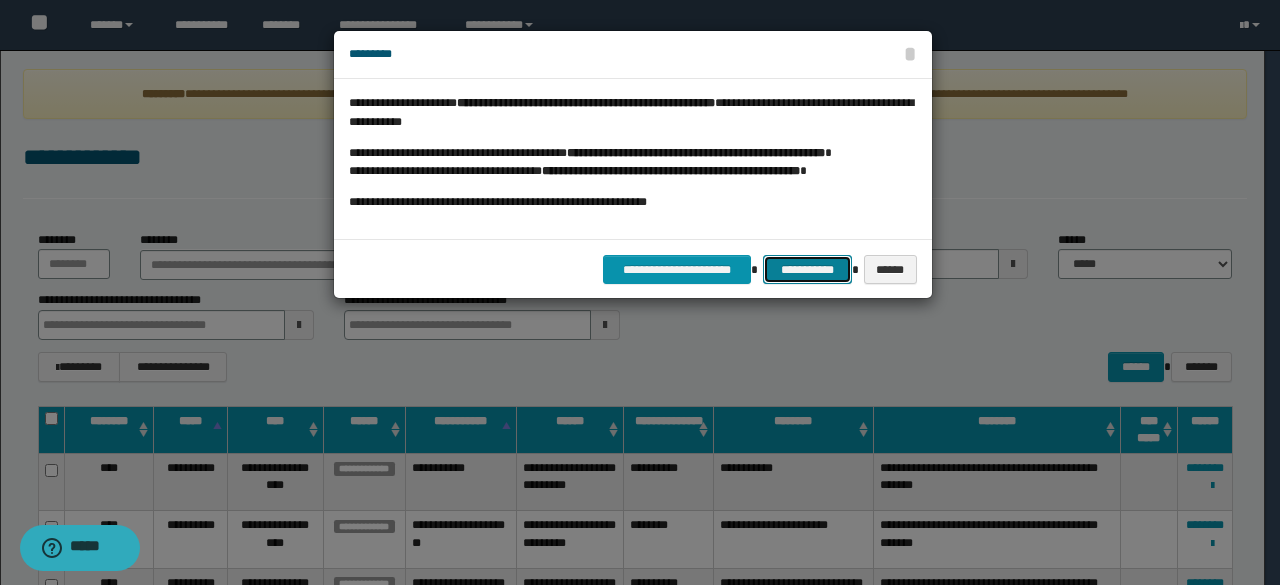 click on "**********" at bounding box center [807, 269] 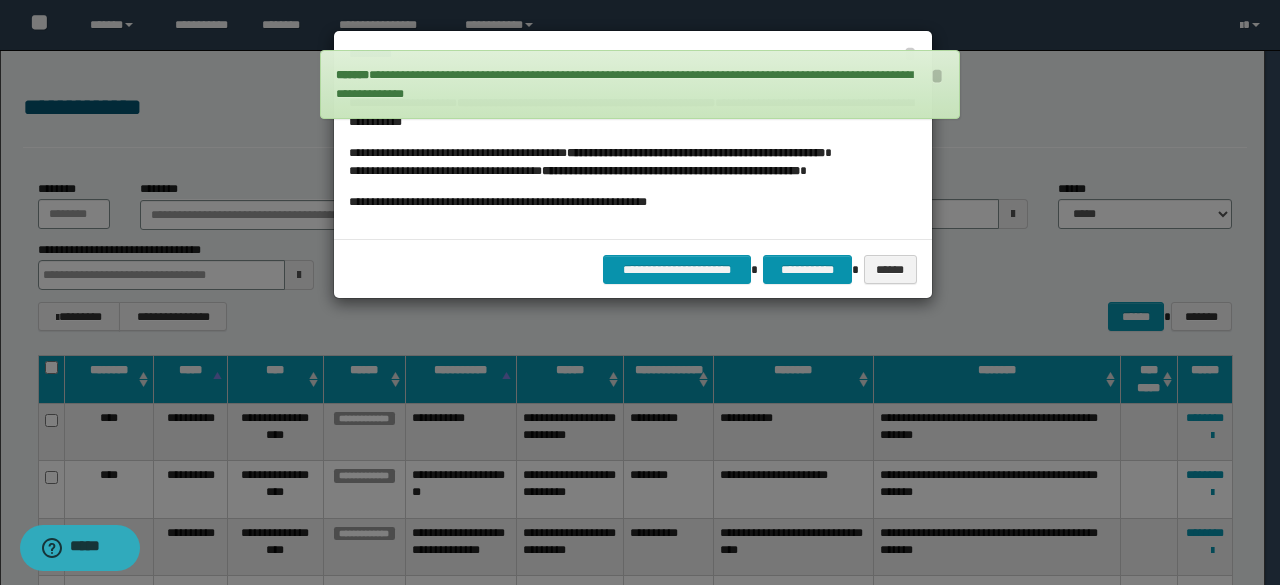 click at bounding box center [640, 292] 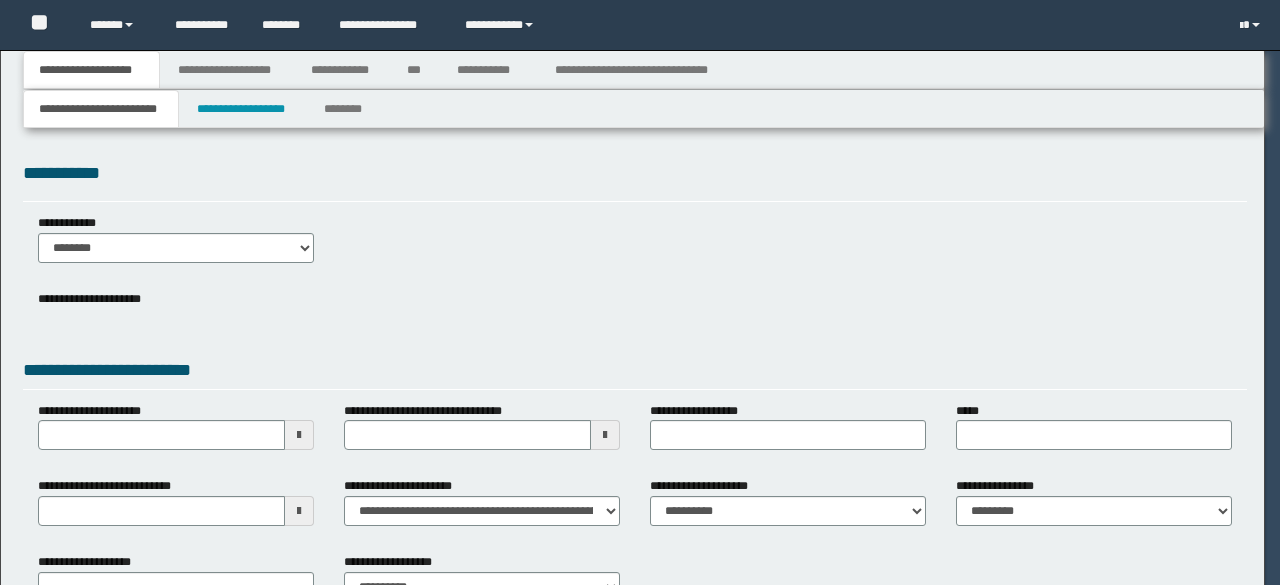 scroll, scrollTop: 0, scrollLeft: 0, axis: both 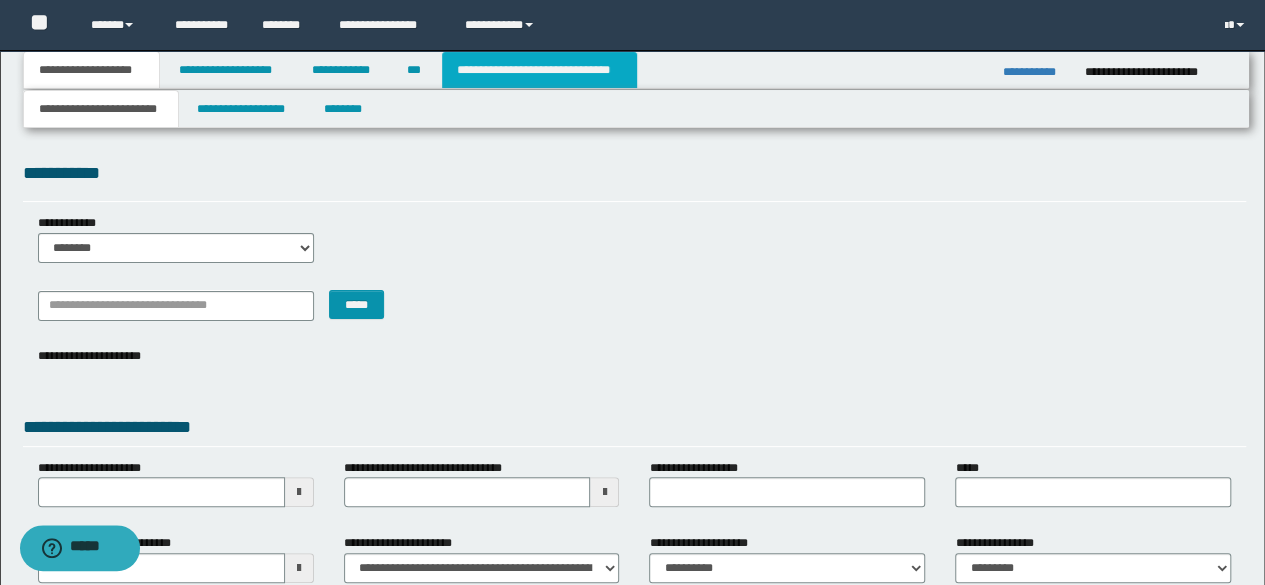click on "**********" at bounding box center (539, 70) 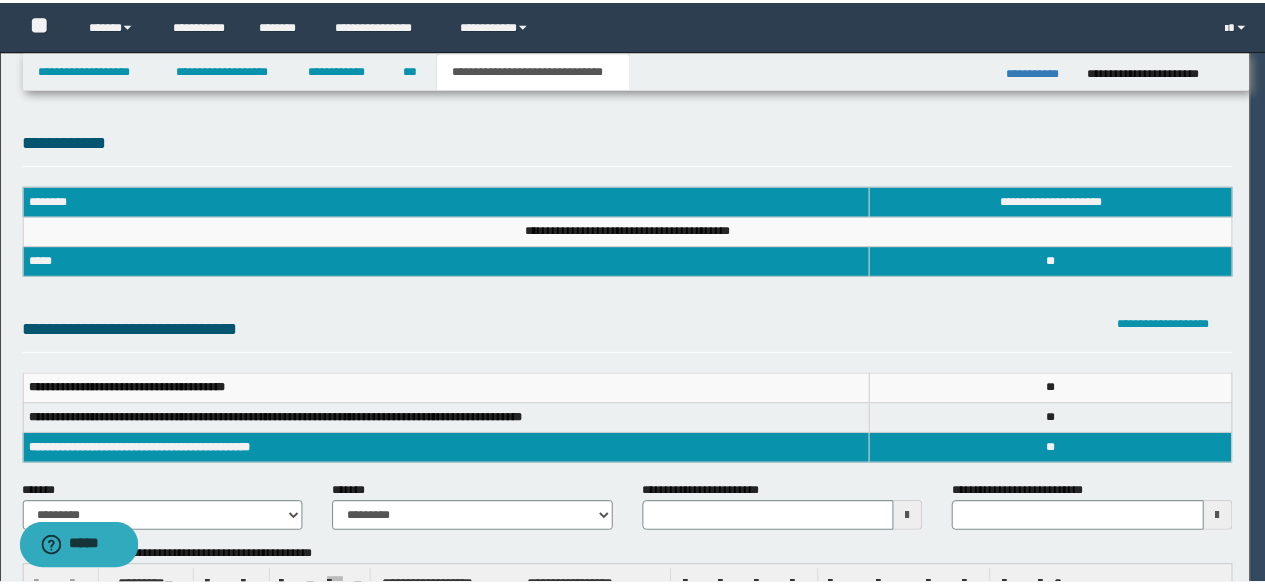 scroll, scrollTop: 0, scrollLeft: 0, axis: both 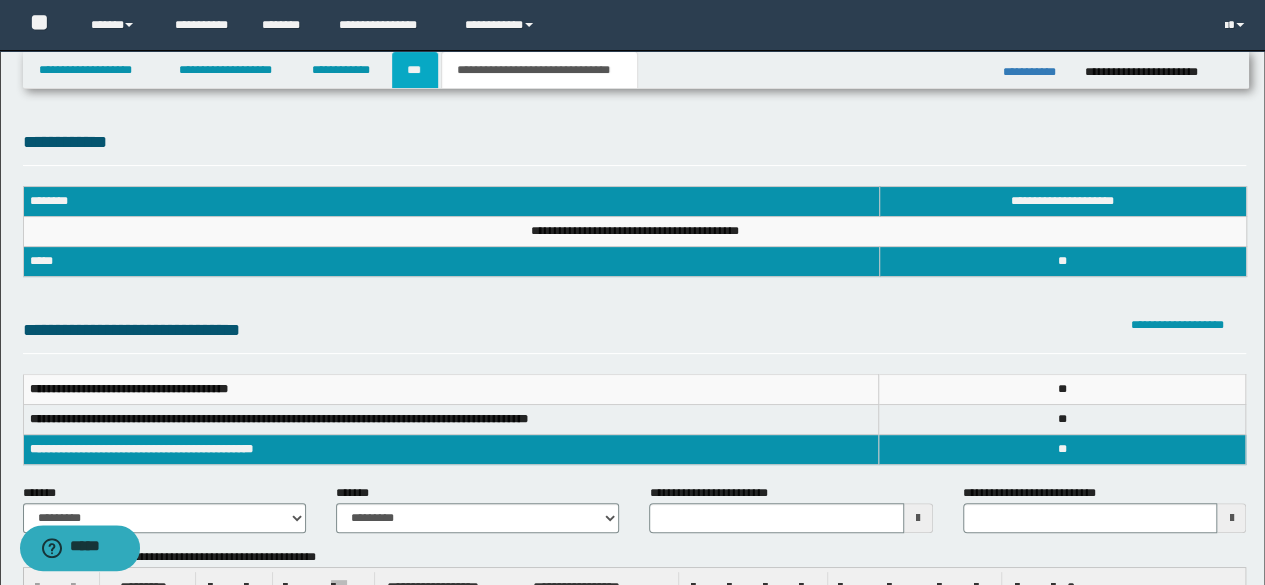click on "***" at bounding box center (415, 70) 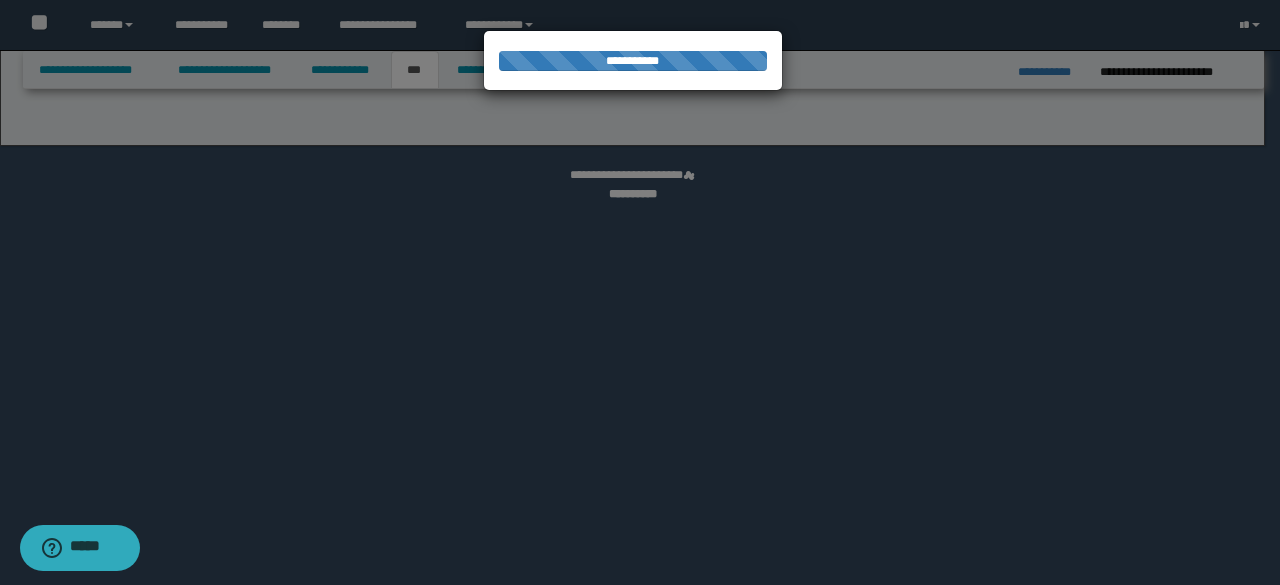 select on "**" 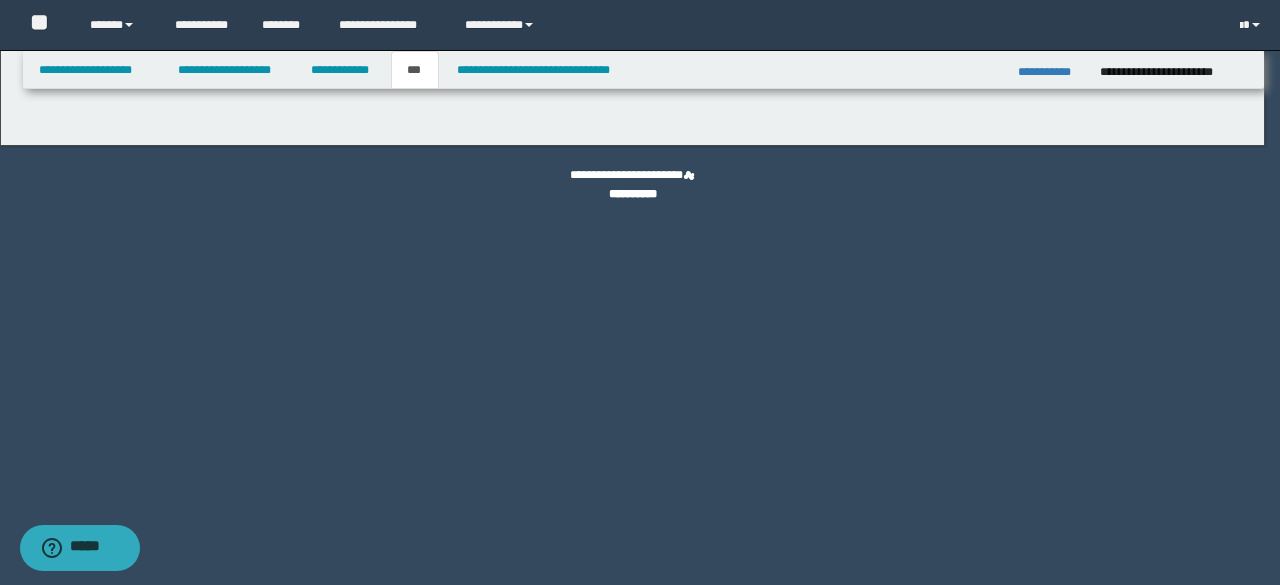select on "***" 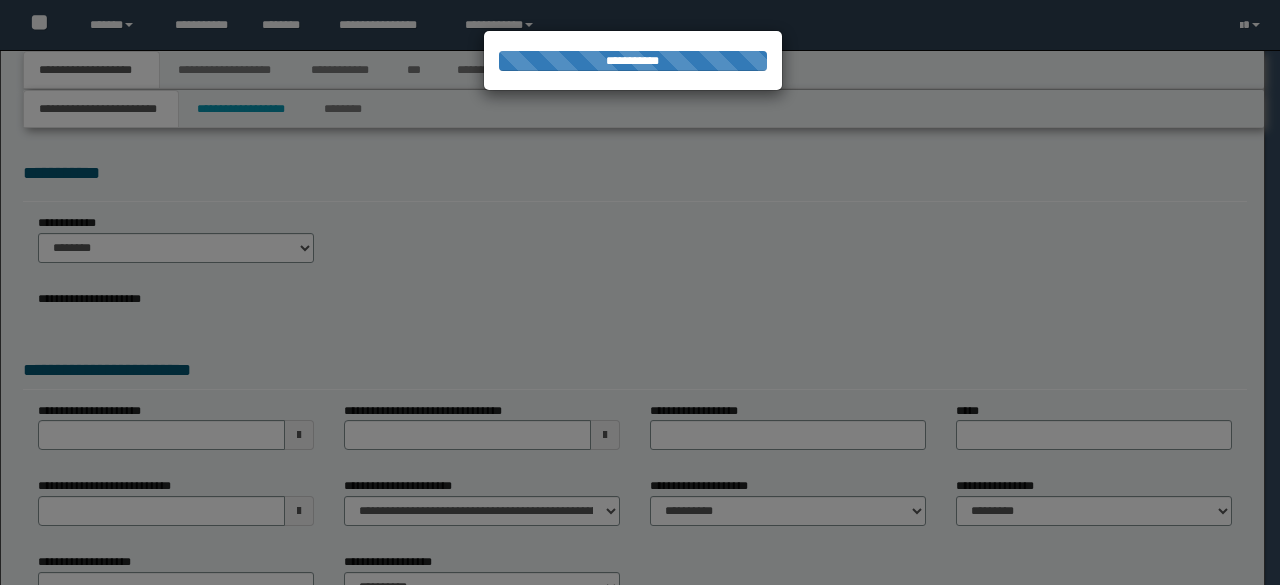 scroll, scrollTop: 0, scrollLeft: 0, axis: both 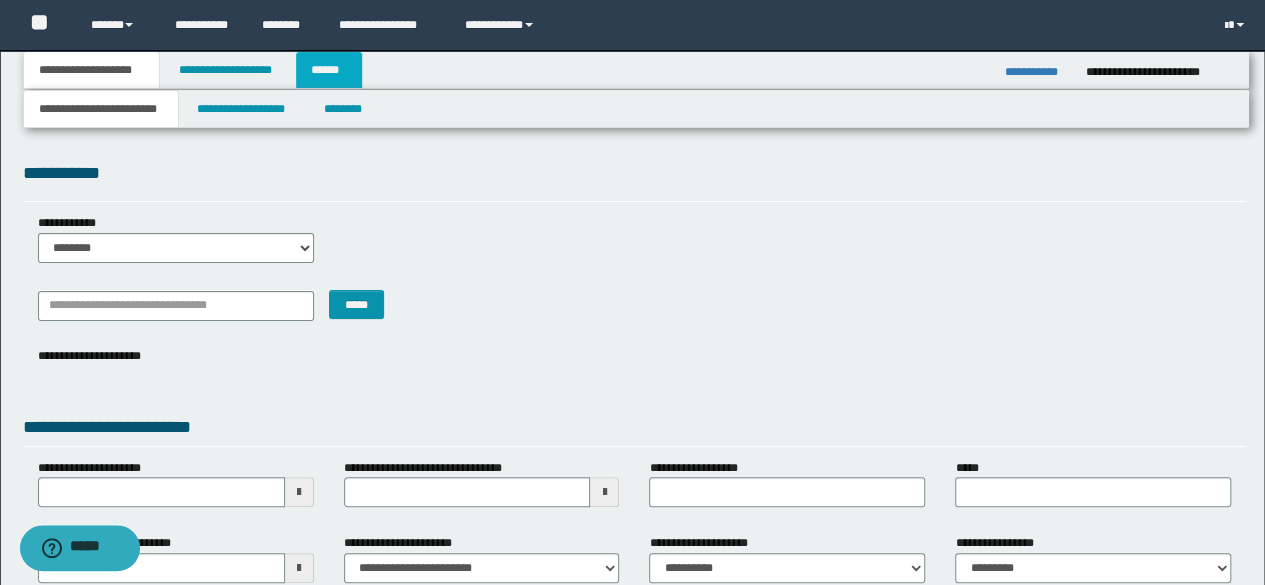 click on "******" at bounding box center [329, 70] 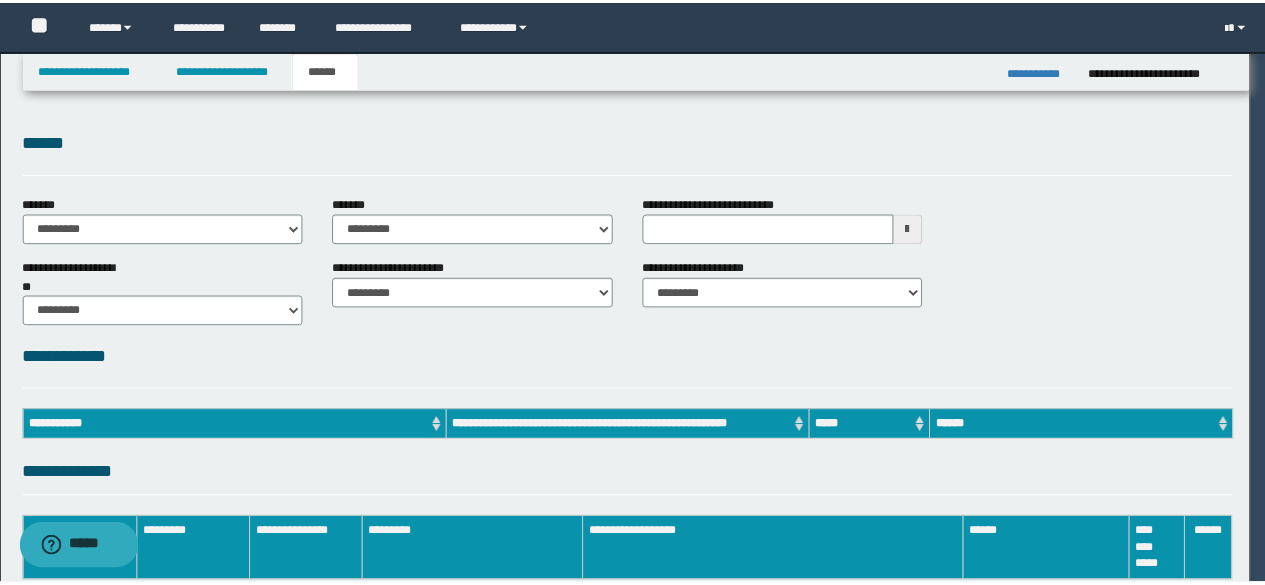 scroll, scrollTop: 0, scrollLeft: 0, axis: both 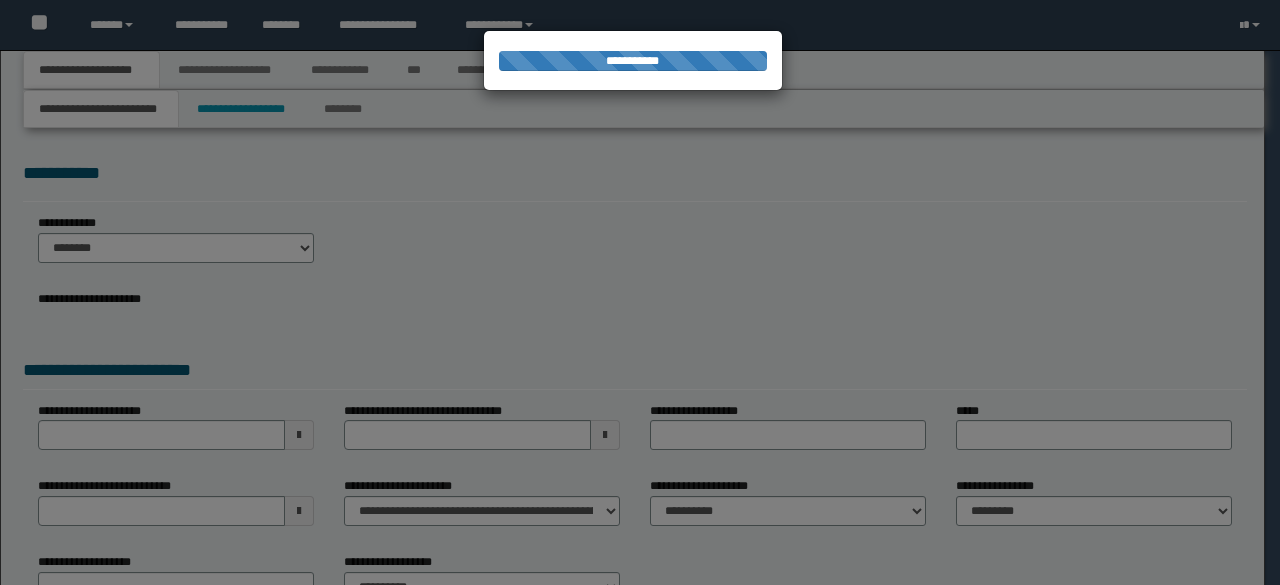 select on "*" 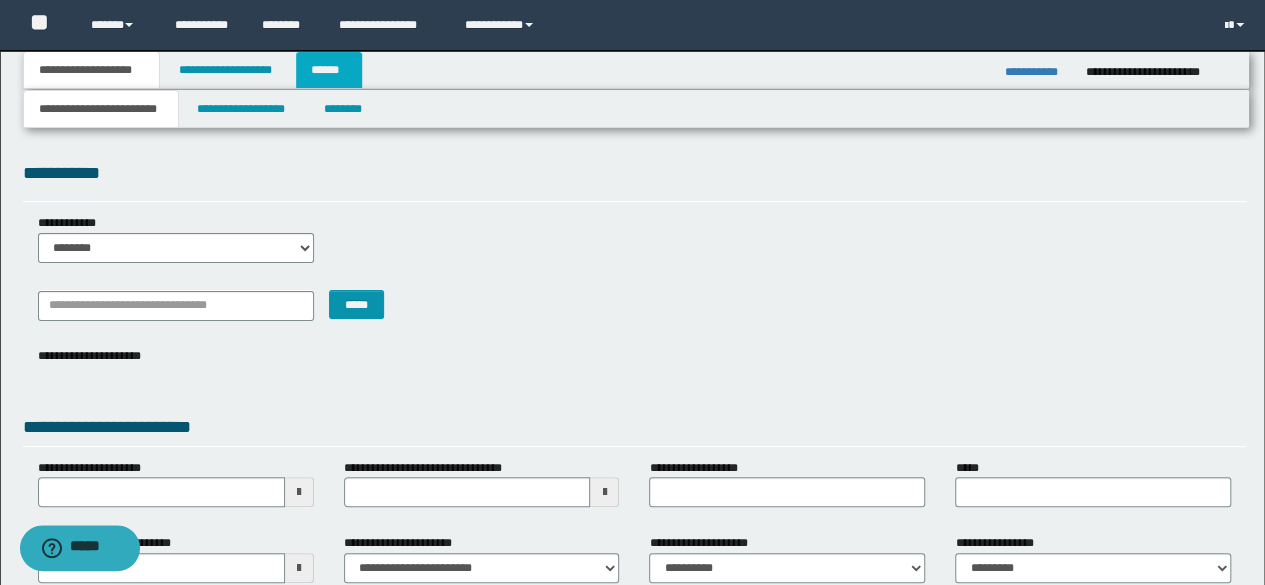click on "******" at bounding box center [329, 70] 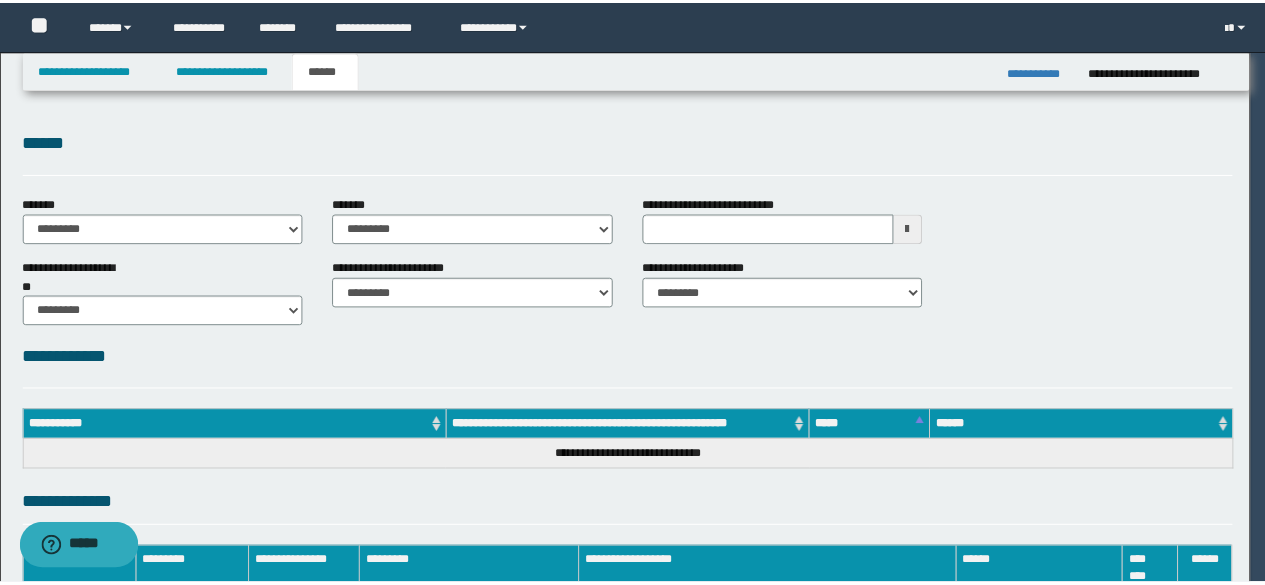 scroll, scrollTop: 0, scrollLeft: 0, axis: both 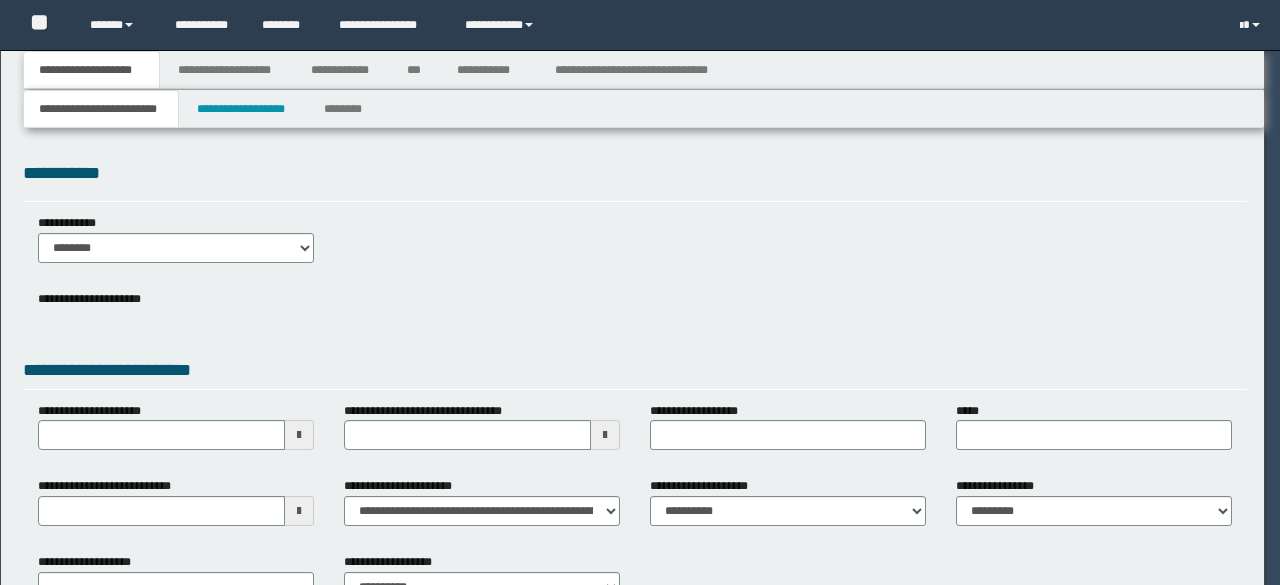select on "*" 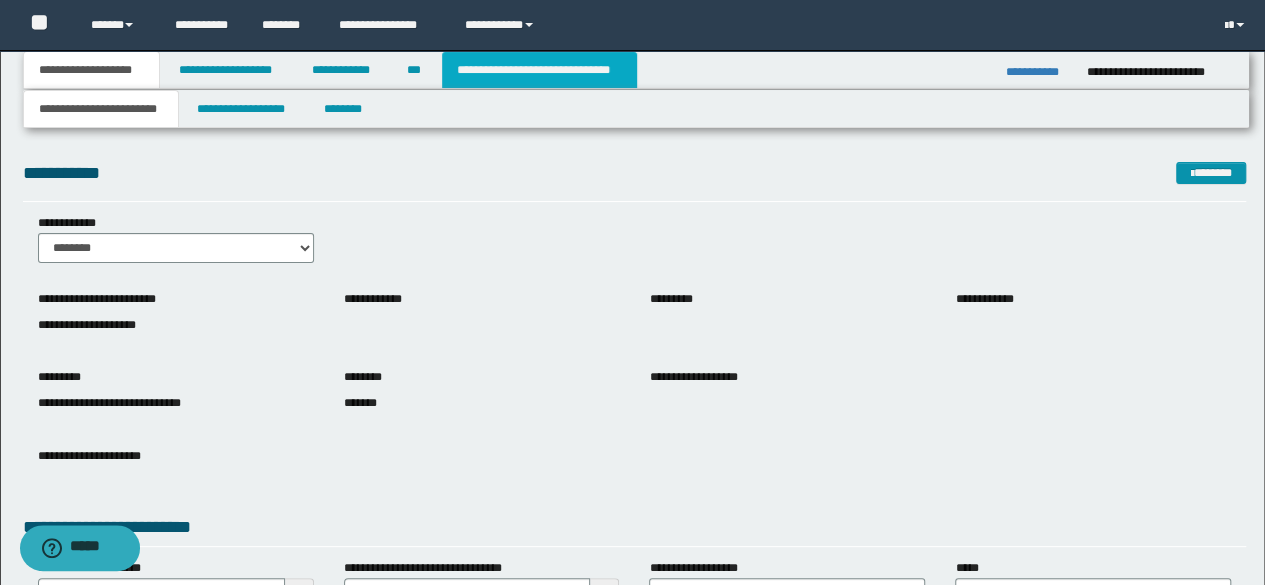 click on "**********" at bounding box center [539, 70] 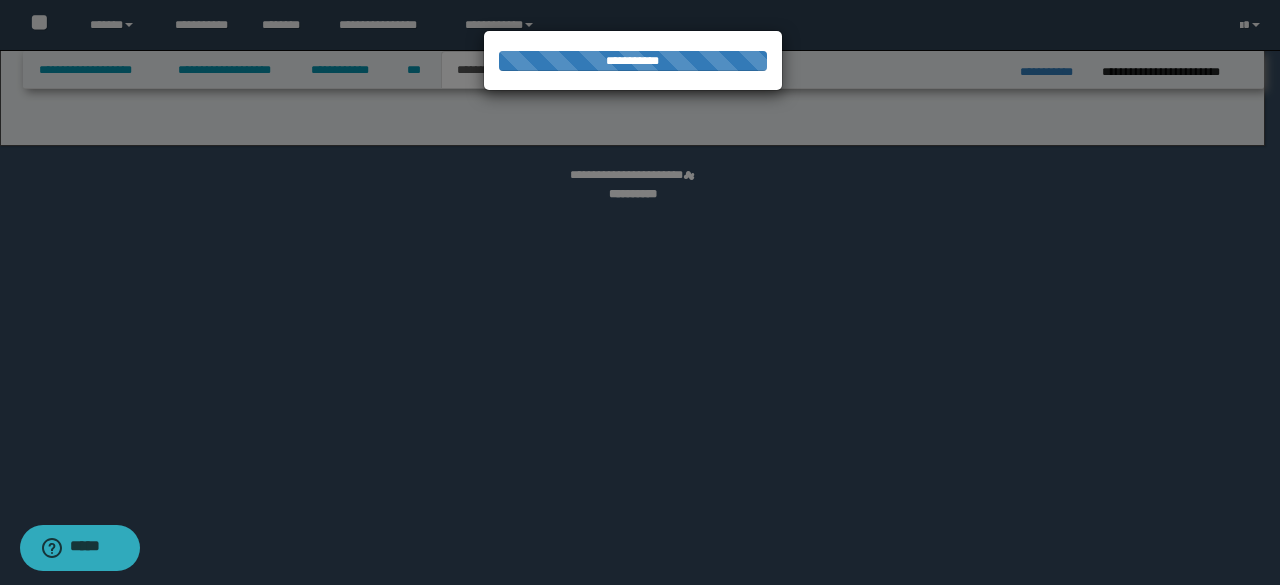 select on "*" 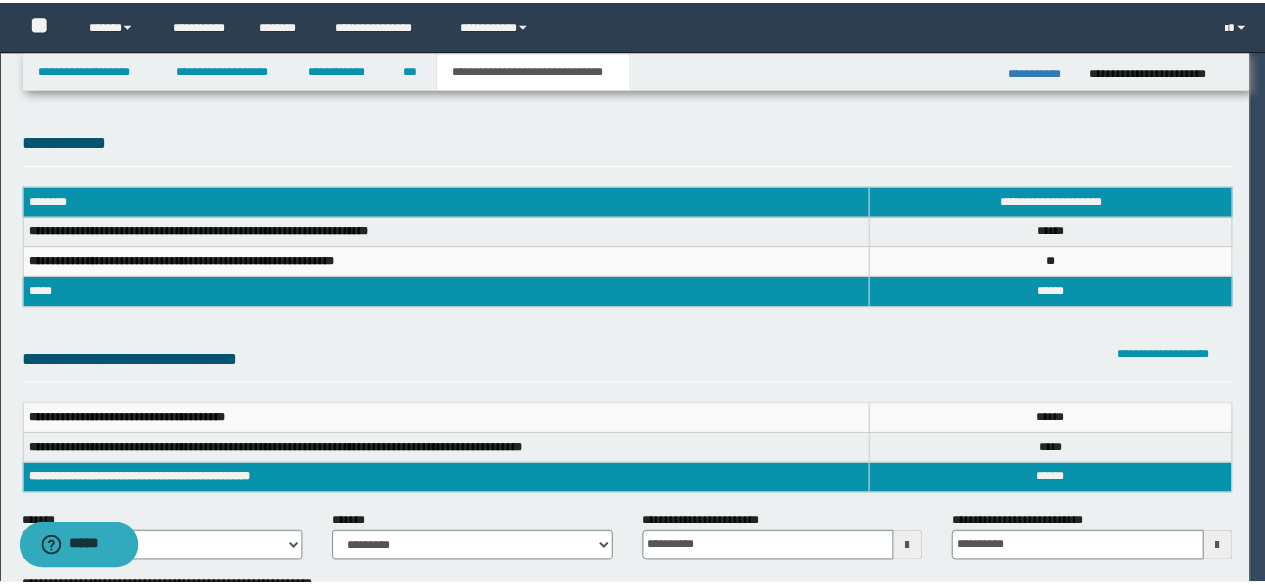 scroll, scrollTop: 0, scrollLeft: 0, axis: both 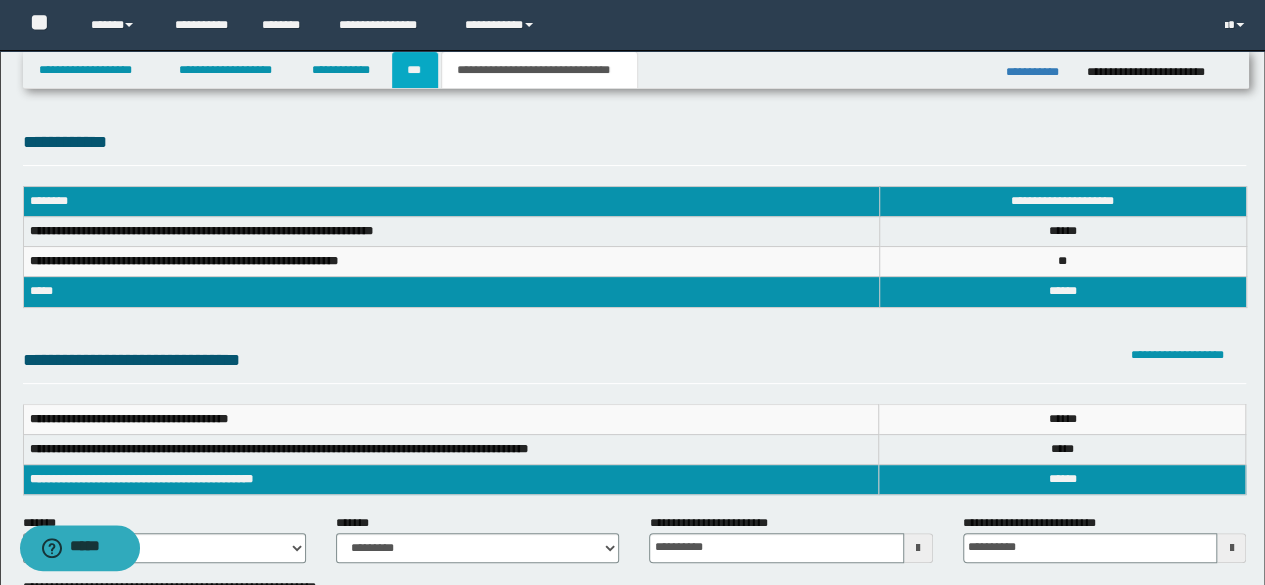 click on "***" at bounding box center (415, 70) 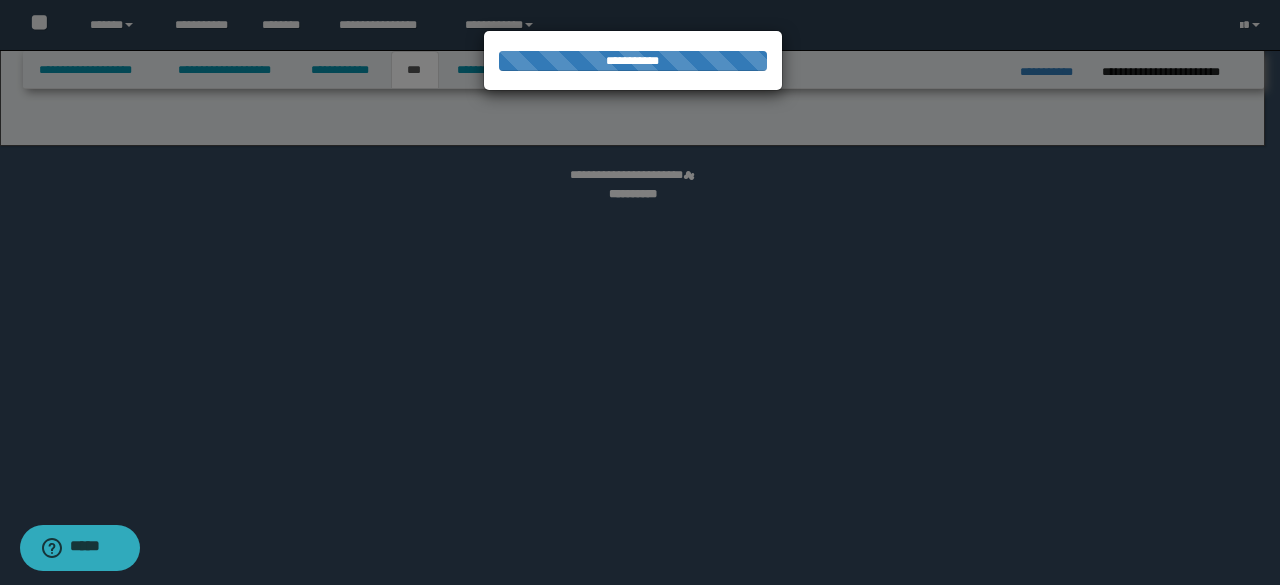 select on "**" 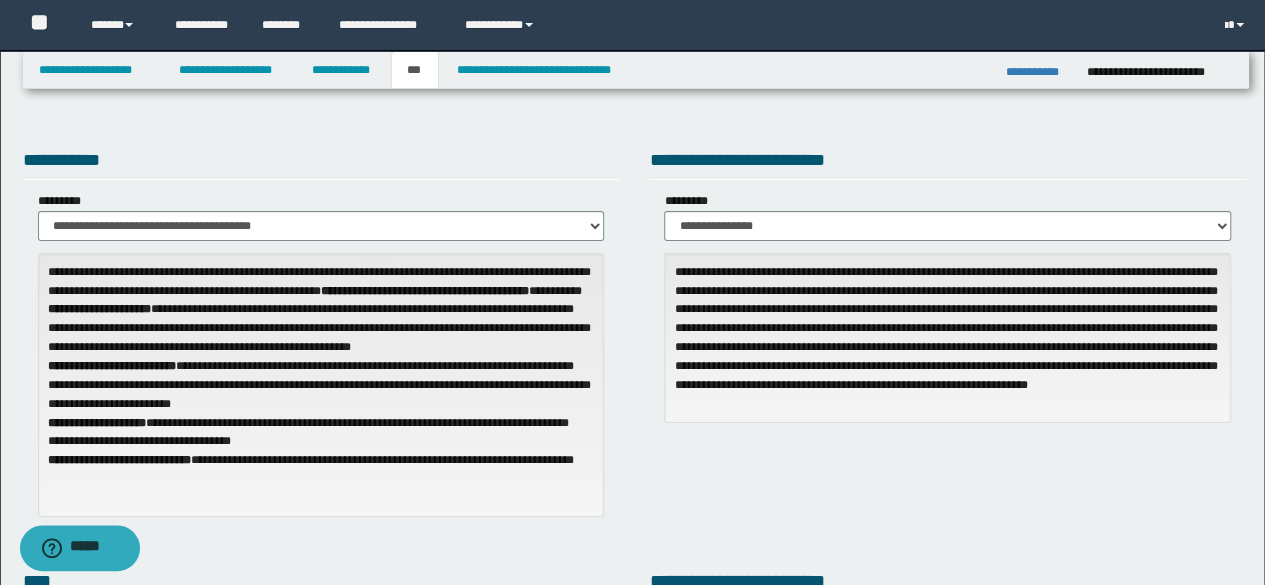 click on "**********" at bounding box center [632, 645] 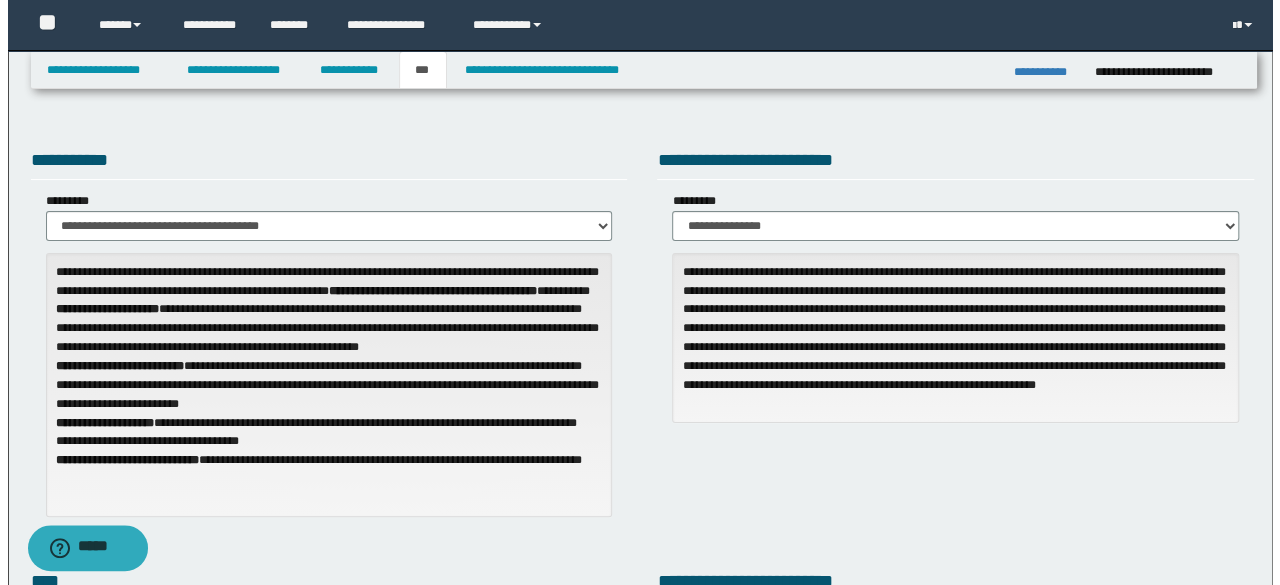 scroll, scrollTop: 512, scrollLeft: 0, axis: vertical 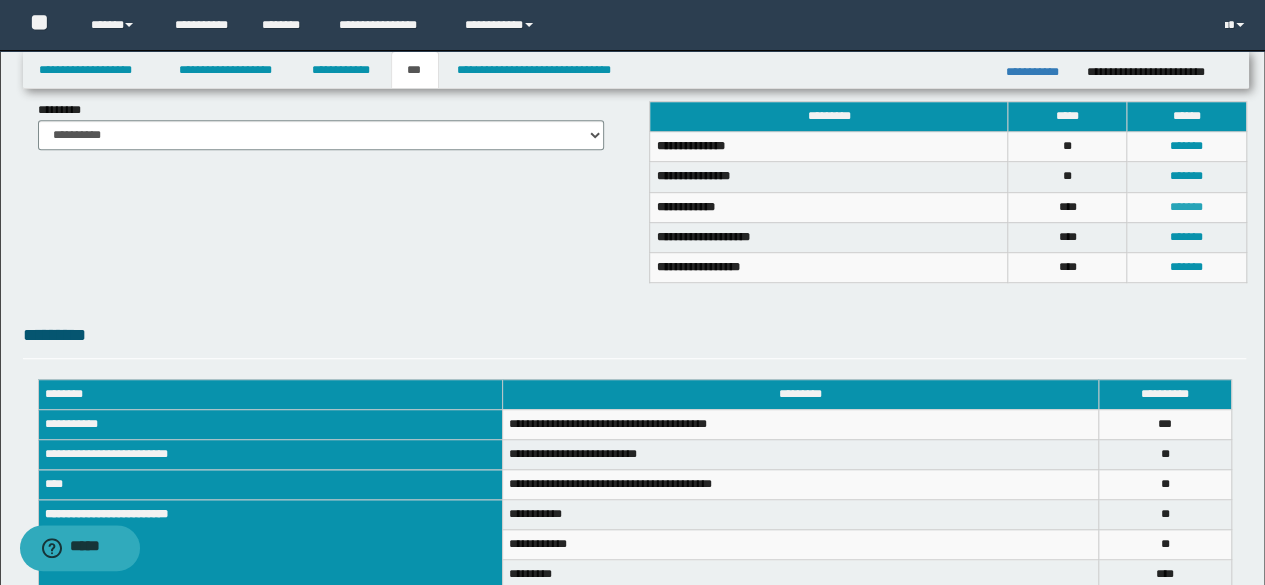 click on "*******" at bounding box center [1186, 207] 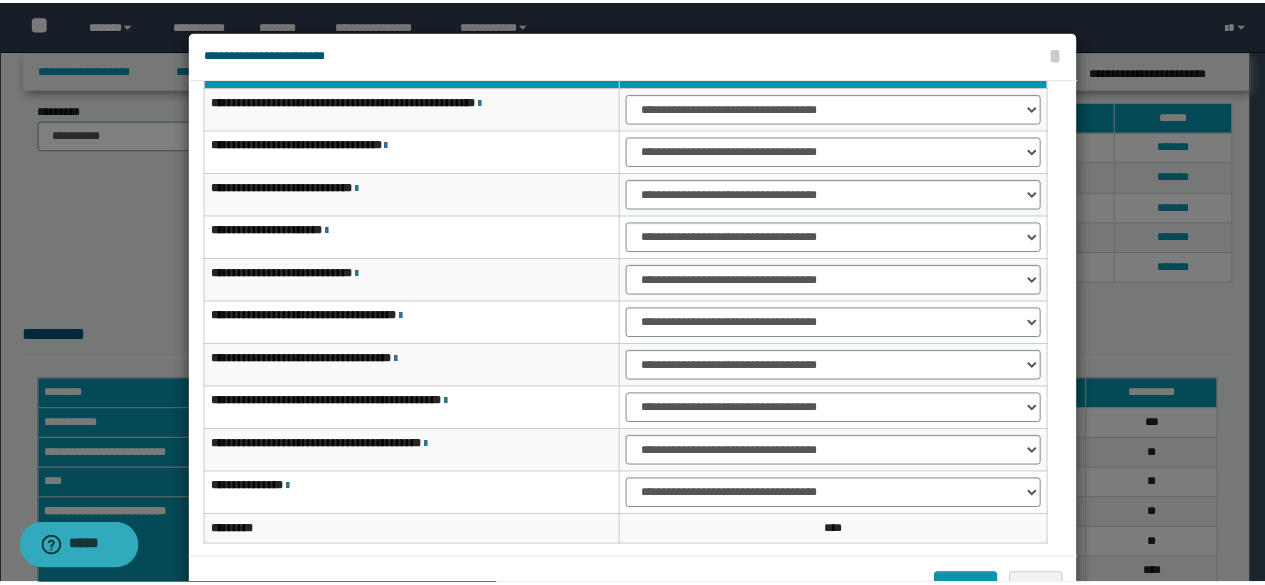scroll, scrollTop: 116, scrollLeft: 0, axis: vertical 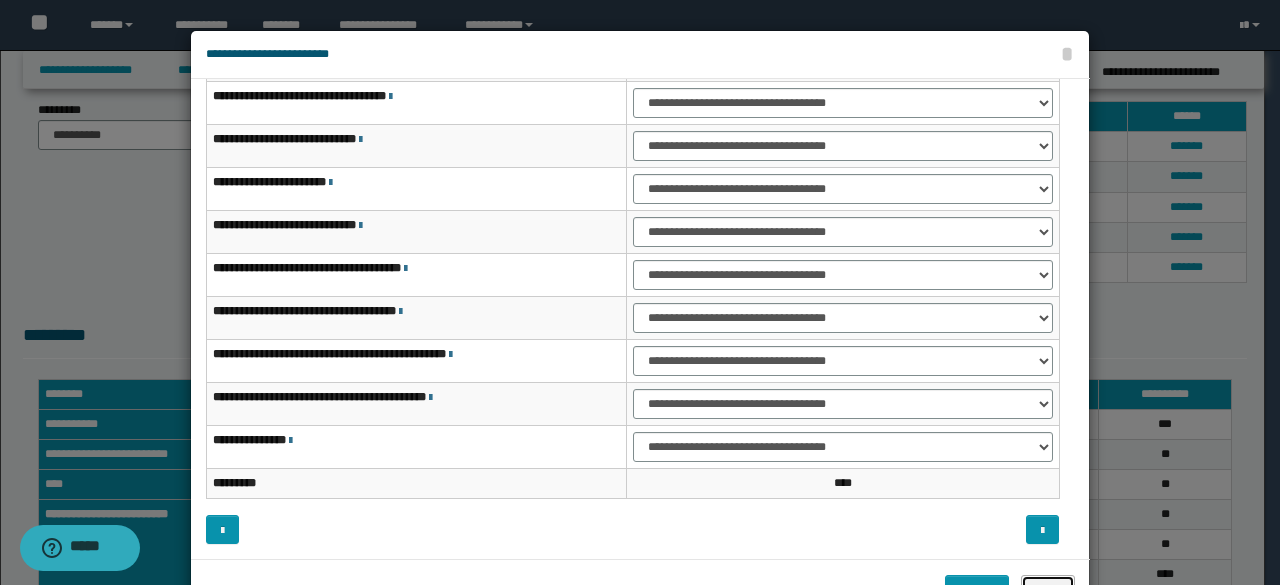 click on "******" at bounding box center (1048, 589) 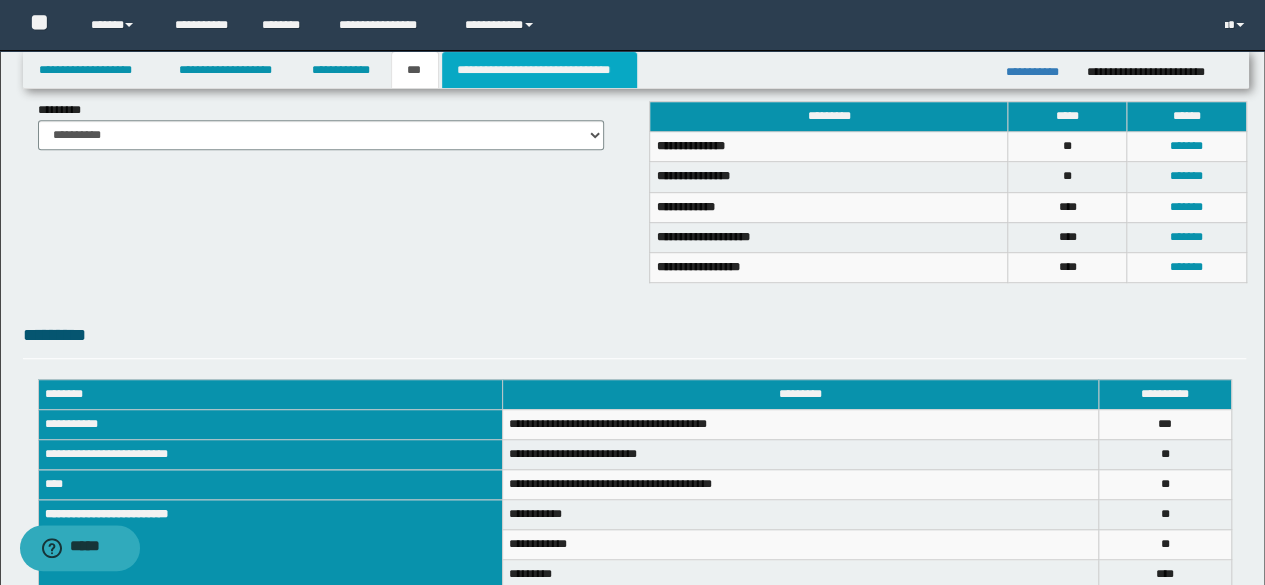 click on "**********" at bounding box center [539, 70] 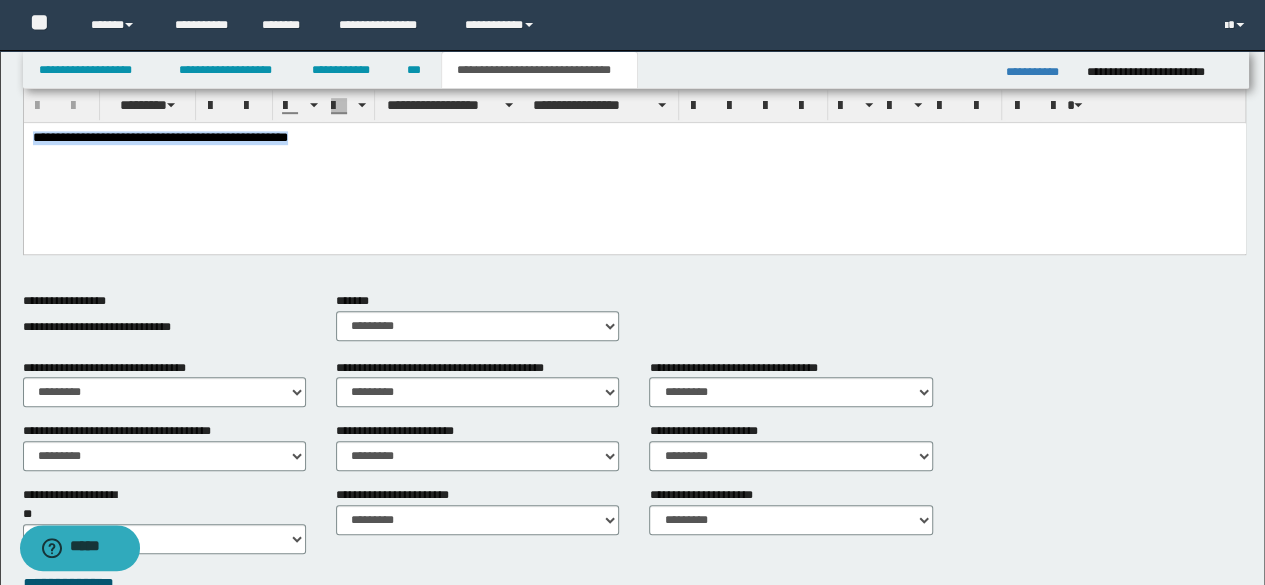 drag, startPoint x: 339, startPoint y: 145, endPoint x: 10, endPoint y: 89, distance: 333.73193 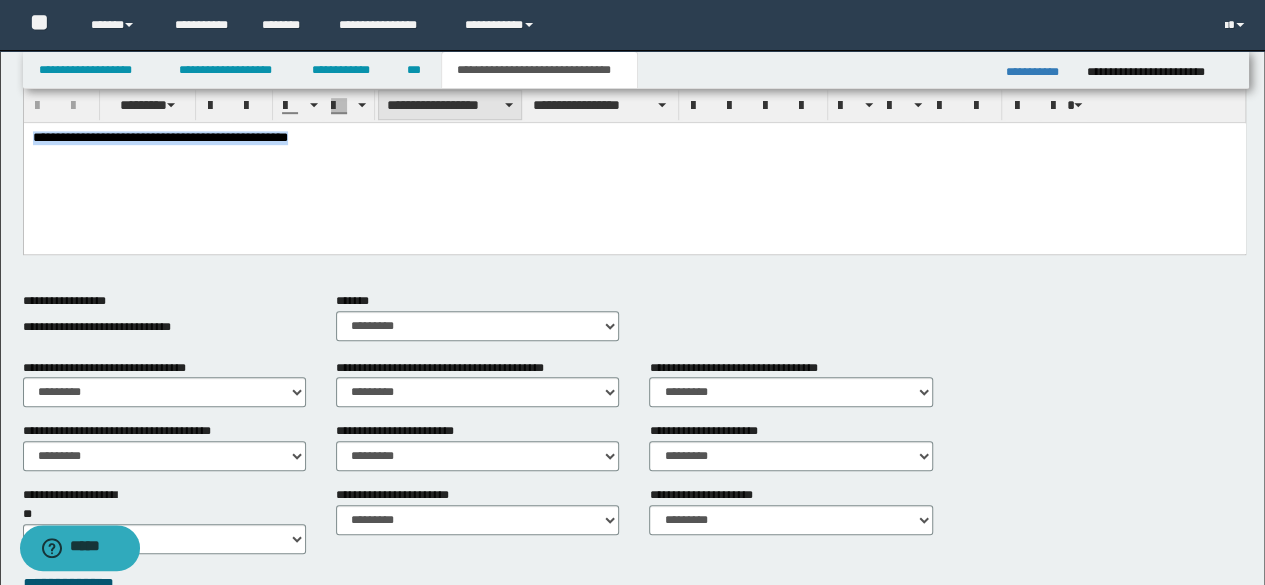 click on "**********" at bounding box center (450, 105) 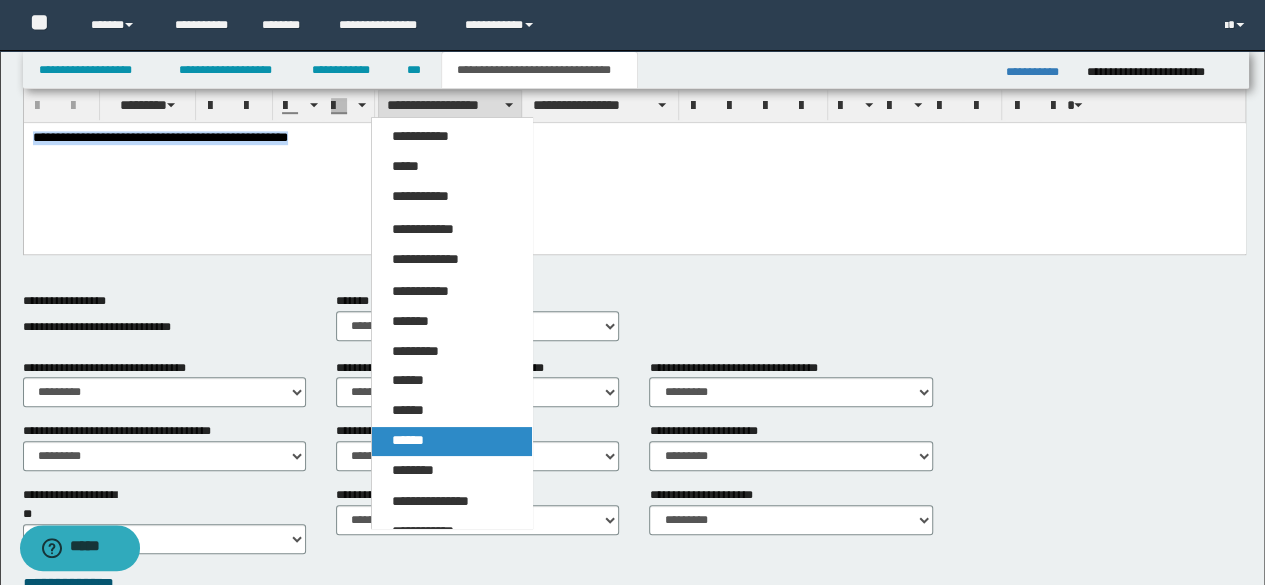 click on "******" at bounding box center [451, 441] 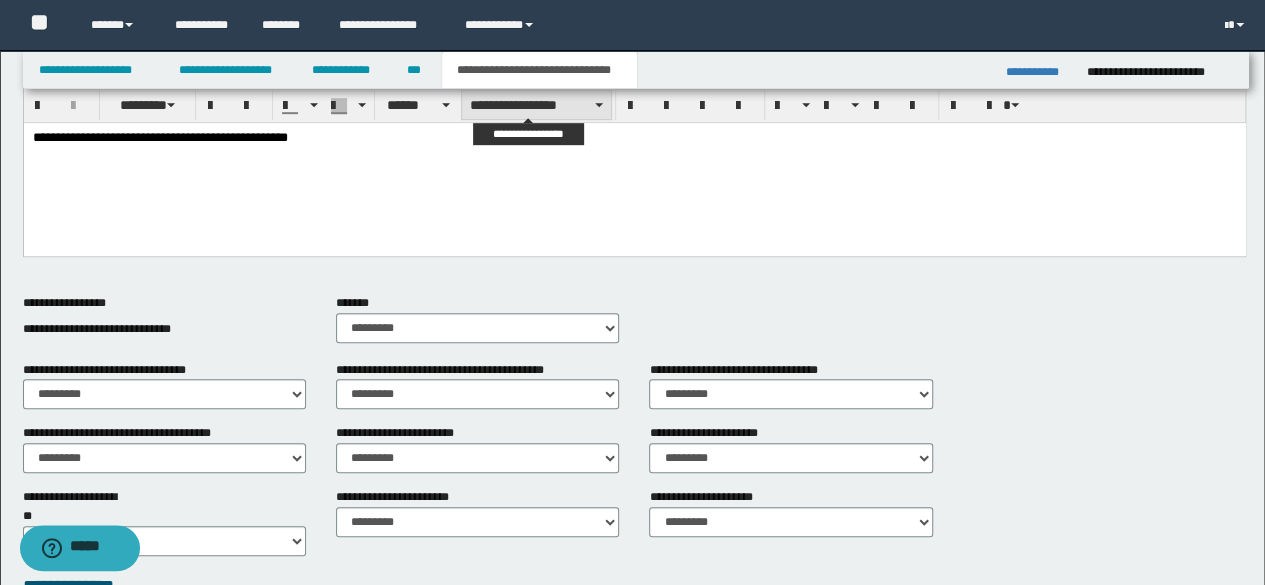 click on "**********" at bounding box center (536, 105) 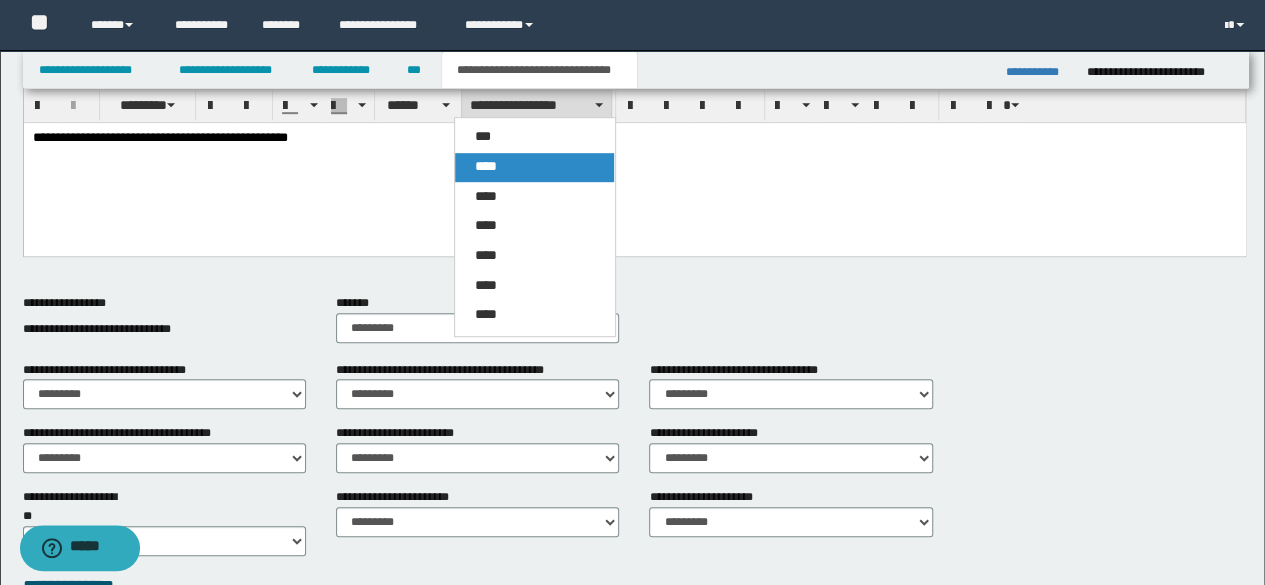 click on "****" at bounding box center (534, 167) 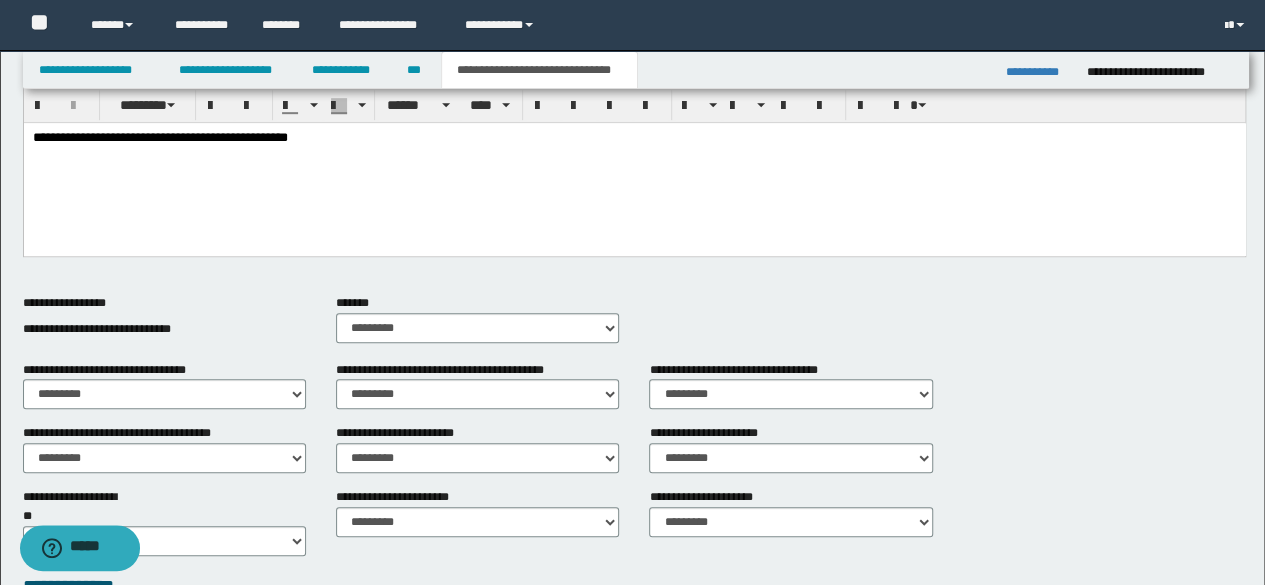 scroll, scrollTop: 0, scrollLeft: 0, axis: both 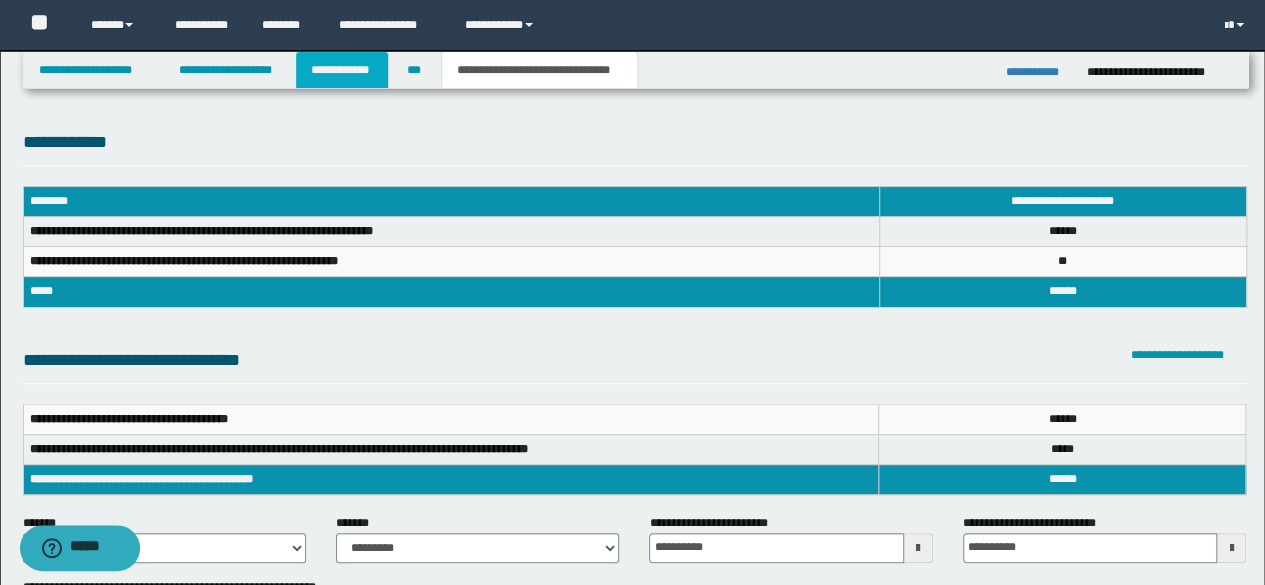 click on "**********" at bounding box center [342, 70] 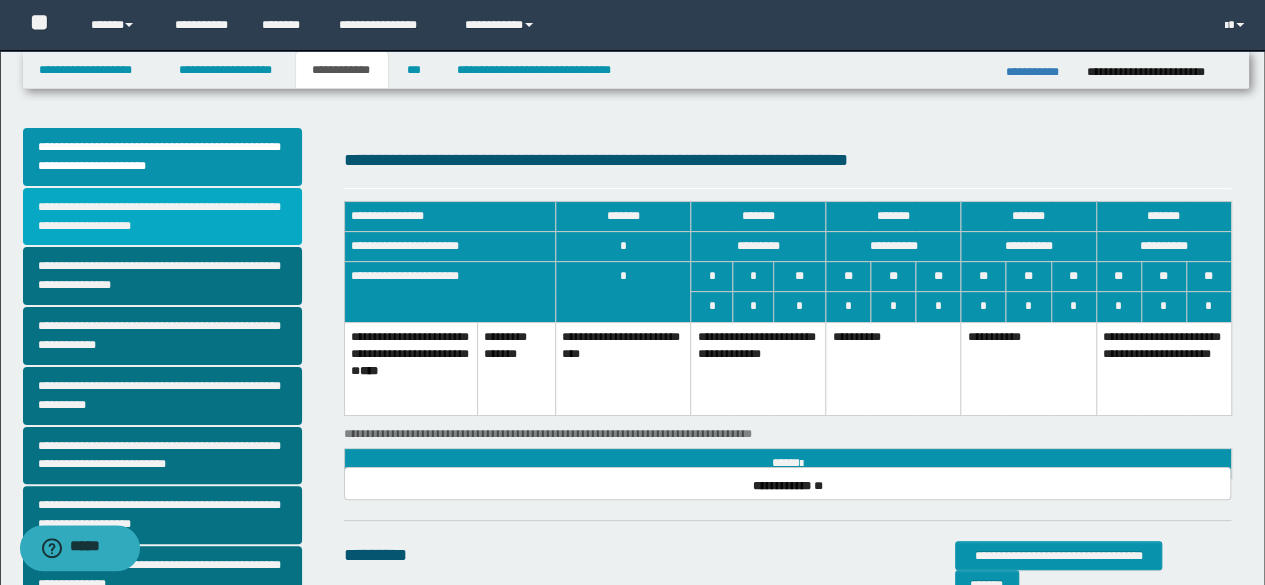 click on "**********" at bounding box center (162, 217) 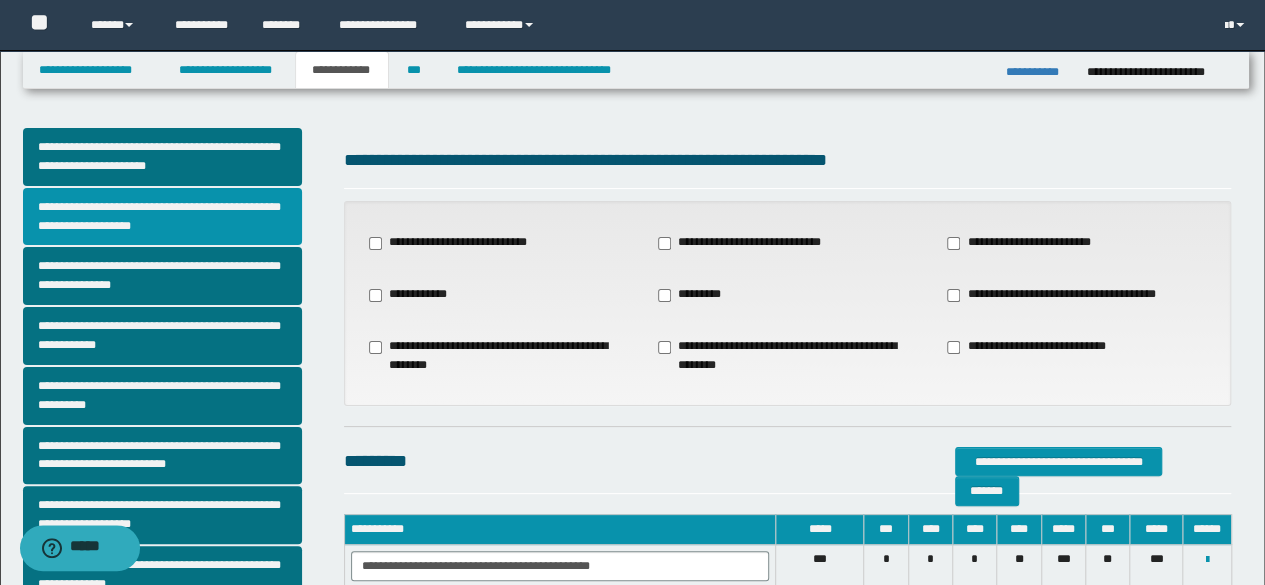 scroll, scrollTop: 512, scrollLeft: 0, axis: vertical 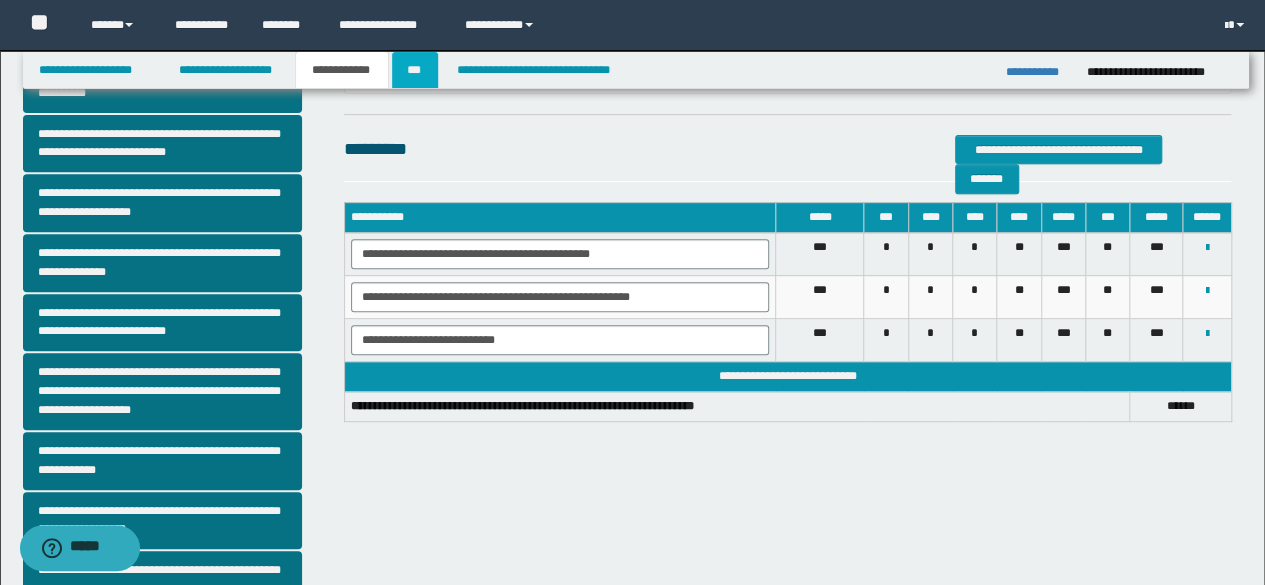 click on "***" at bounding box center (415, 70) 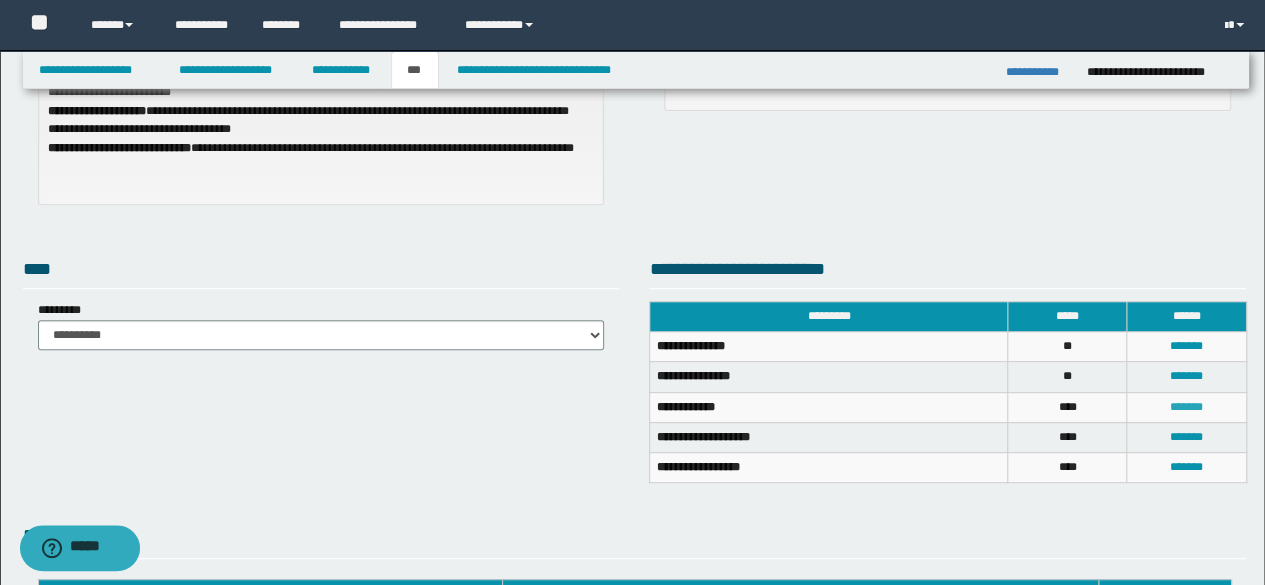 click on "*******" at bounding box center [1186, 407] 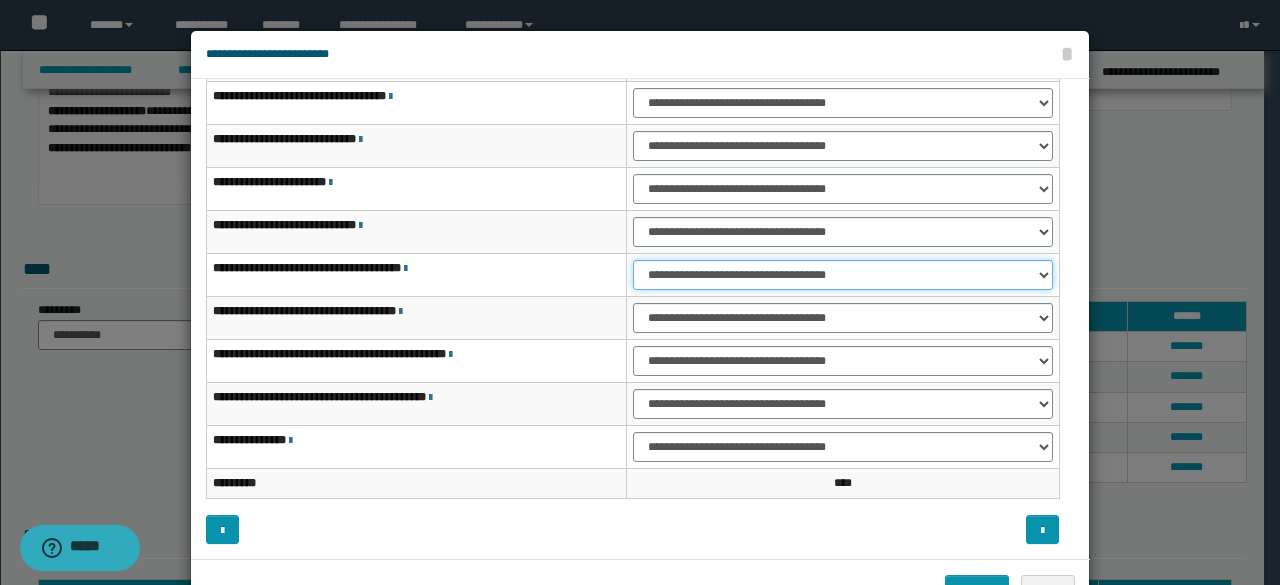 click on "**********" at bounding box center [843, 275] 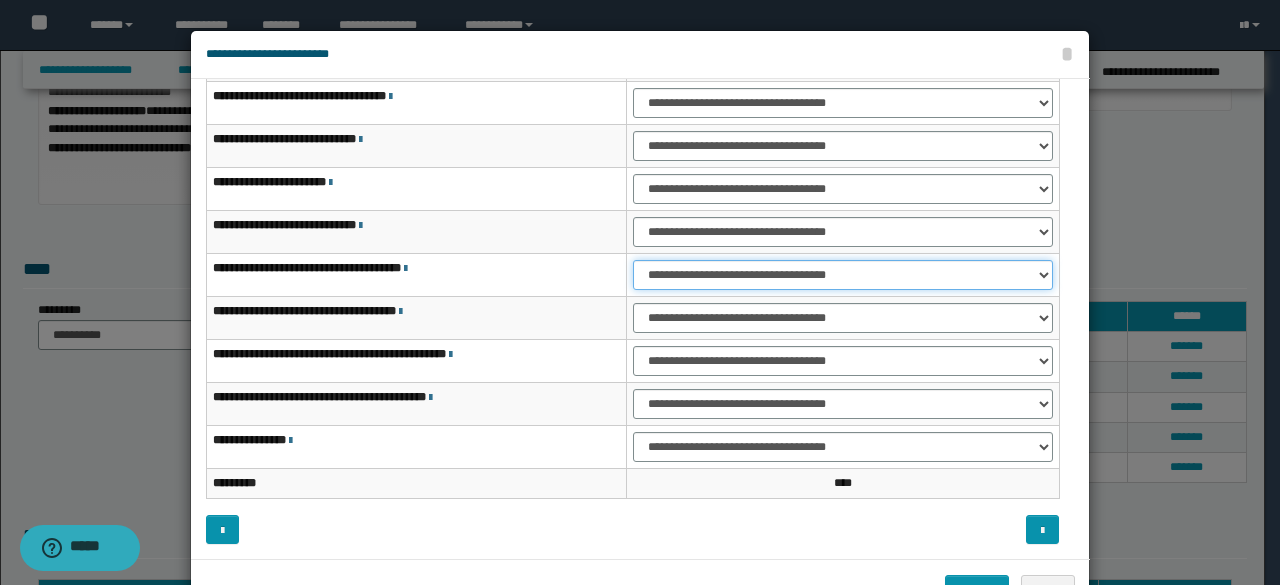 select on "***" 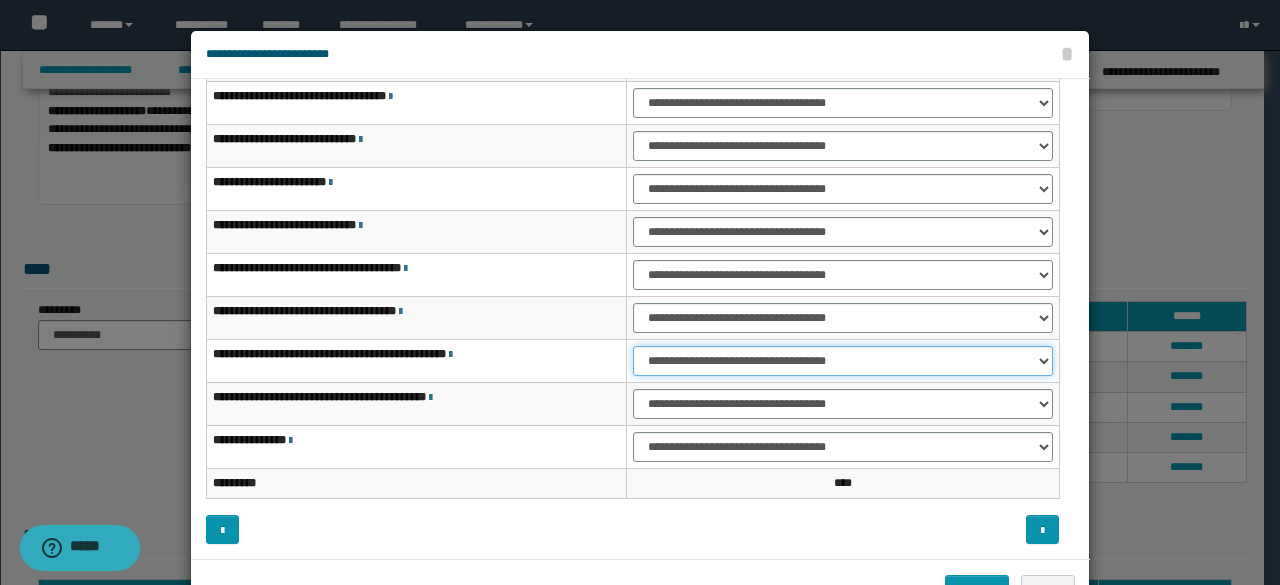 click on "**********" at bounding box center (843, 361) 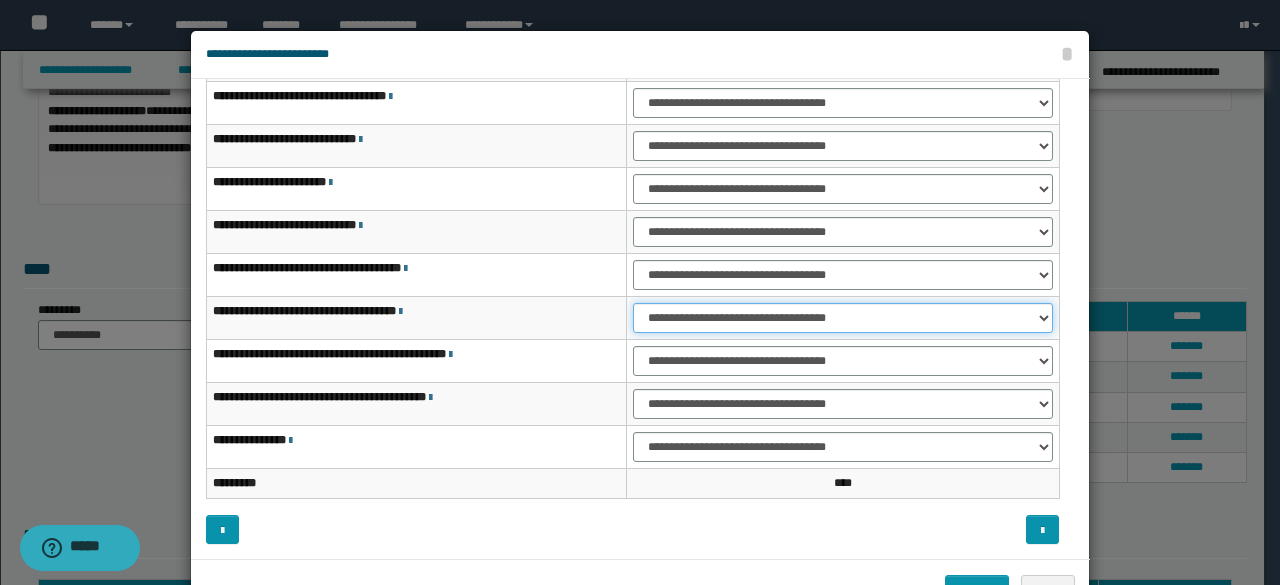 click on "**********" at bounding box center [843, 318] 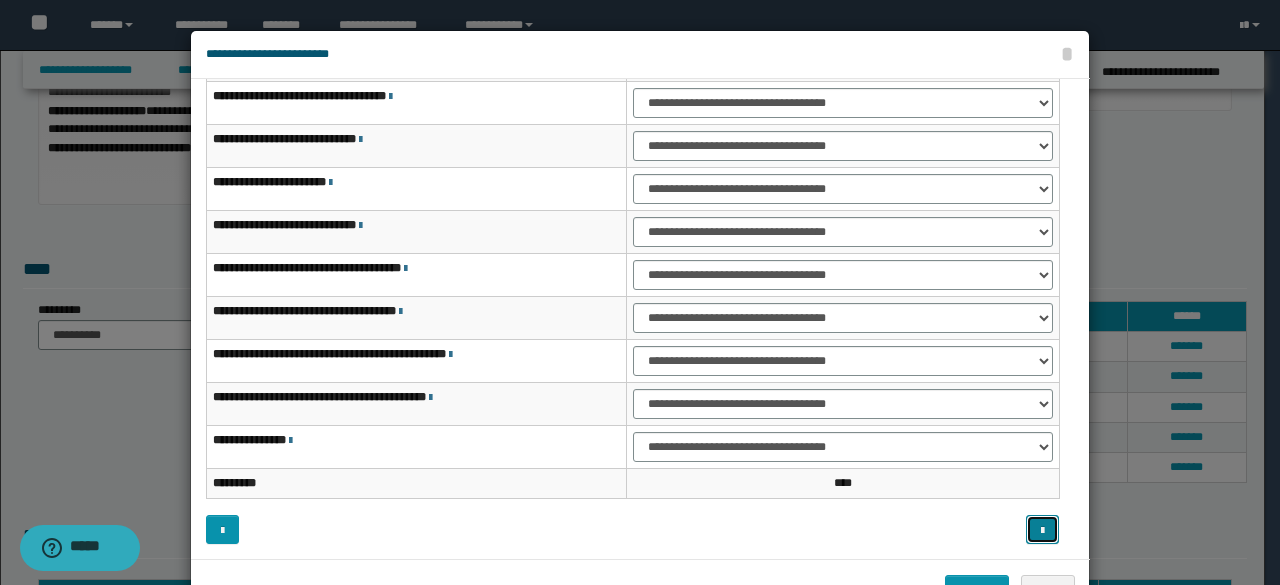 click at bounding box center (1042, 529) 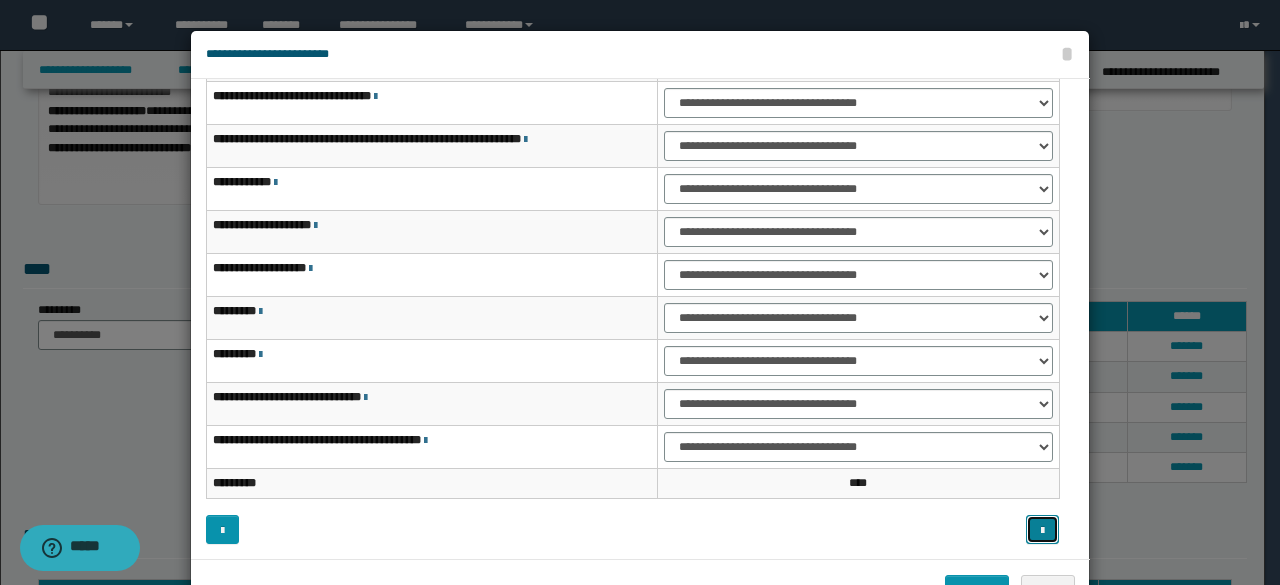 click at bounding box center [1042, 529] 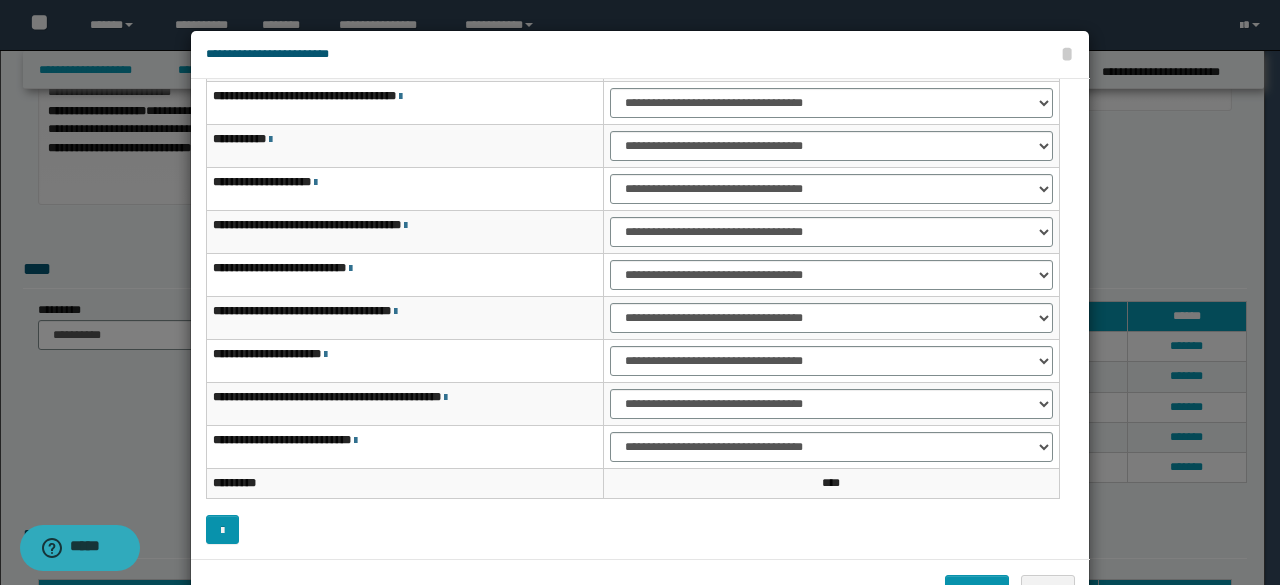 click at bounding box center (632, 529) 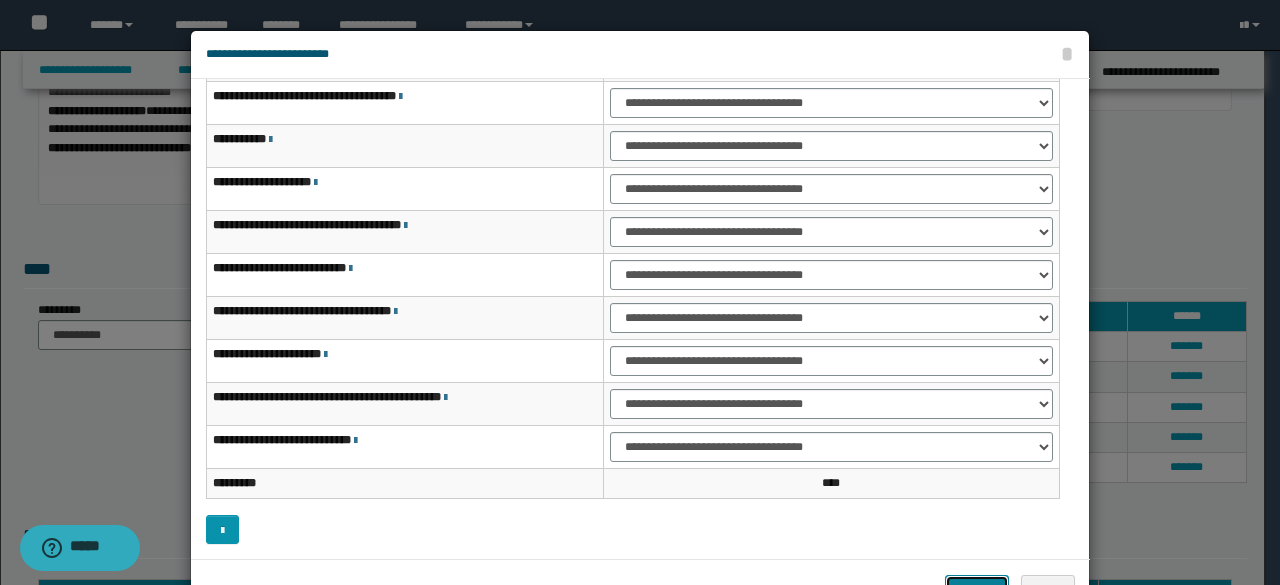 click on "*******" at bounding box center (977, 589) 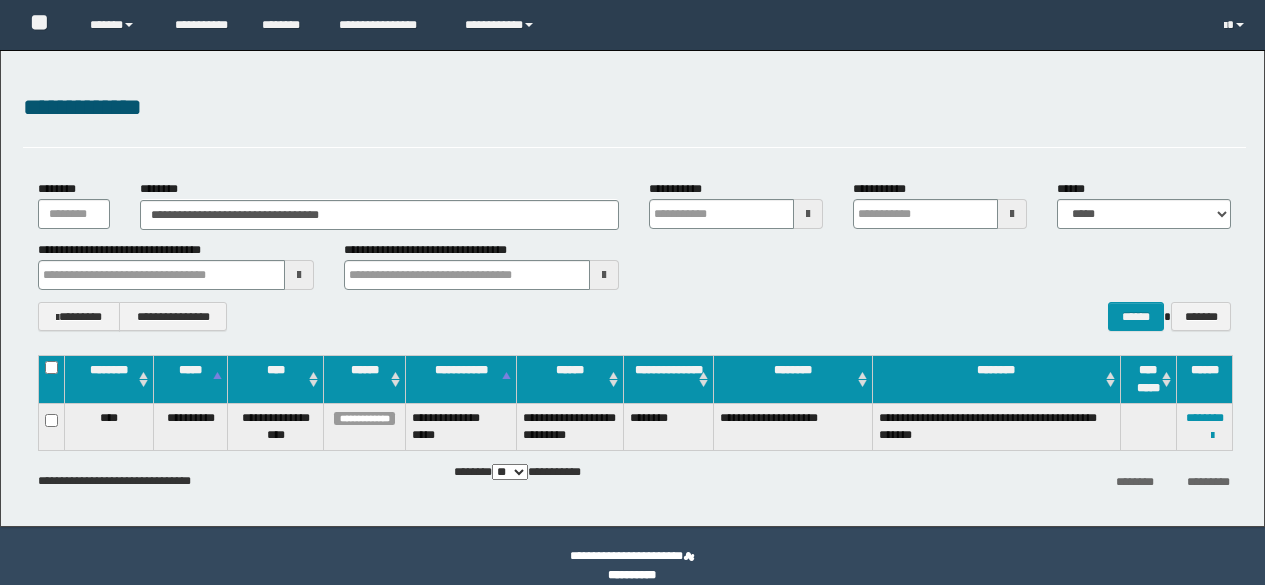 scroll, scrollTop: 0, scrollLeft: 0, axis: both 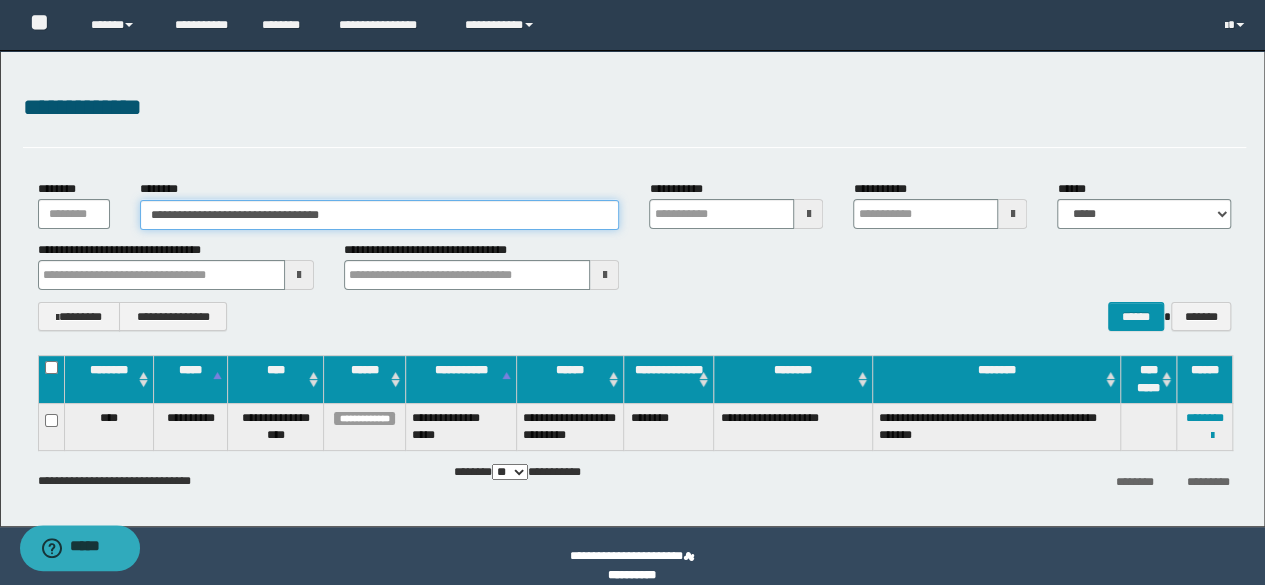 drag, startPoint x: 384, startPoint y: 212, endPoint x: 0, endPoint y: 203, distance: 384.10547 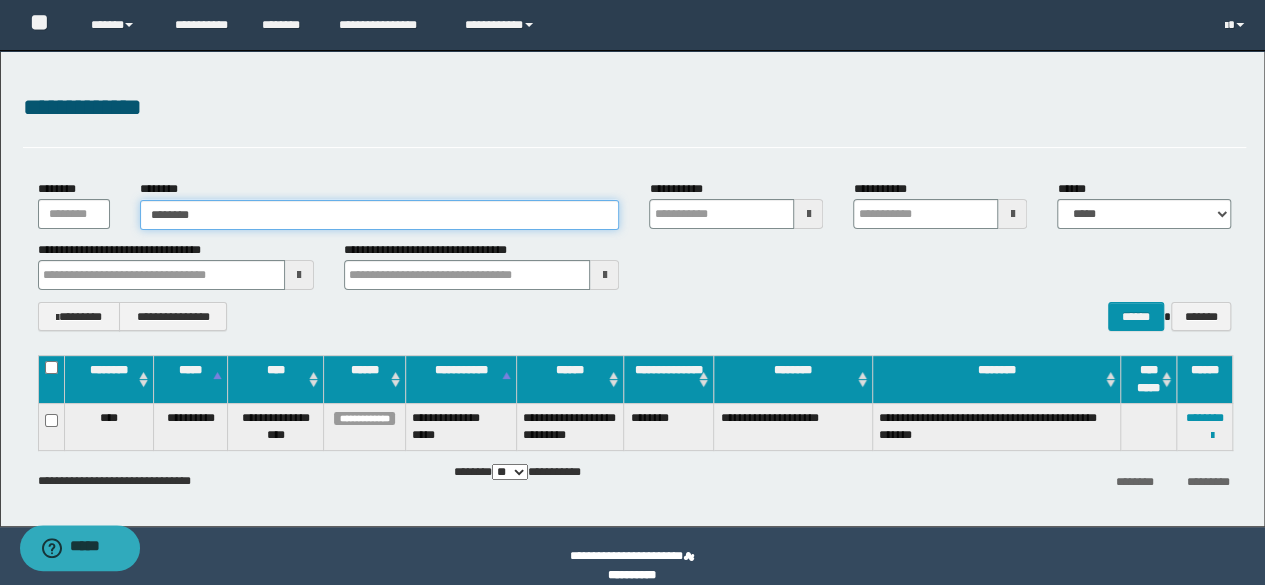 type on "********" 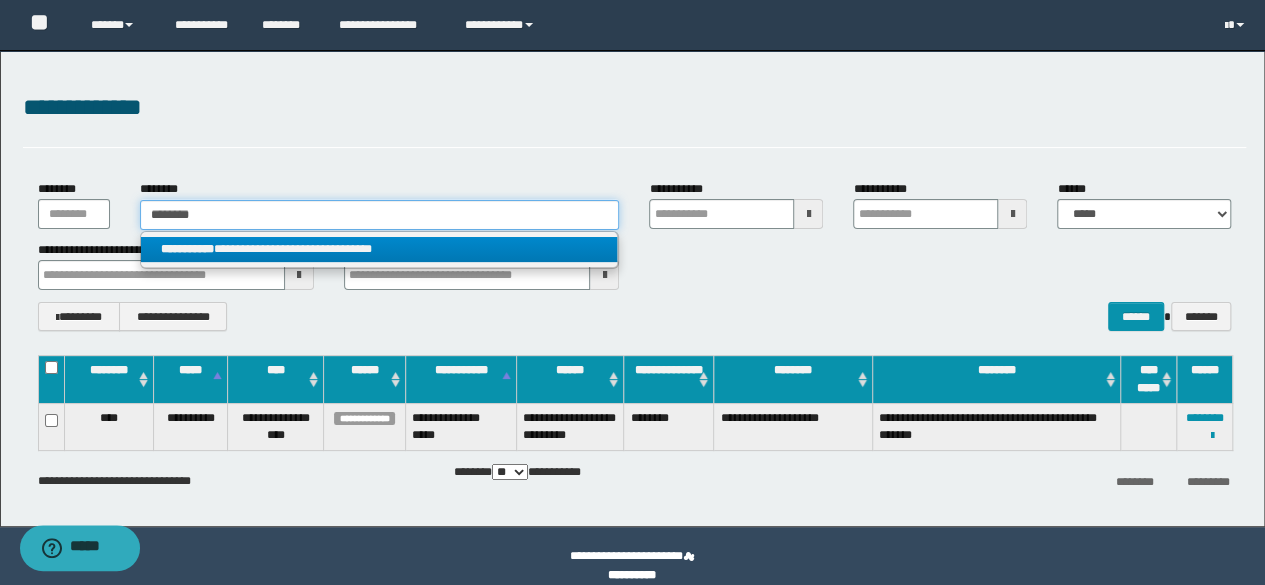 type on "********" 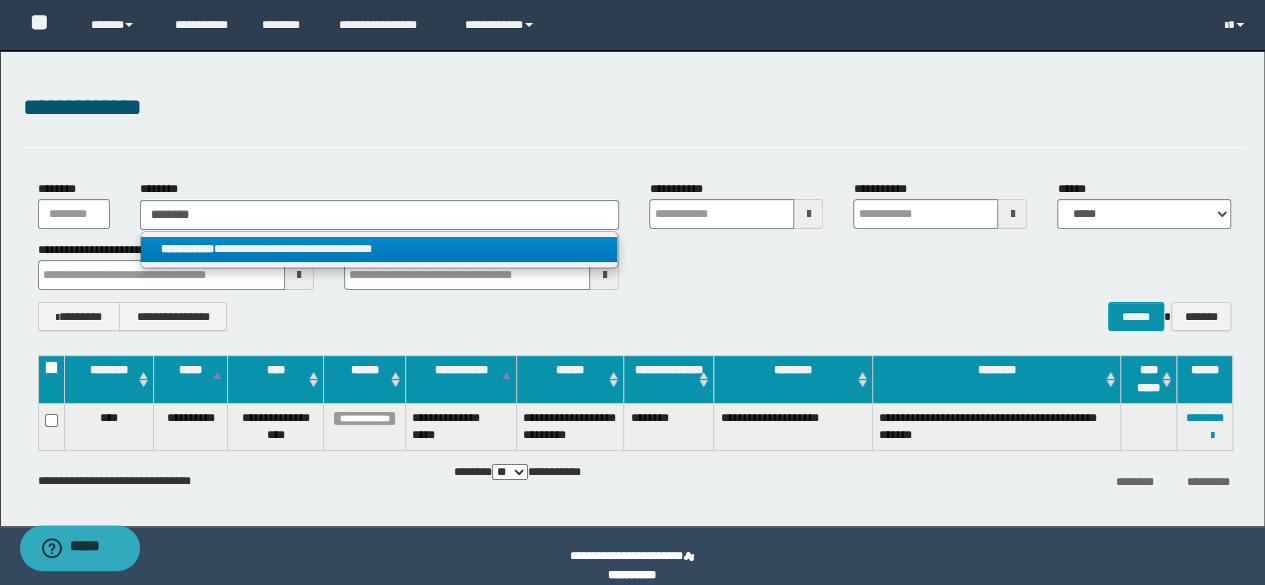 click on "**********" at bounding box center (379, 249) 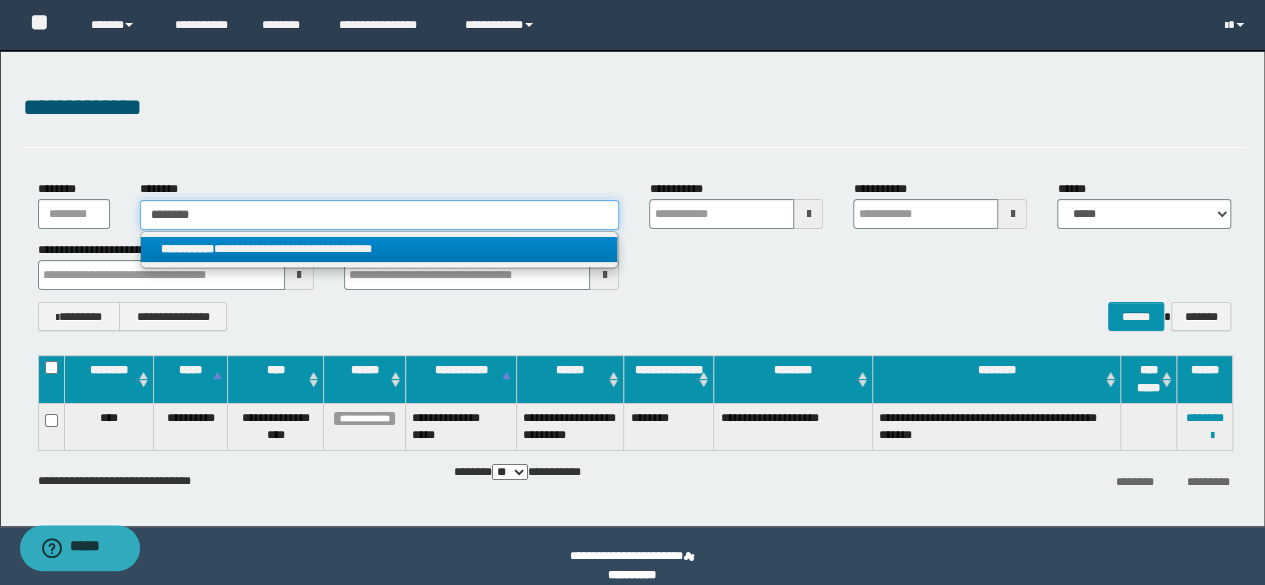type 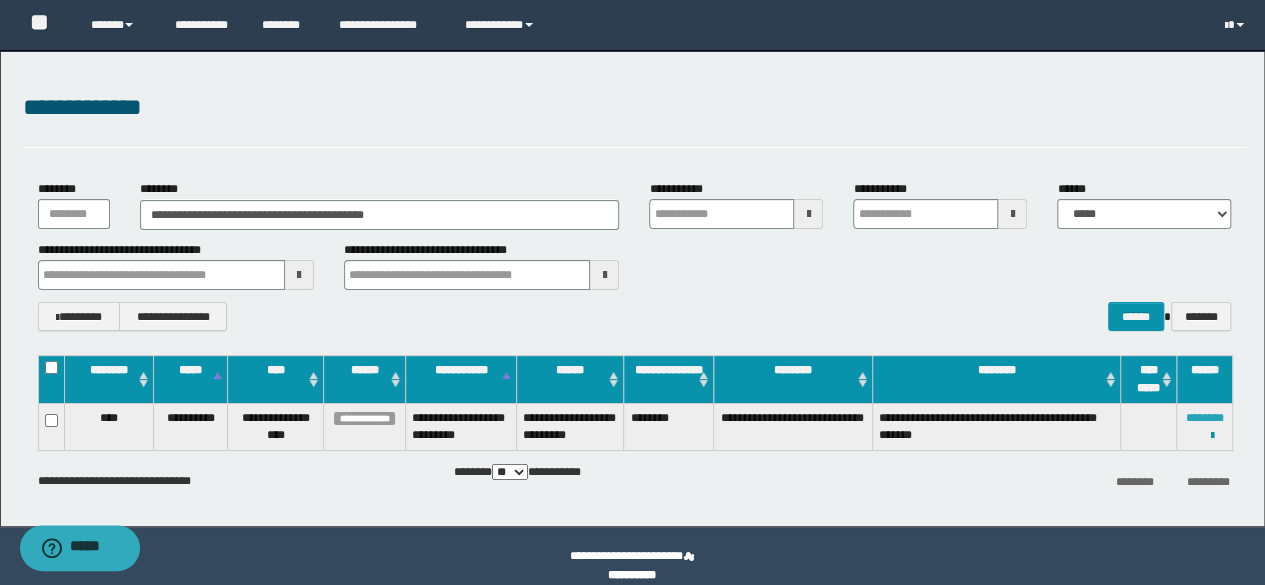 click on "********" at bounding box center [1205, 418] 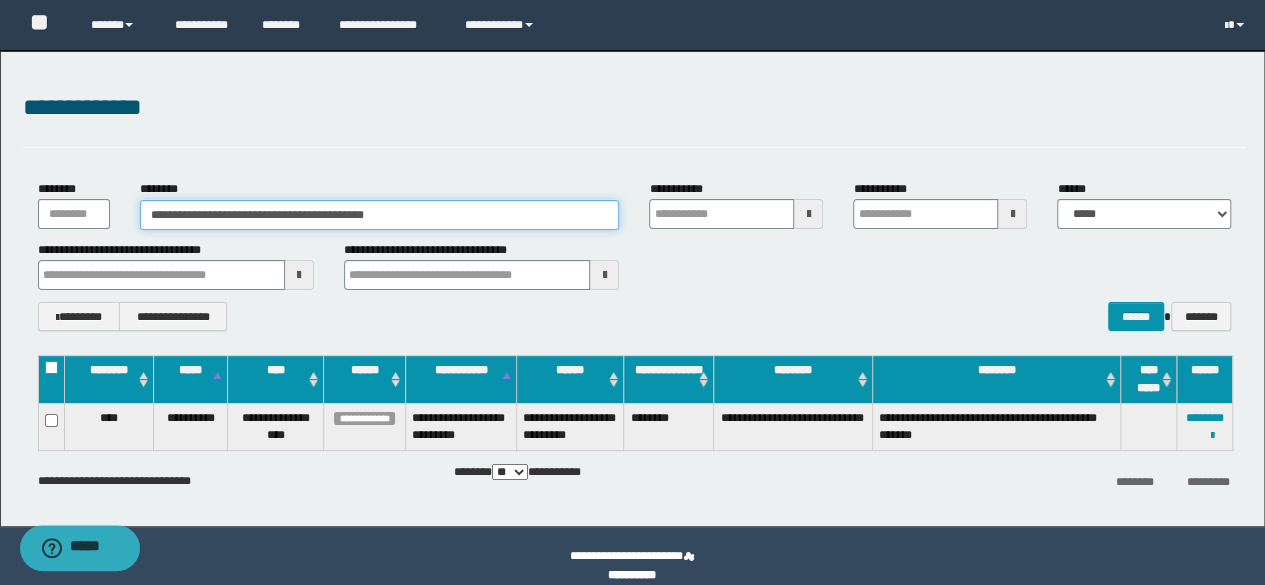 drag, startPoint x: 460, startPoint y: 217, endPoint x: 22, endPoint y: 137, distance: 445.246 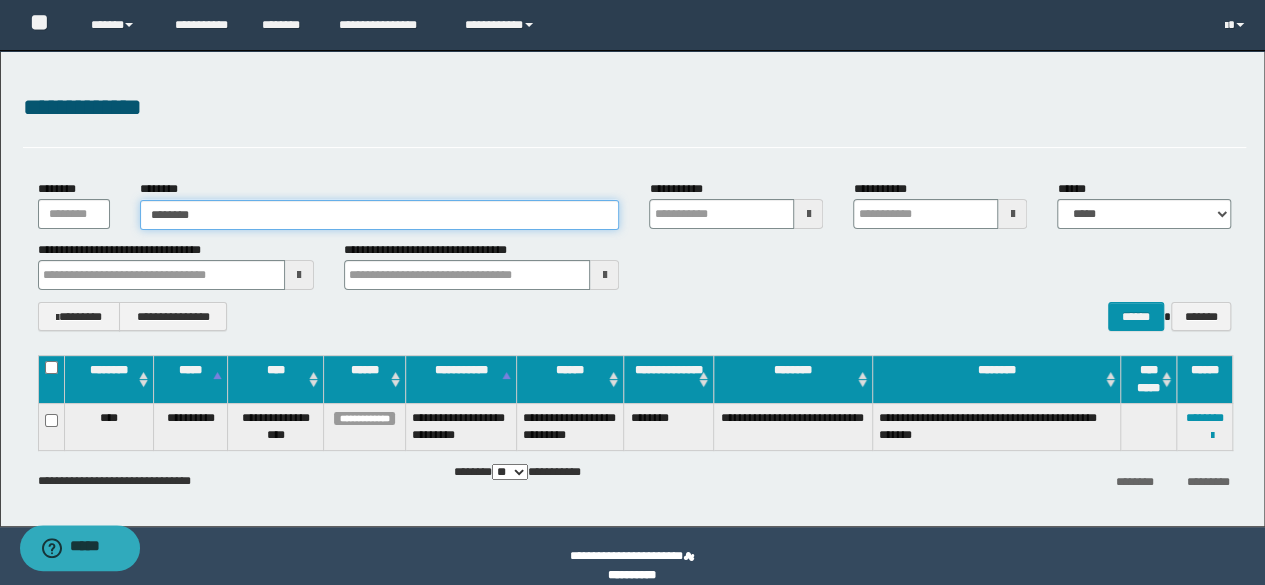type on "********" 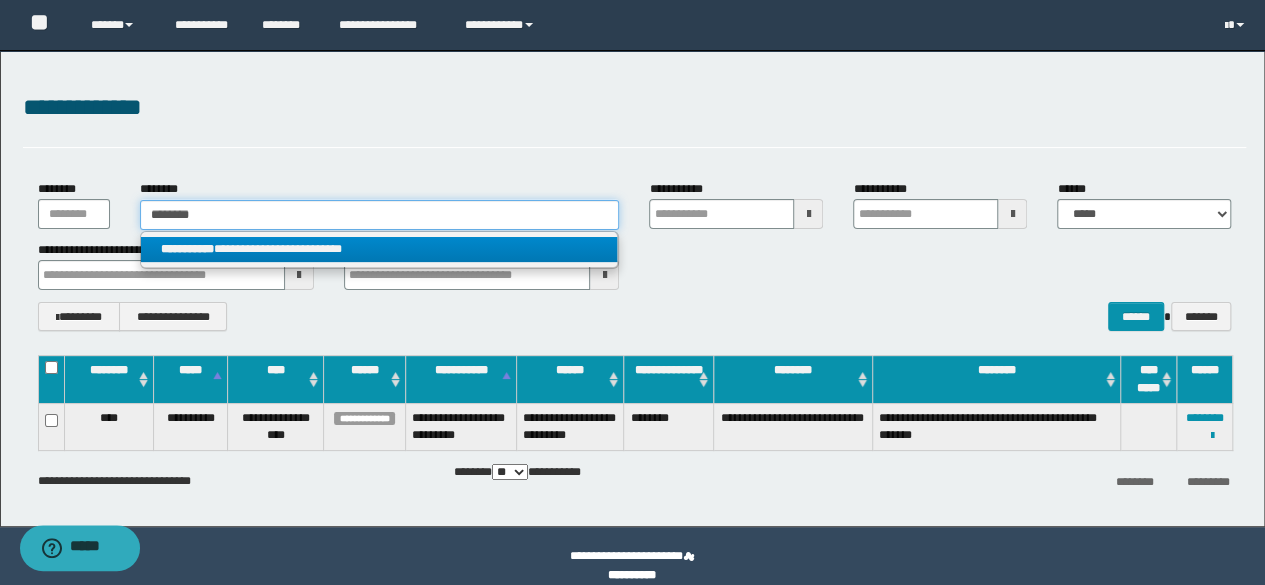 type on "********" 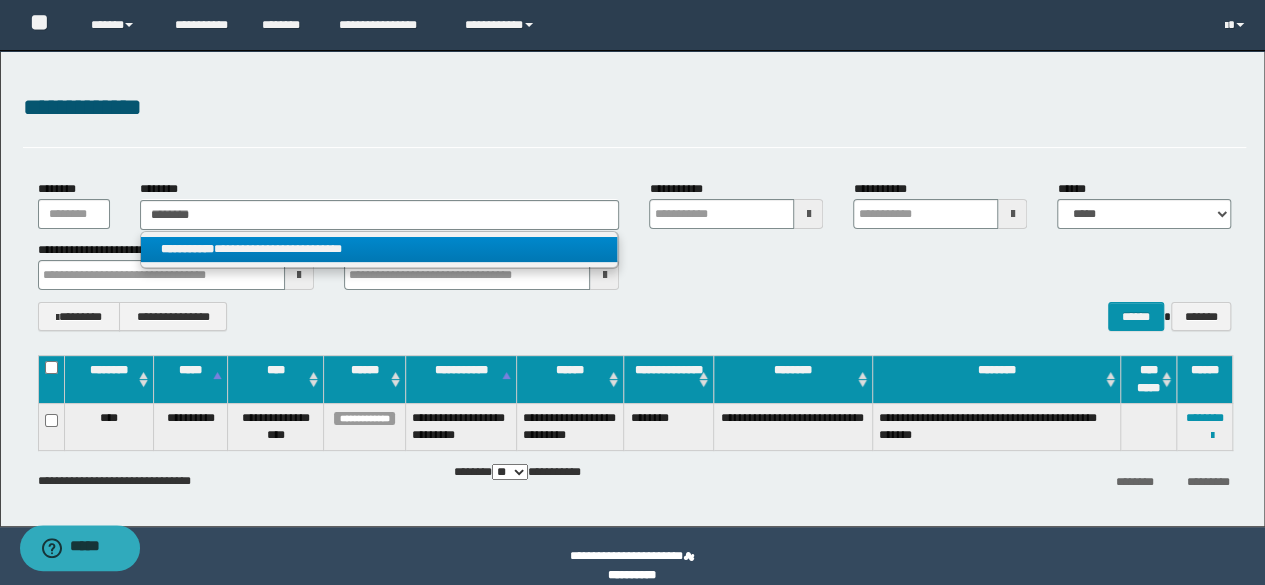 click on "**********" at bounding box center [379, 249] 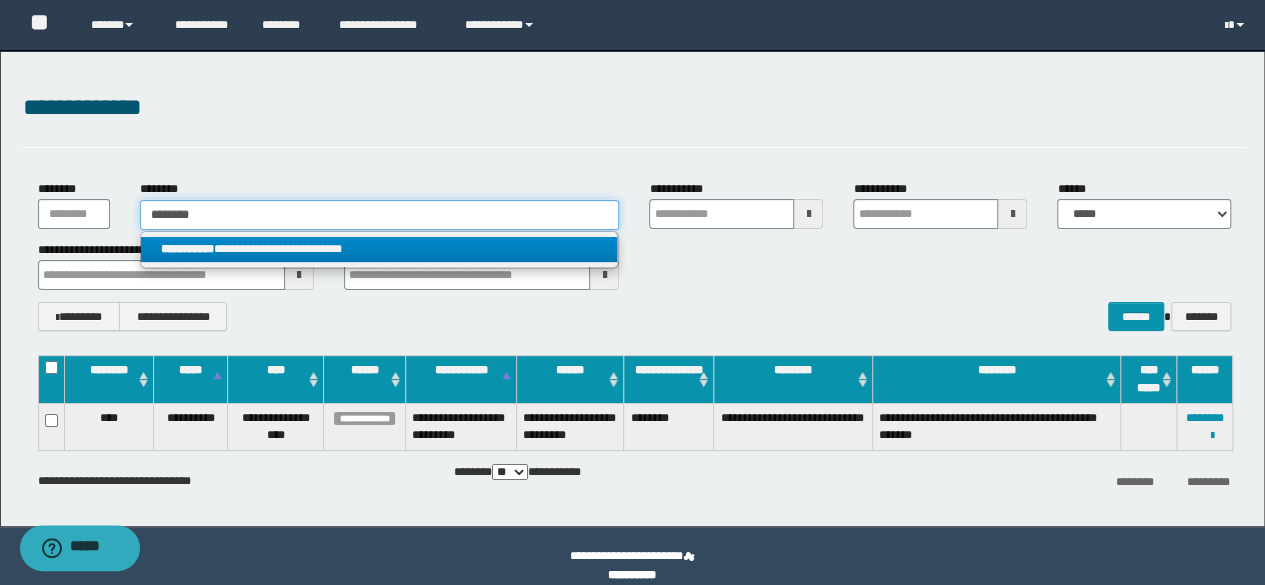 type 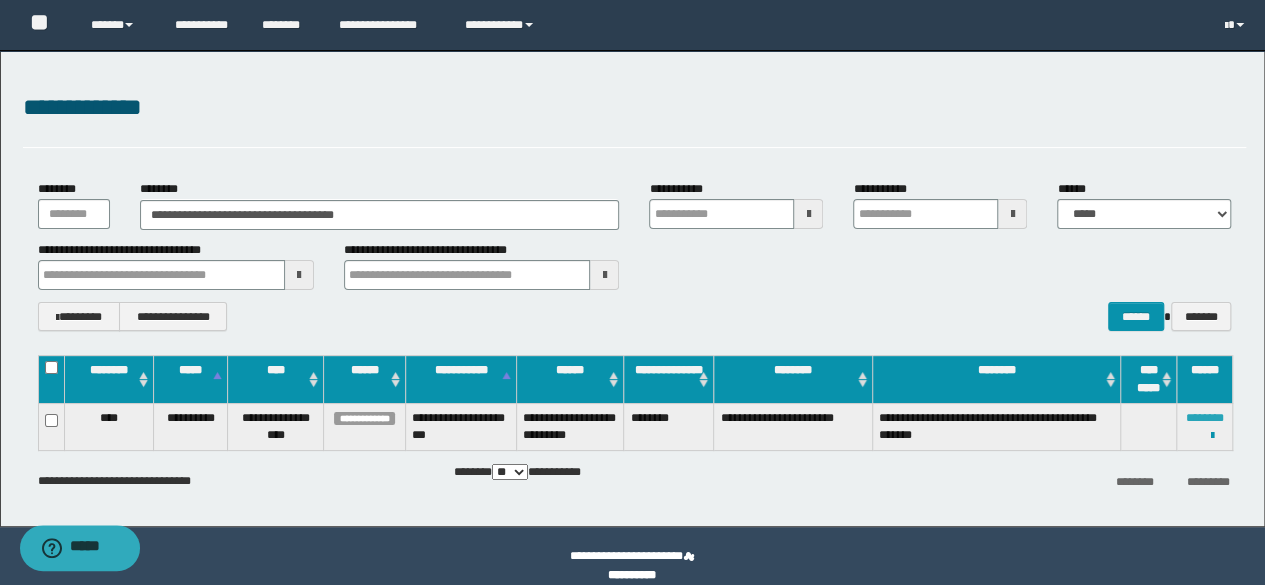 click on "********" at bounding box center (1205, 418) 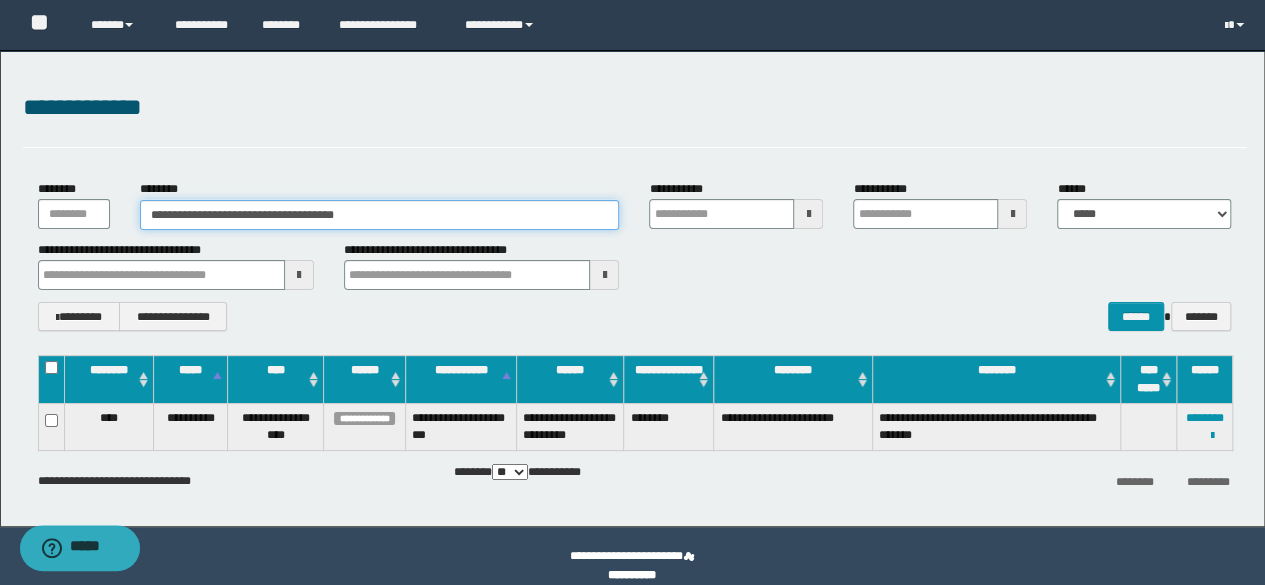 drag, startPoint x: 387, startPoint y: 219, endPoint x: 0, endPoint y: 187, distance: 388.32074 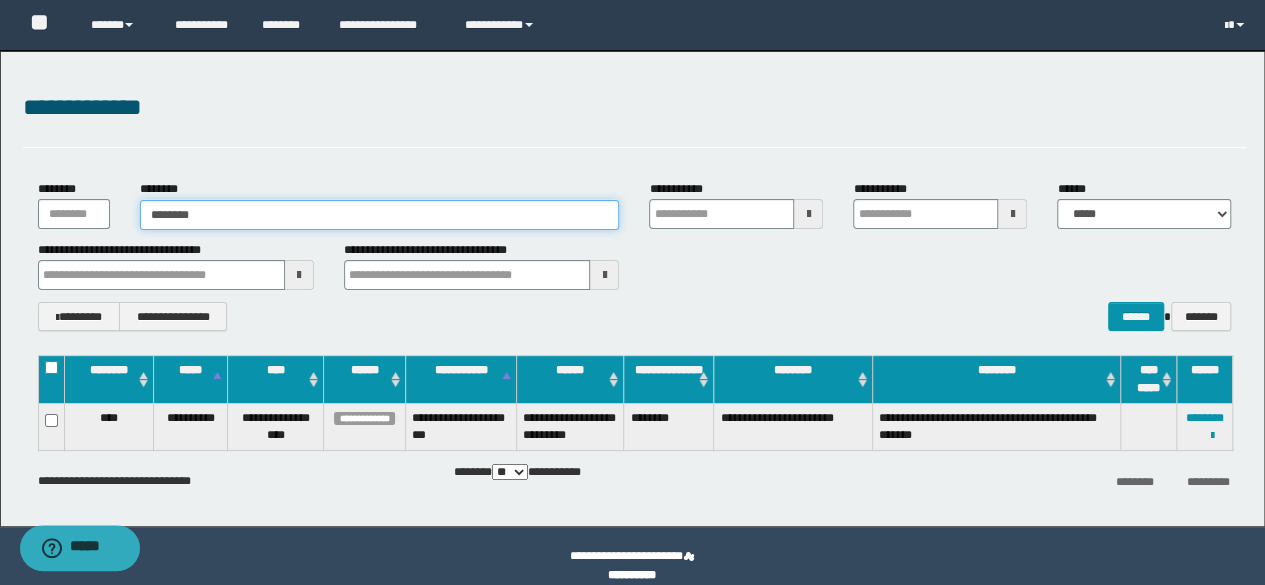 type on "********" 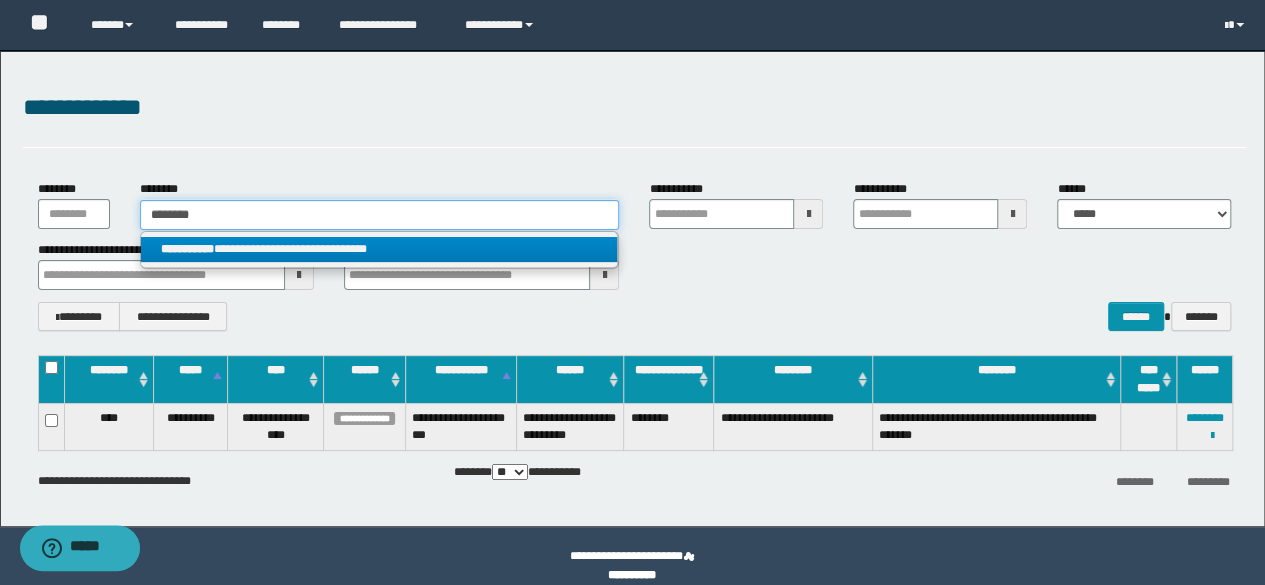 type on "********" 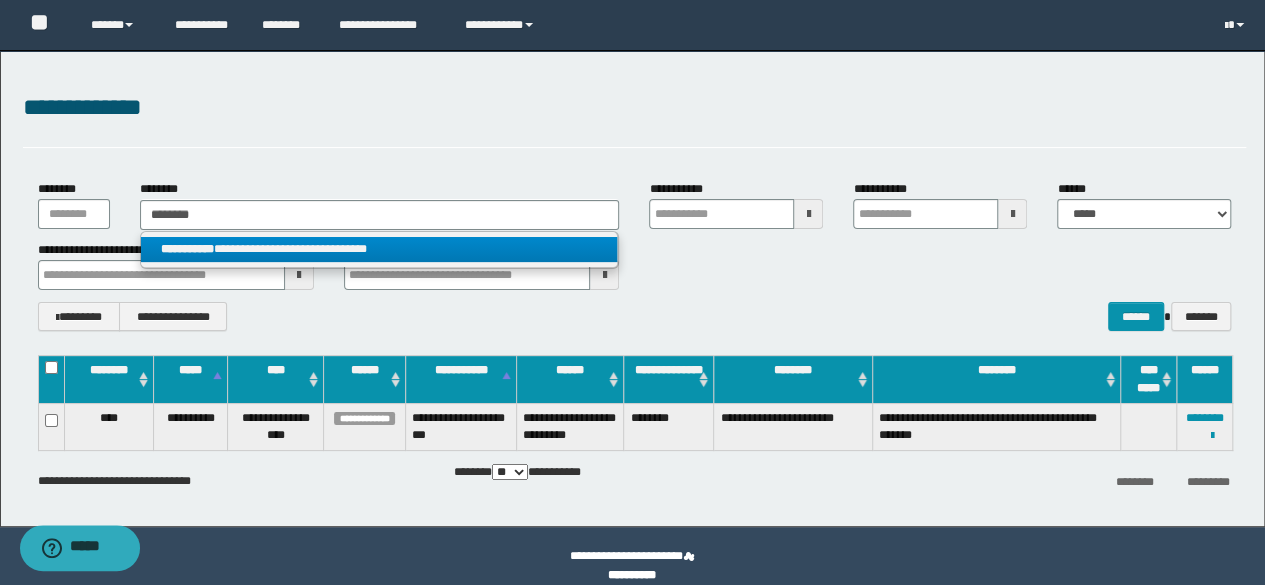 click on "**********" at bounding box center (379, 249) 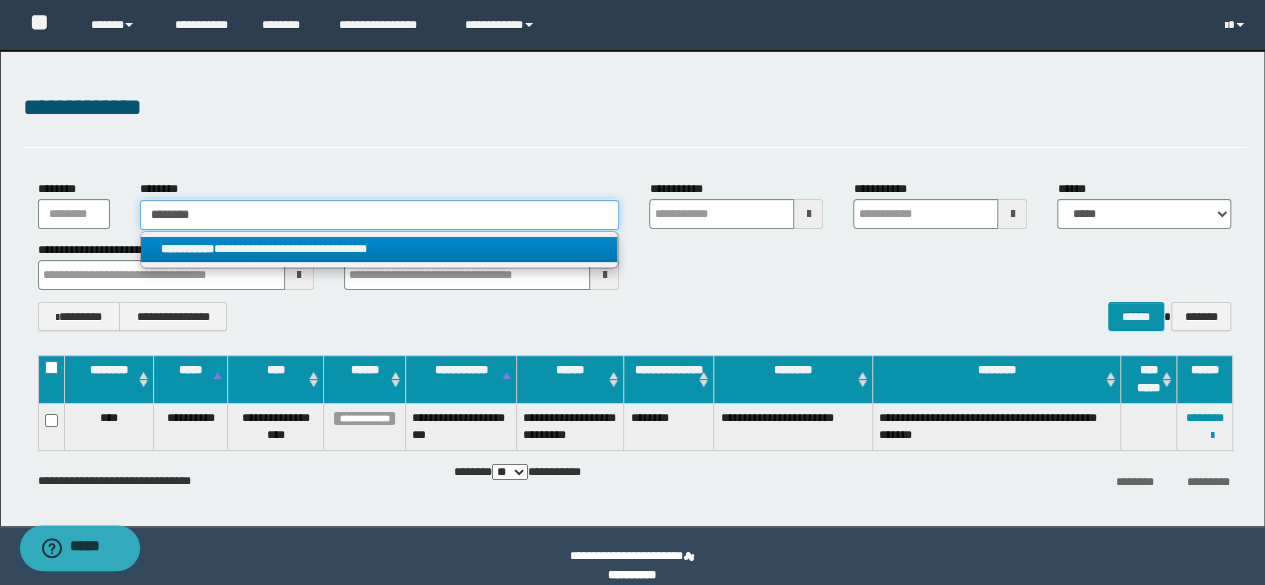 type 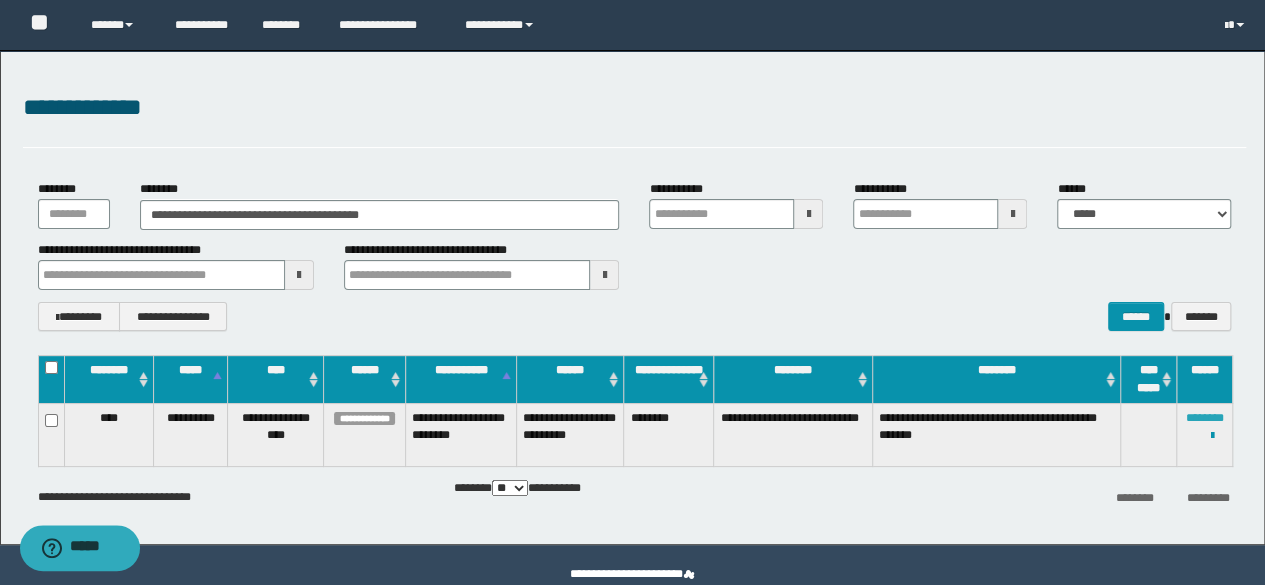 click on "********" at bounding box center (1205, 418) 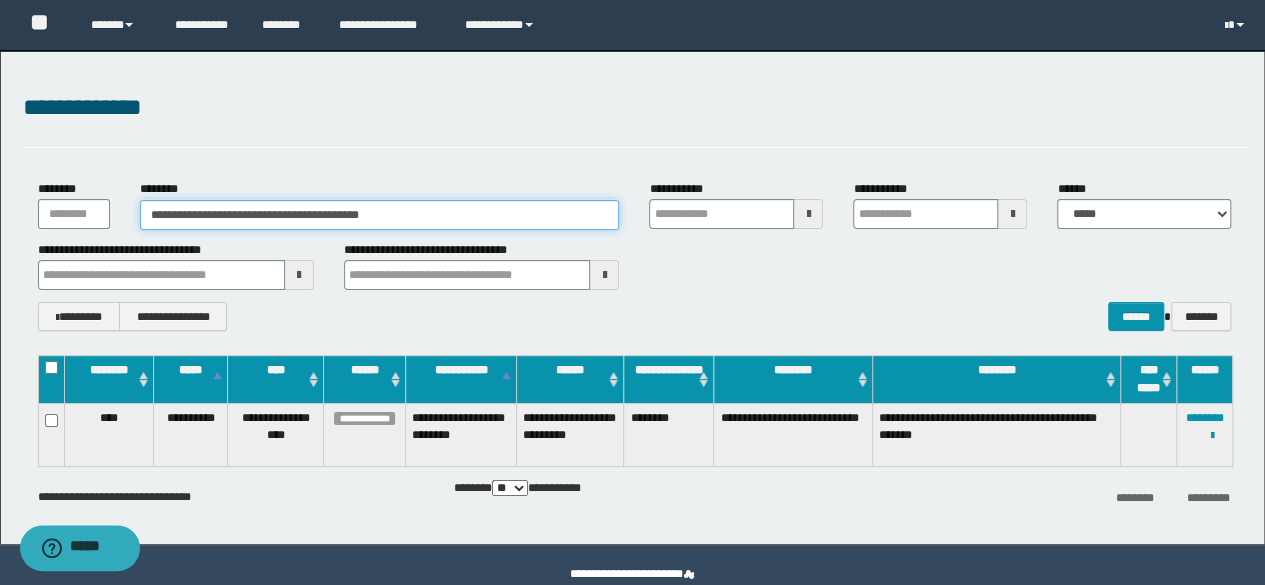 drag, startPoint x: 437, startPoint y: 207, endPoint x: 0, endPoint y: 186, distance: 437.50427 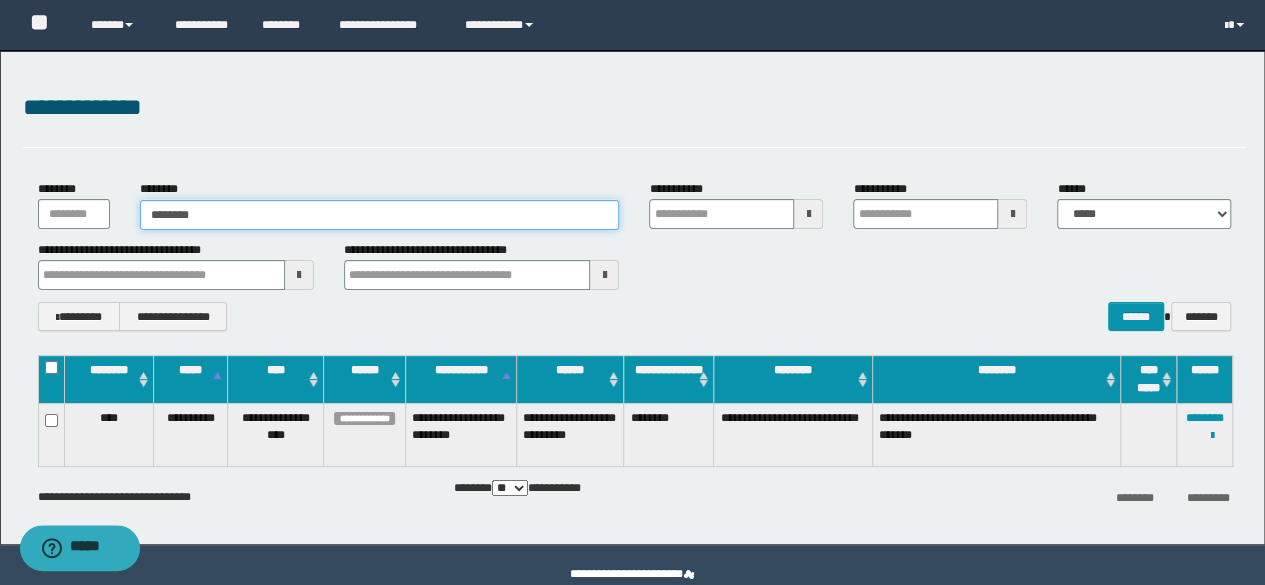 type on "********" 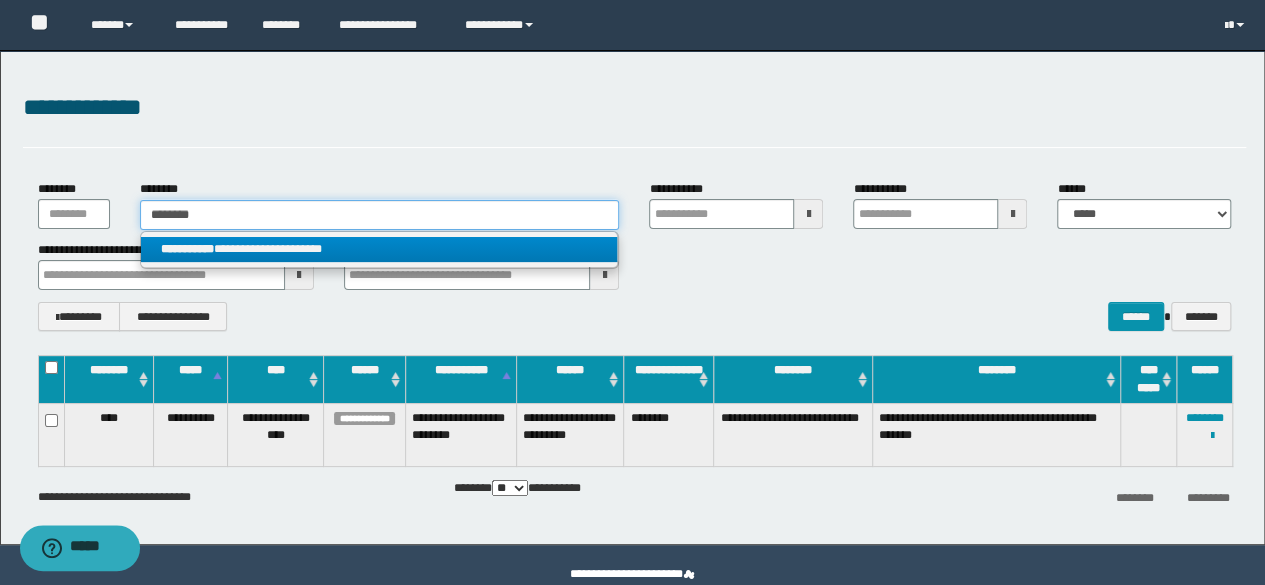 type on "********" 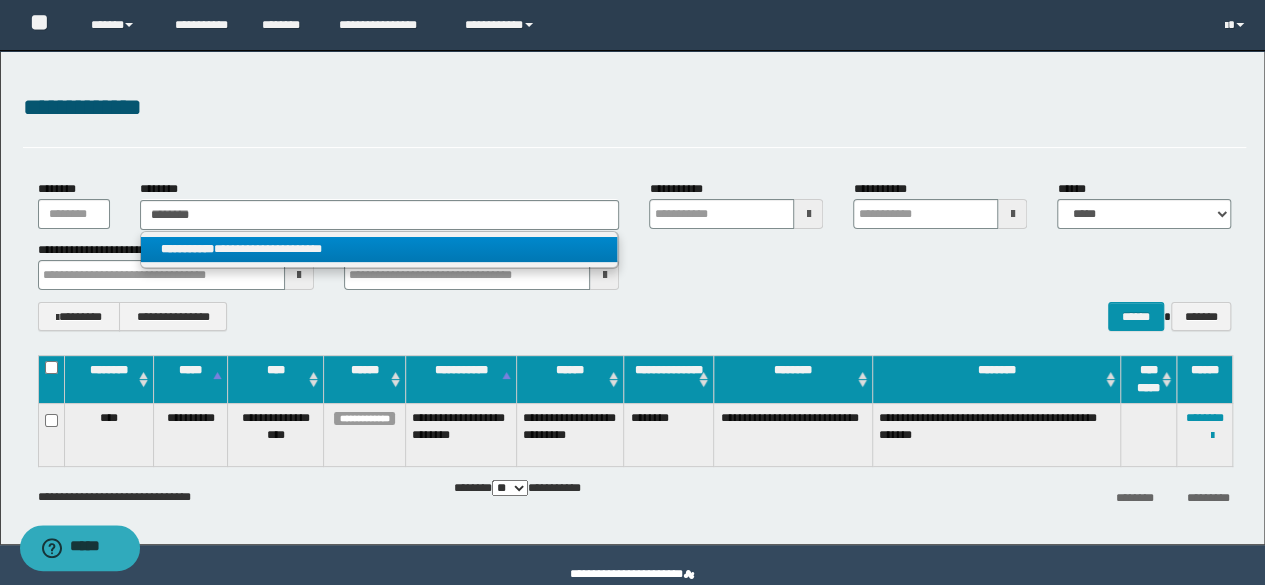 click on "**********" at bounding box center (380, 250) 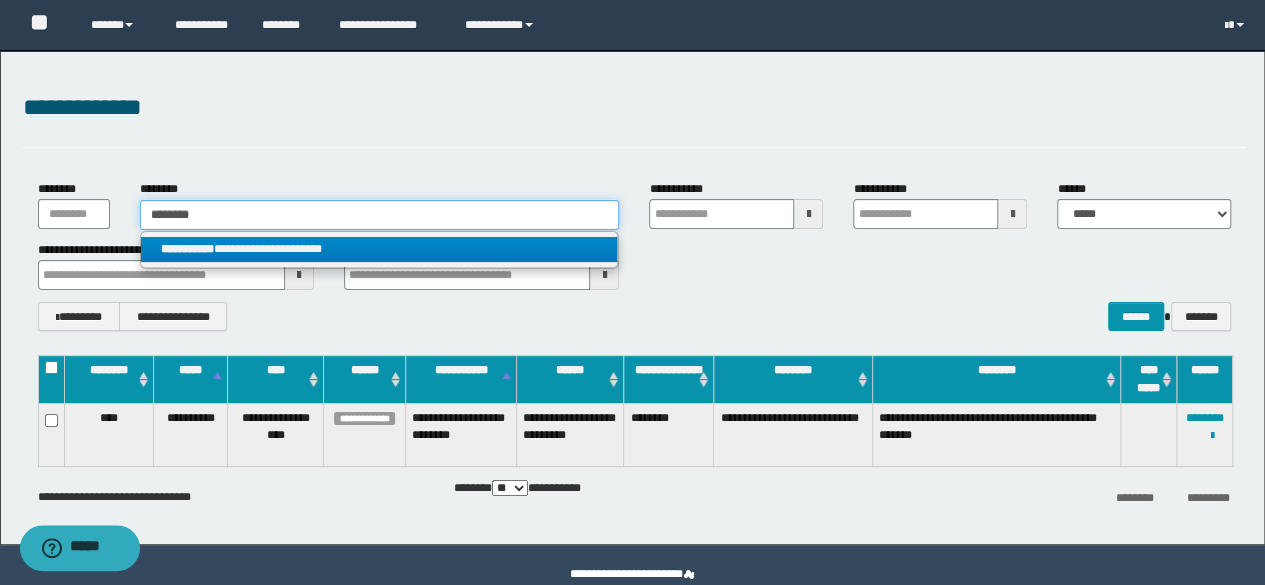 type 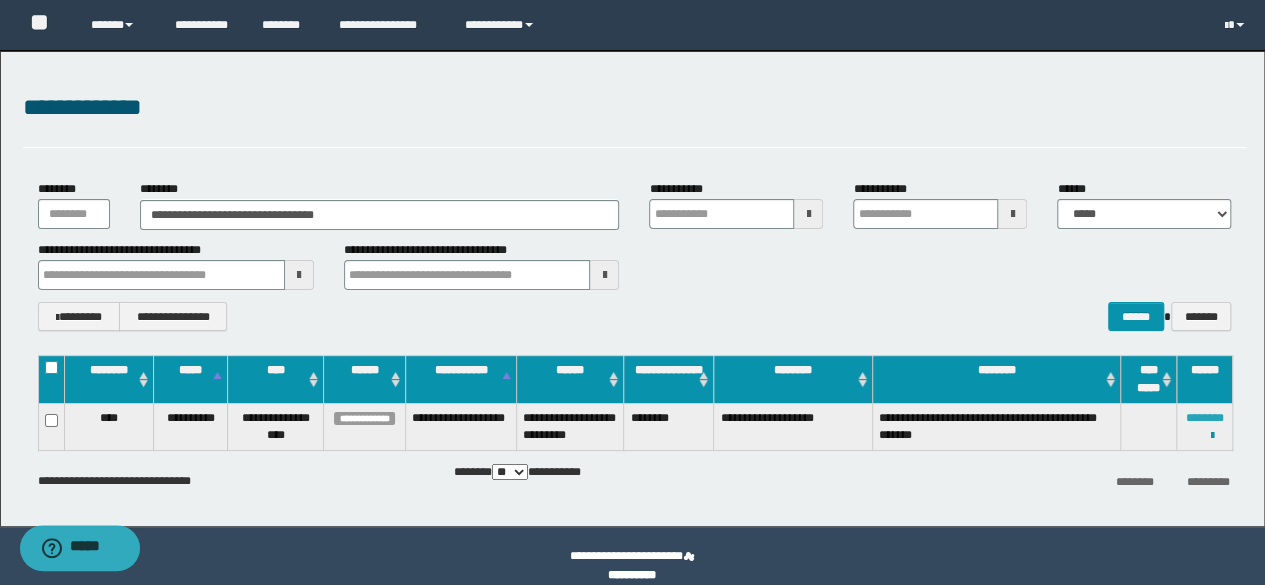 click on "********" at bounding box center [1205, 418] 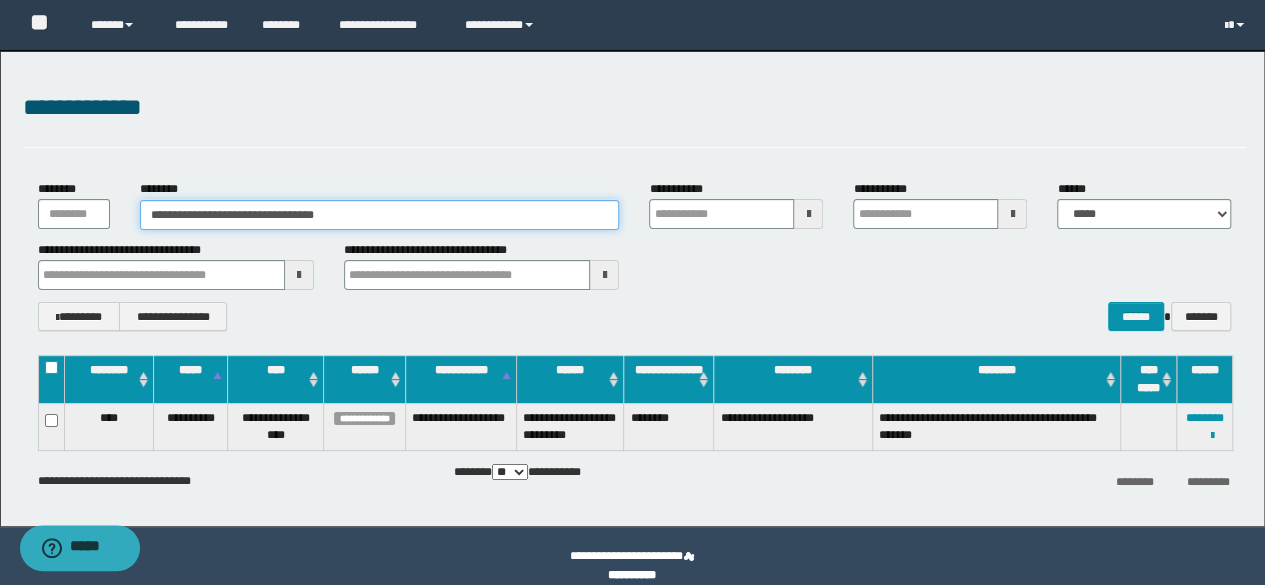 drag, startPoint x: 398, startPoint y: 226, endPoint x: 0, endPoint y: 195, distance: 399.20547 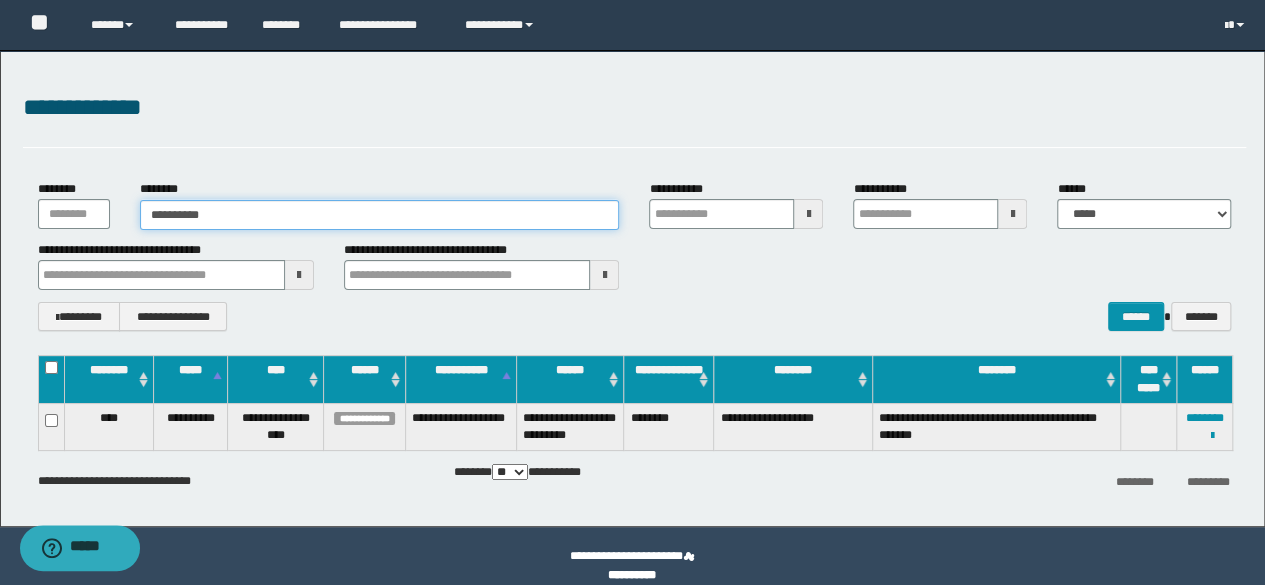 type on "**********" 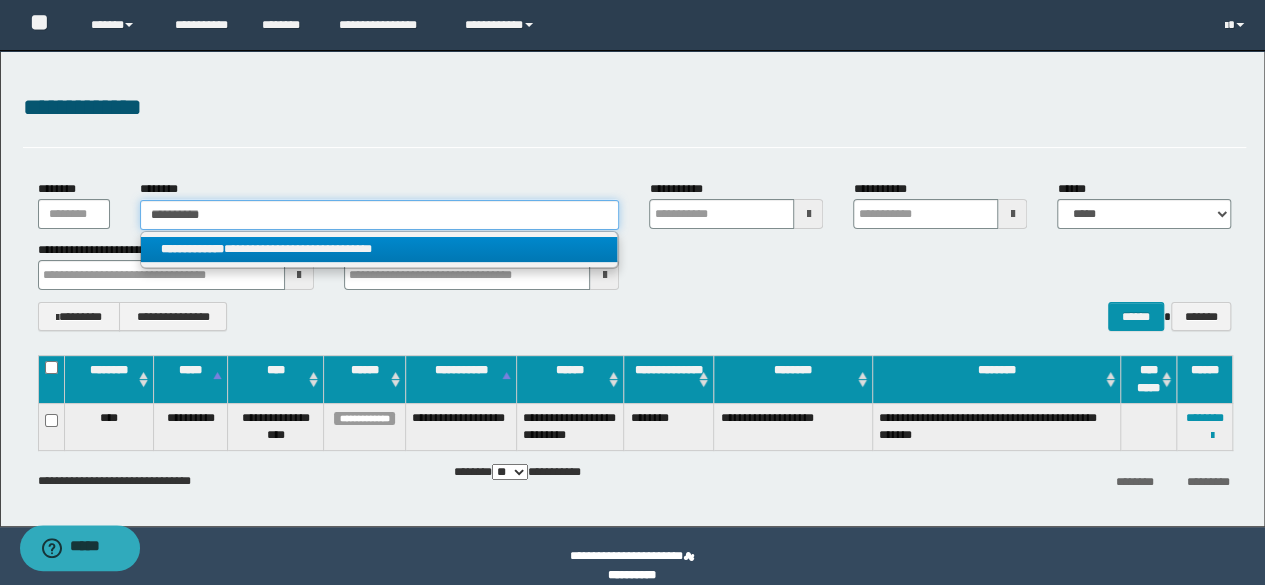 type on "**********" 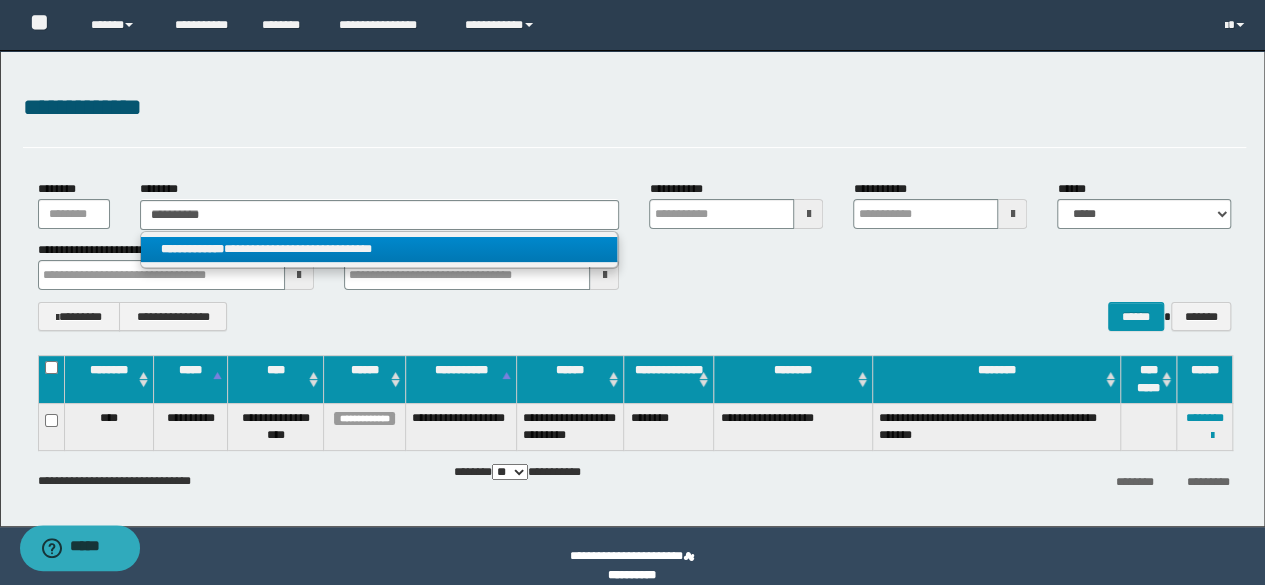 click on "**********" at bounding box center (379, 249) 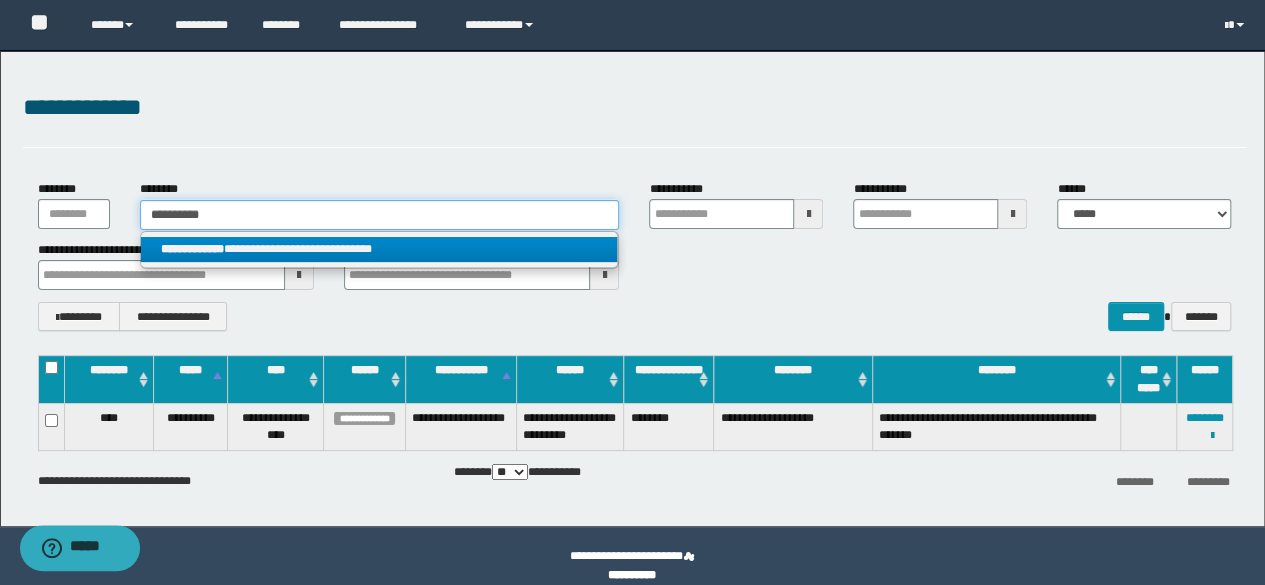 type 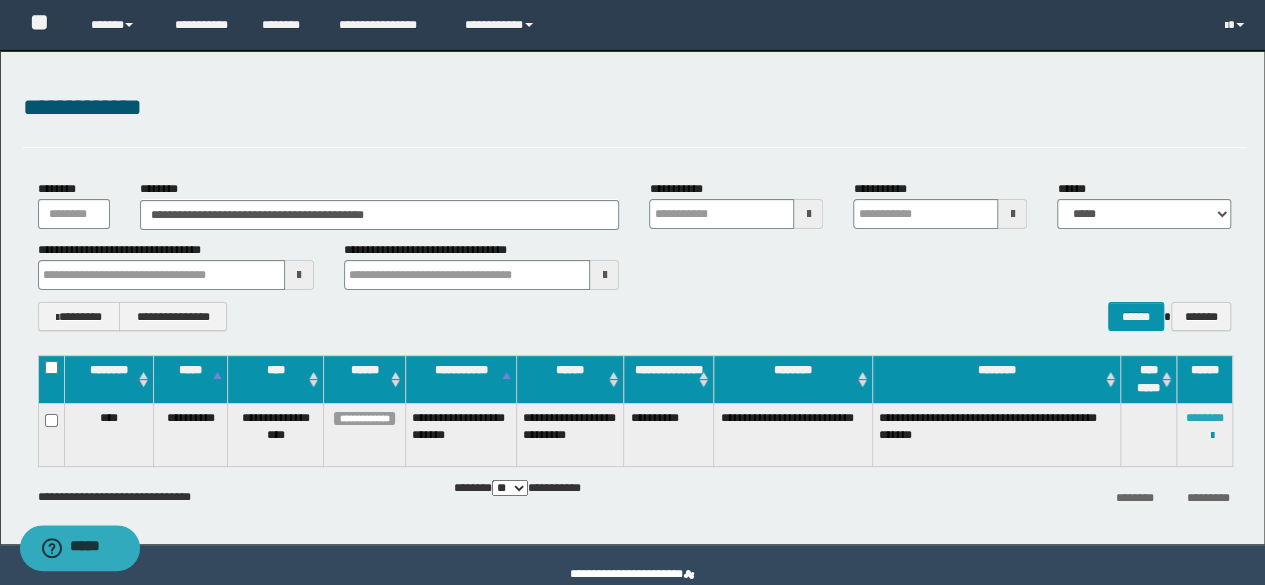 click on "********" at bounding box center (1205, 418) 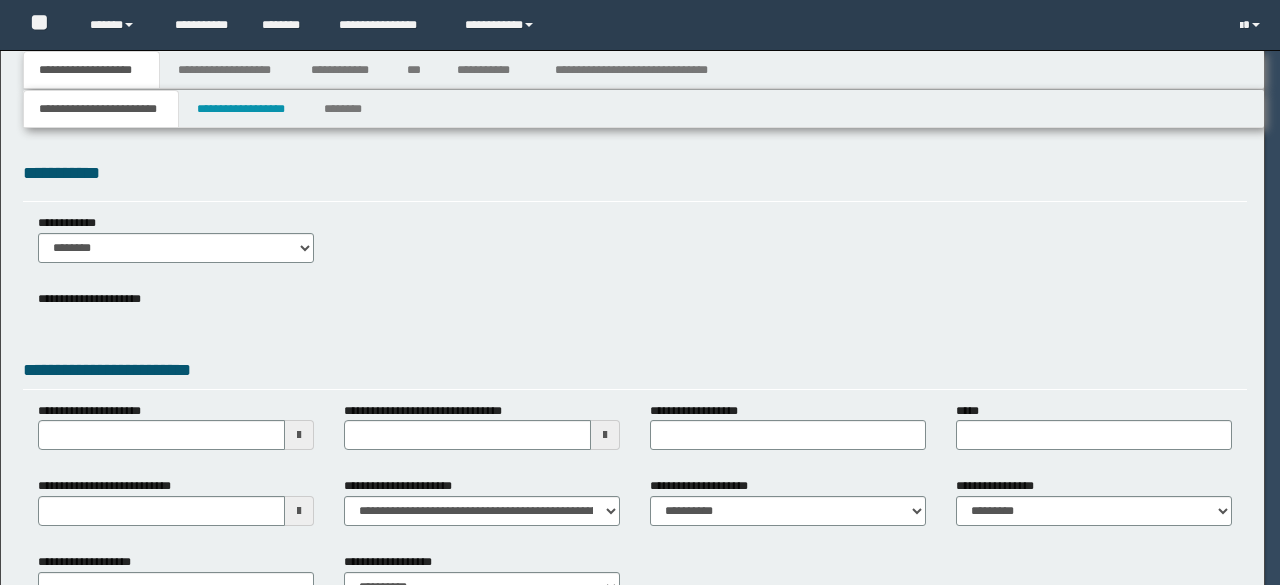 scroll, scrollTop: 0, scrollLeft: 0, axis: both 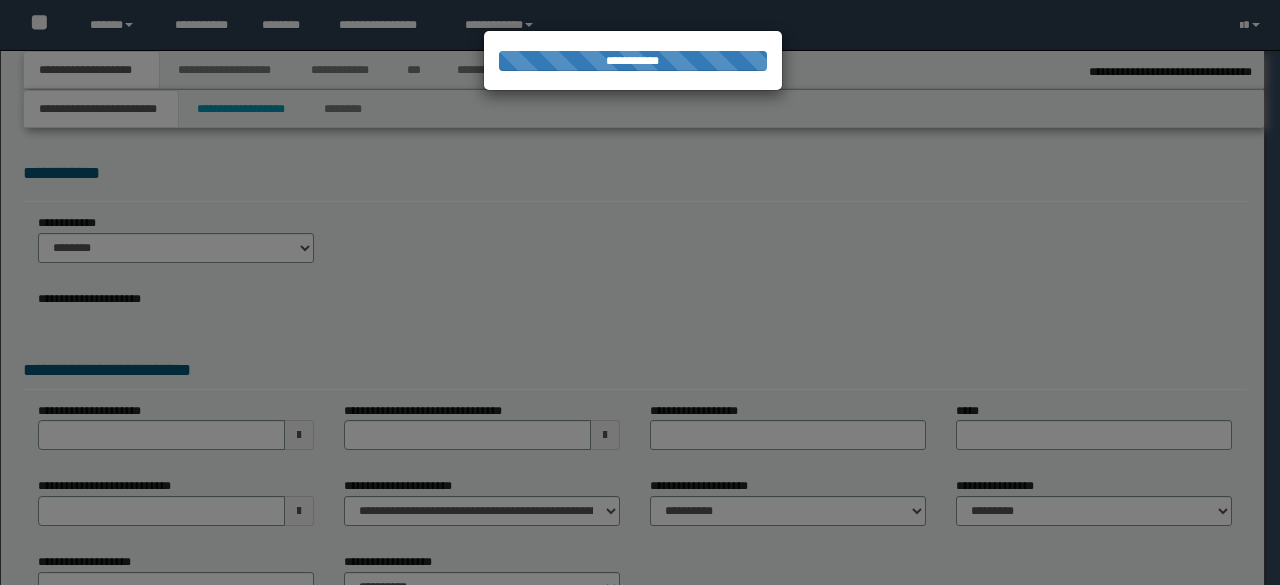 select on "*" 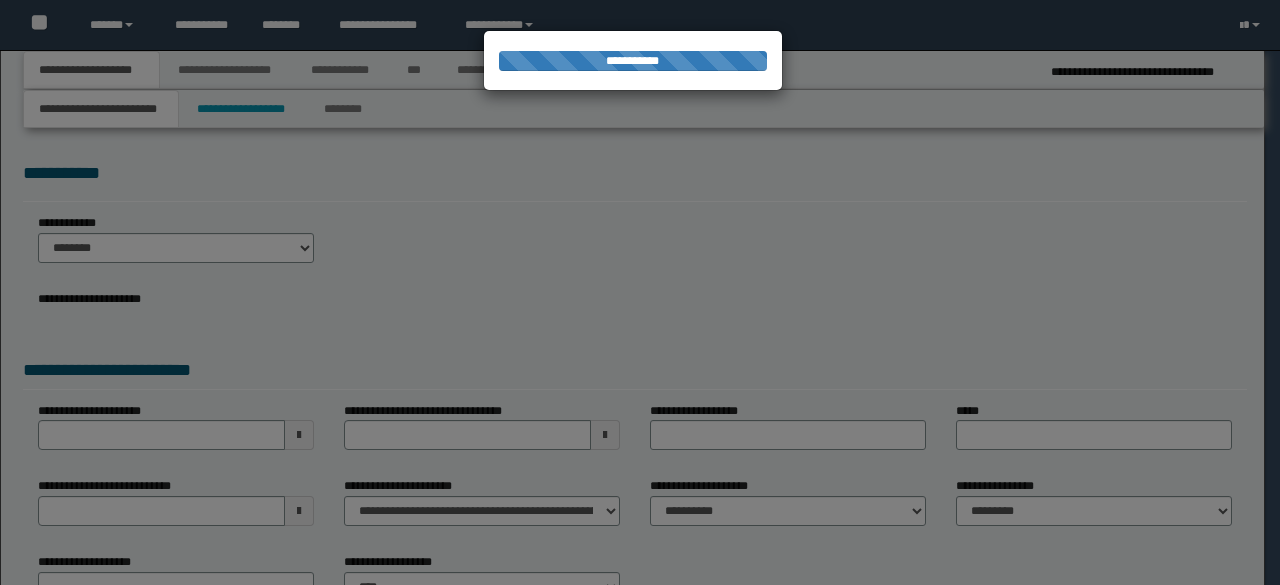 scroll, scrollTop: 0, scrollLeft: 0, axis: both 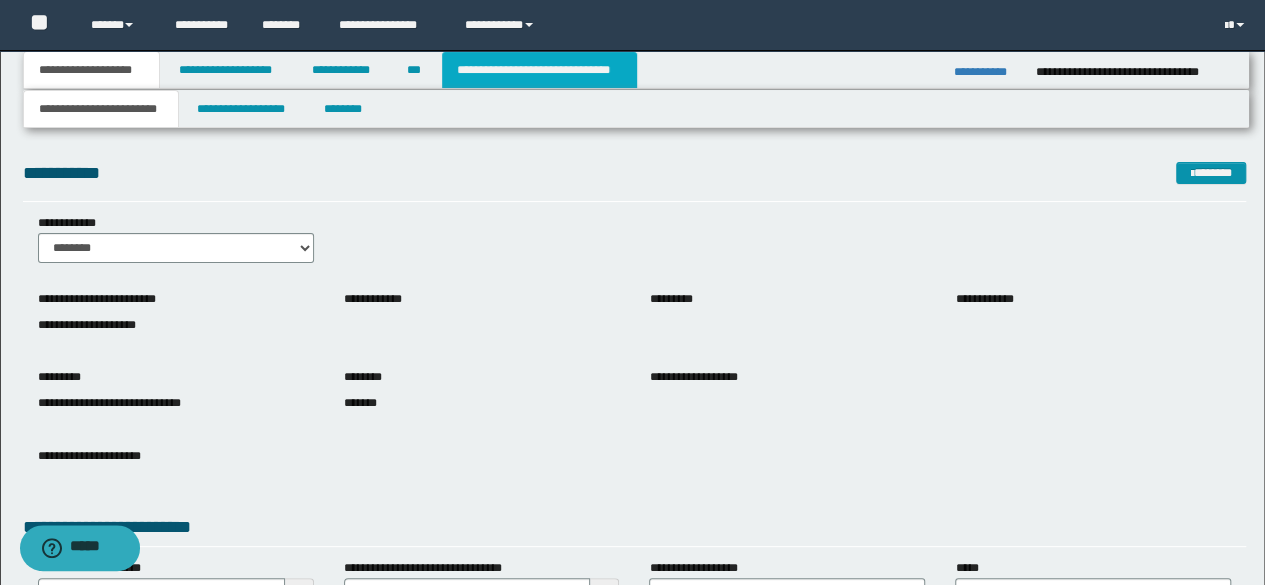 click on "**********" at bounding box center [539, 70] 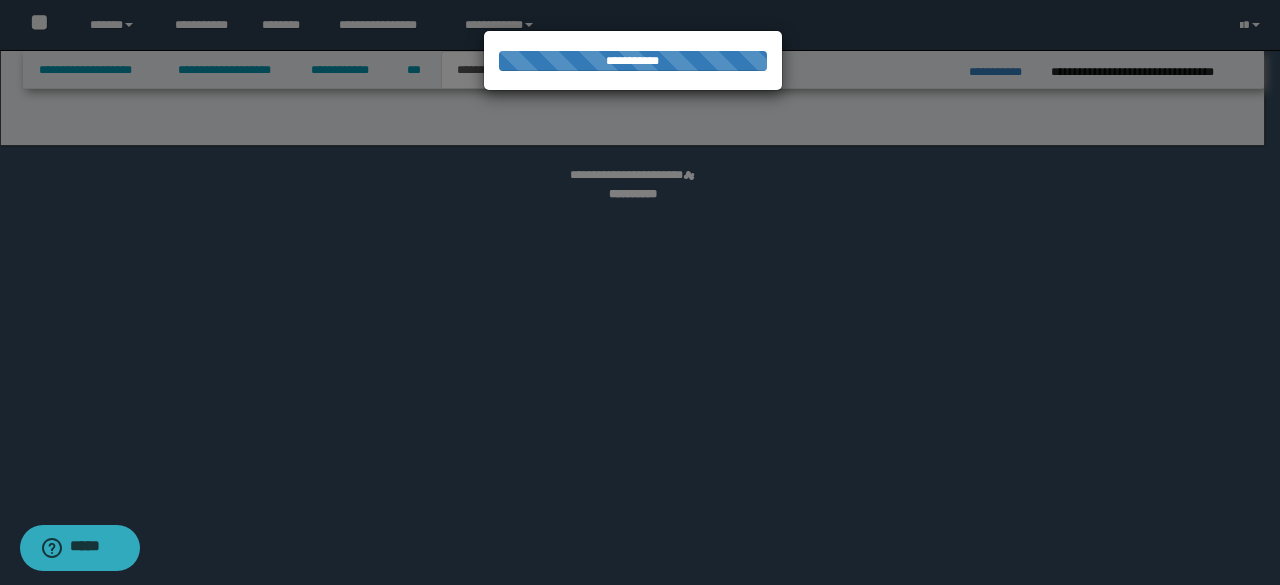 select on "*" 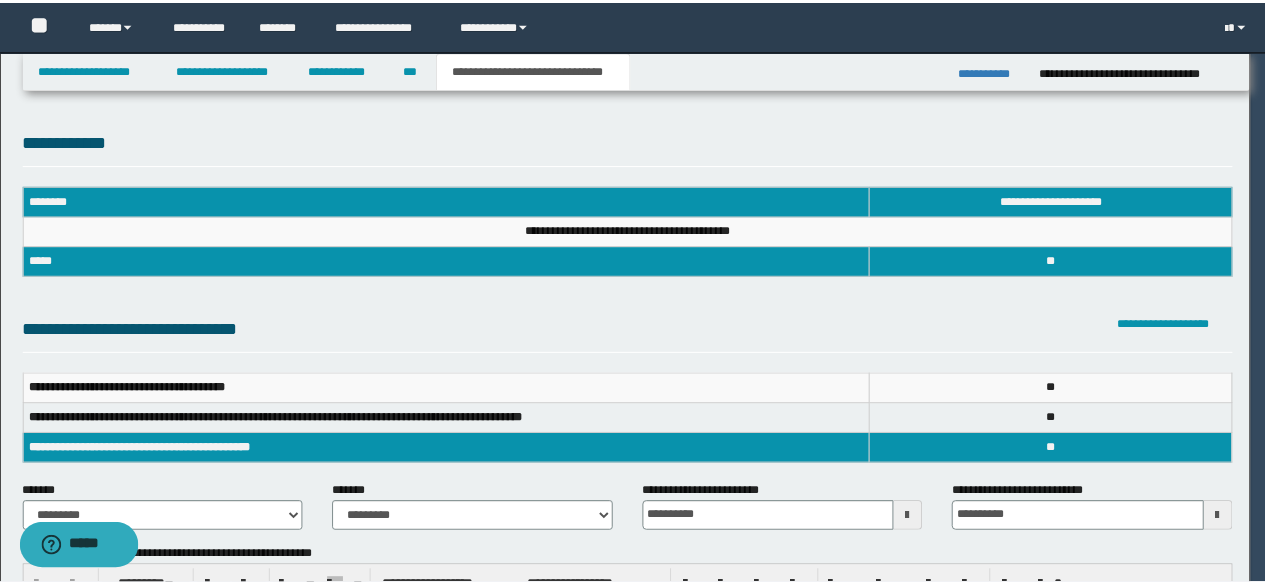 scroll, scrollTop: 0, scrollLeft: 0, axis: both 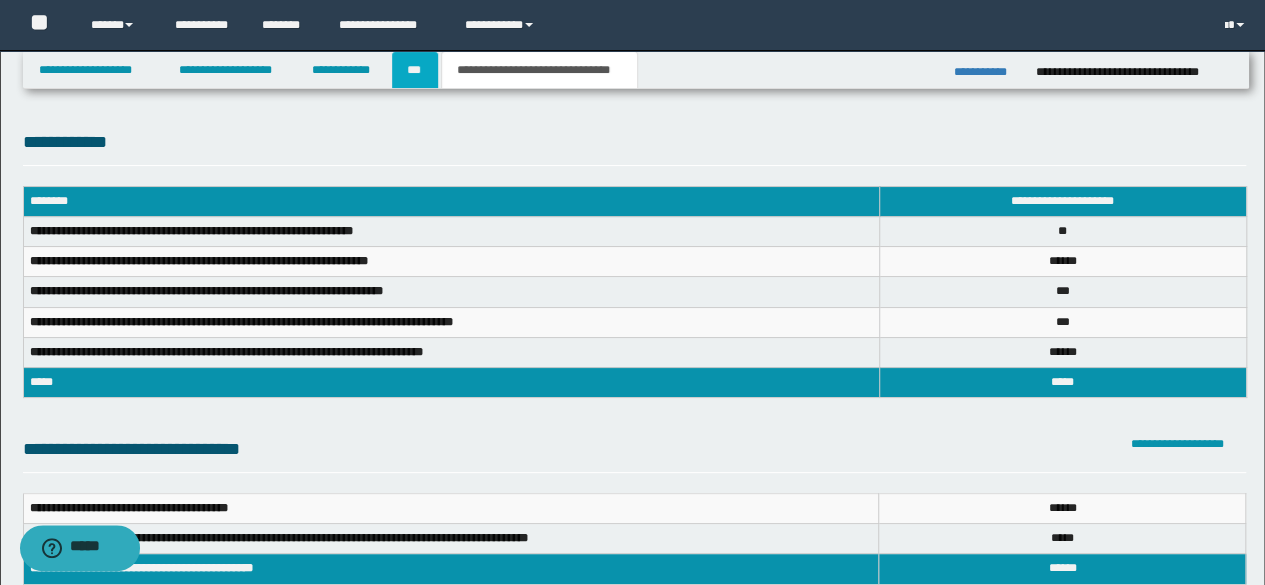 click on "***" at bounding box center (415, 70) 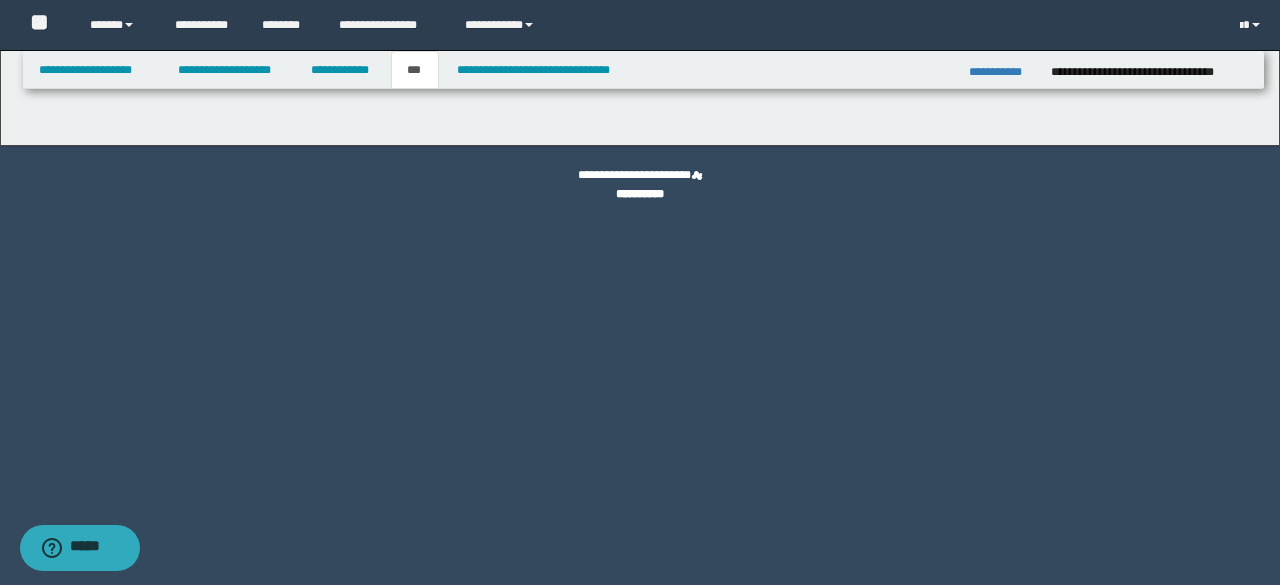 select on "***" 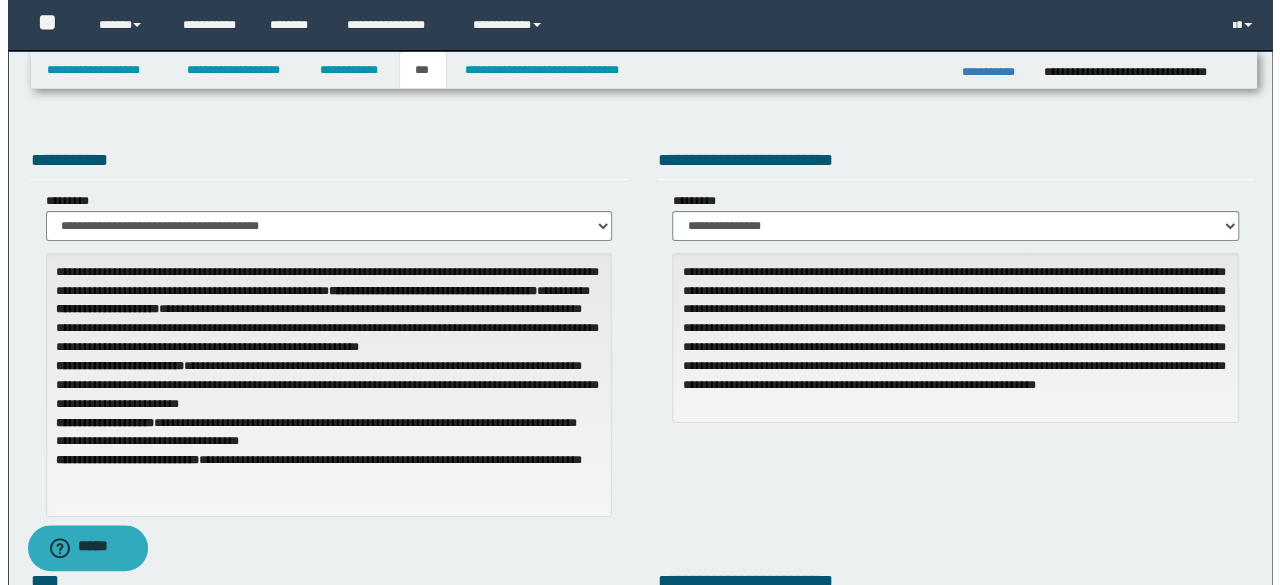 scroll, scrollTop: 512, scrollLeft: 0, axis: vertical 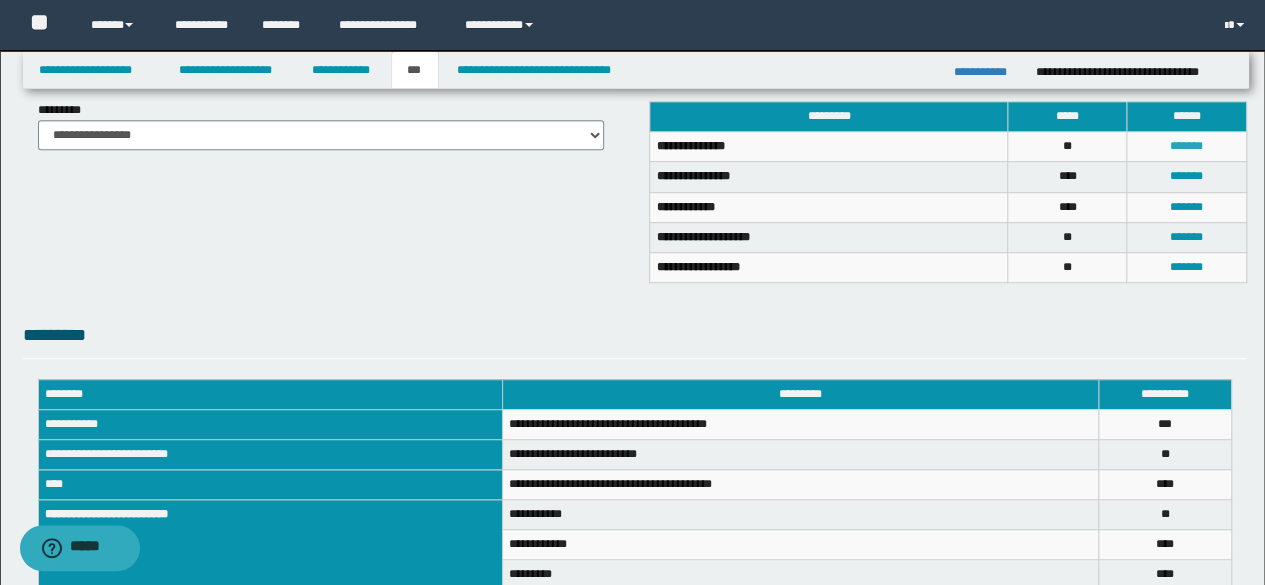 click on "*******" at bounding box center (1186, 146) 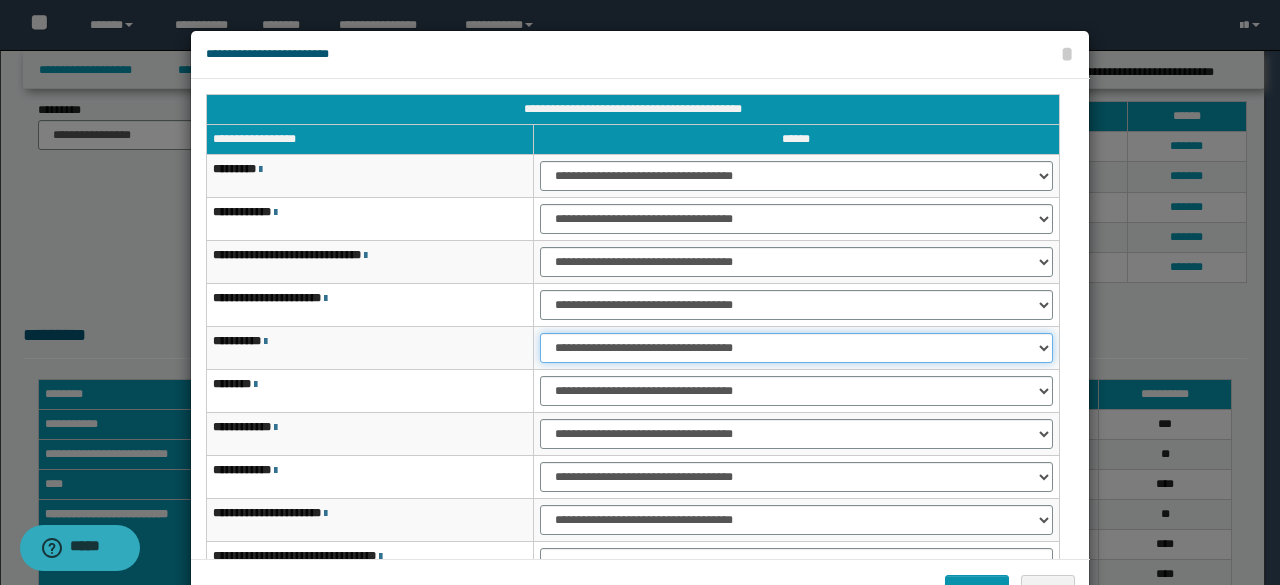 click on "**********" at bounding box center (796, 348) 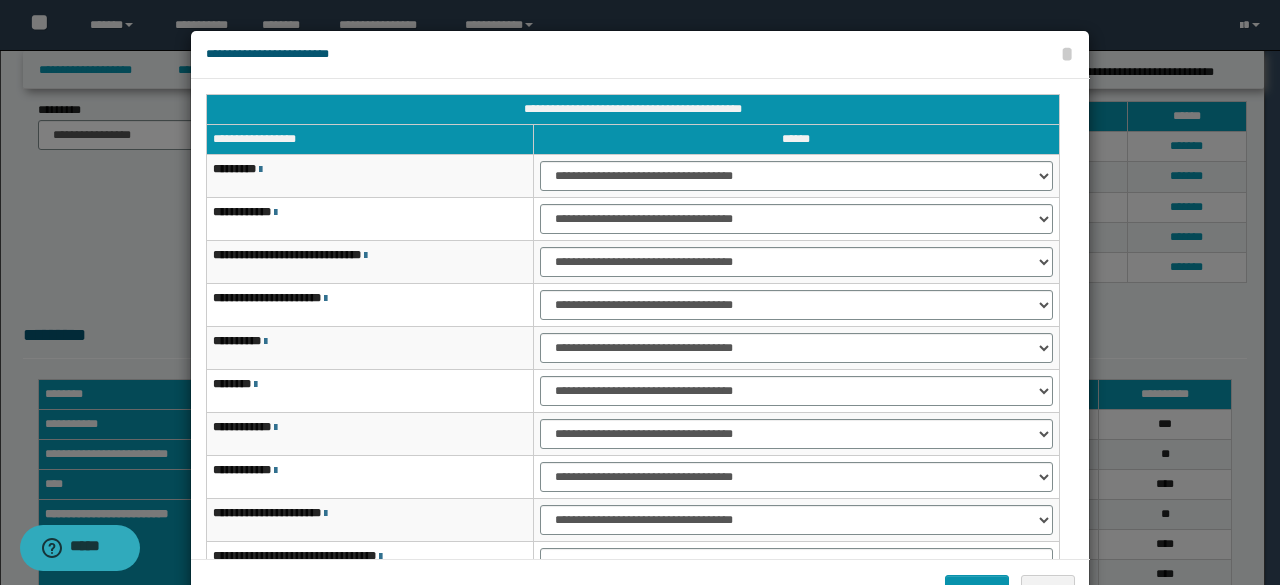 scroll, scrollTop: 116, scrollLeft: 0, axis: vertical 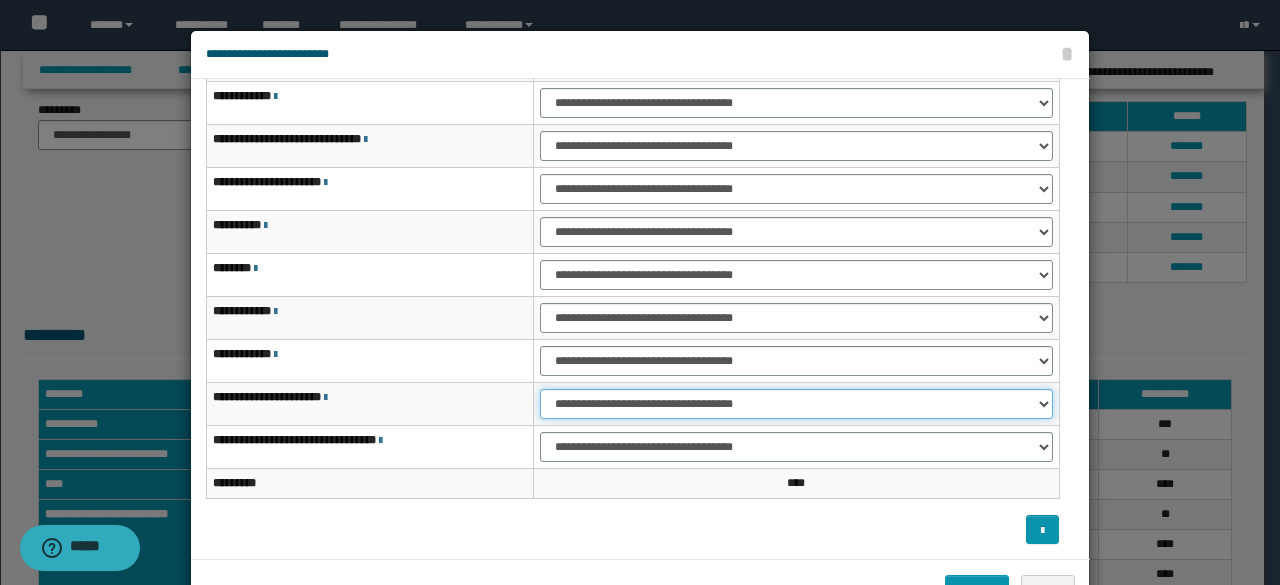 click on "**********" at bounding box center [796, 404] 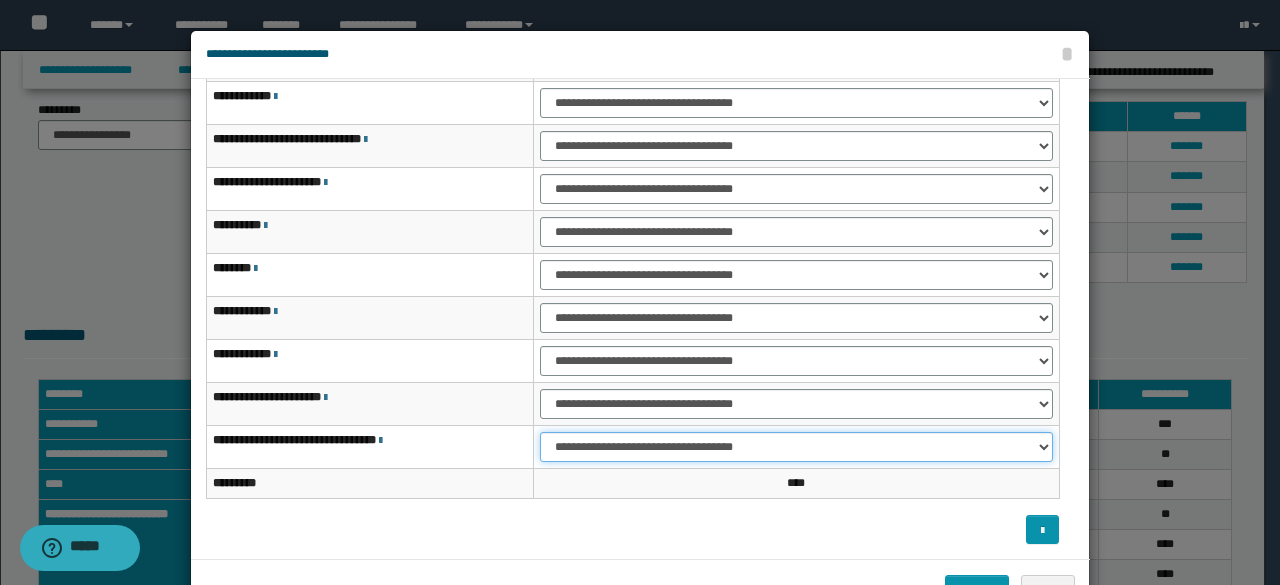 click on "**********" at bounding box center [796, 447] 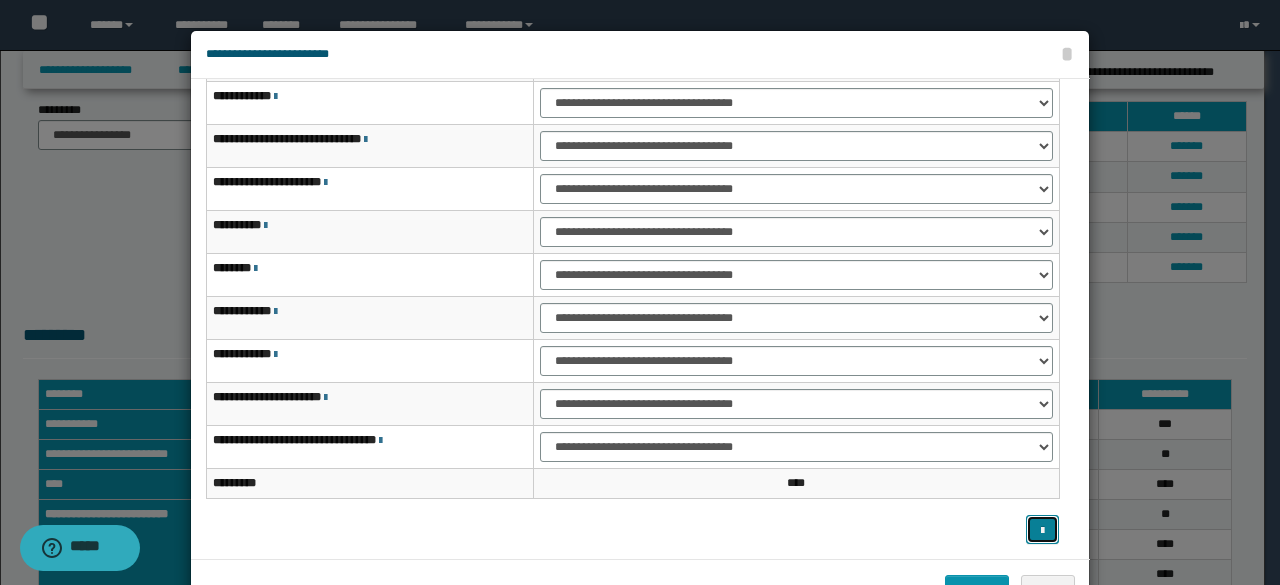 click at bounding box center (1042, 531) 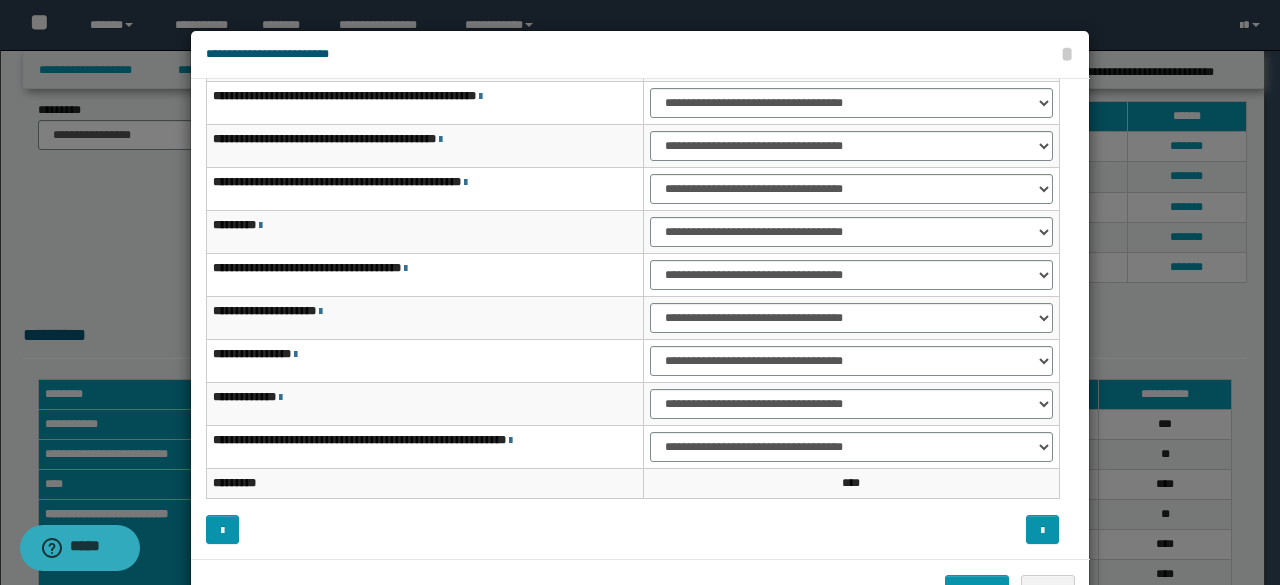 scroll, scrollTop: 0, scrollLeft: 0, axis: both 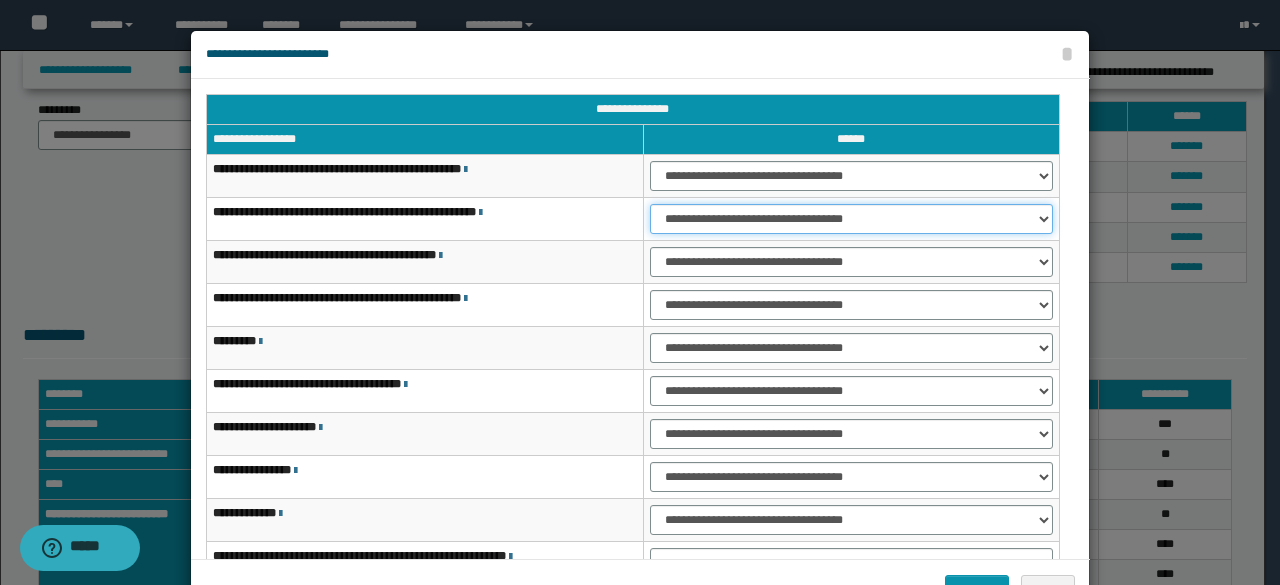 click on "**********" at bounding box center [851, 219] 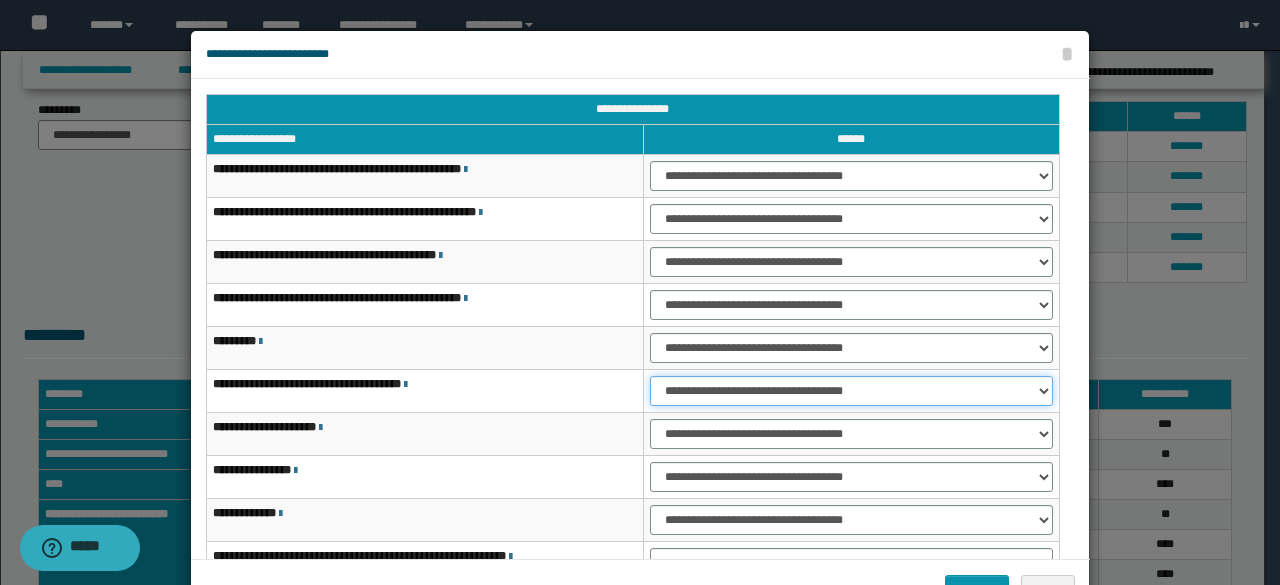 click on "**********" at bounding box center [851, 391] 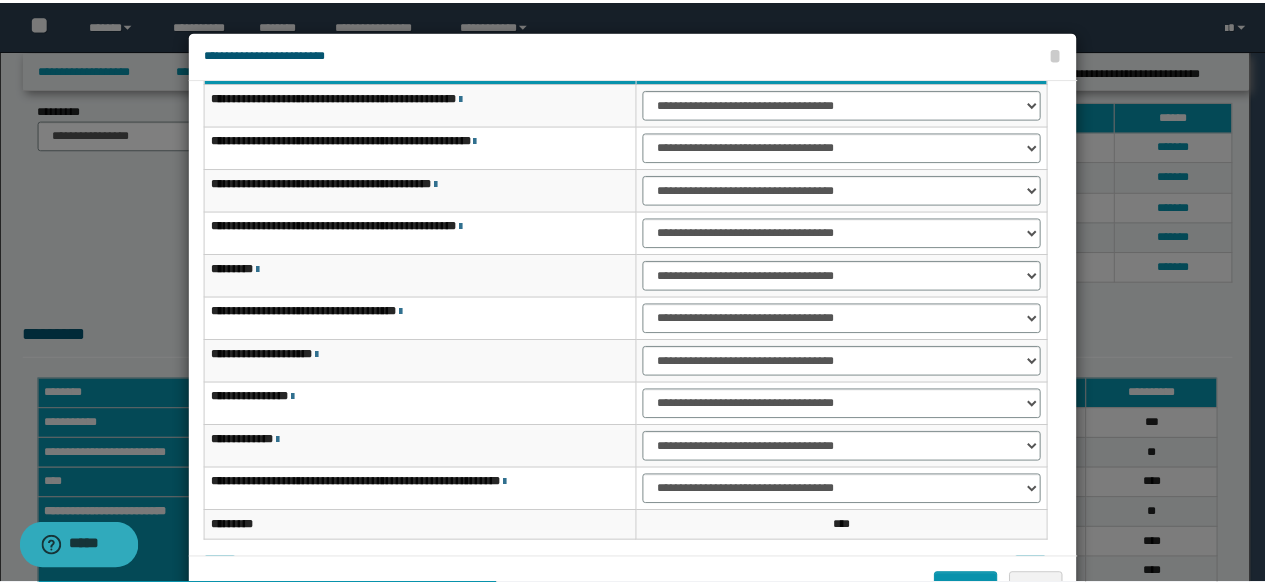 scroll, scrollTop: 116, scrollLeft: 0, axis: vertical 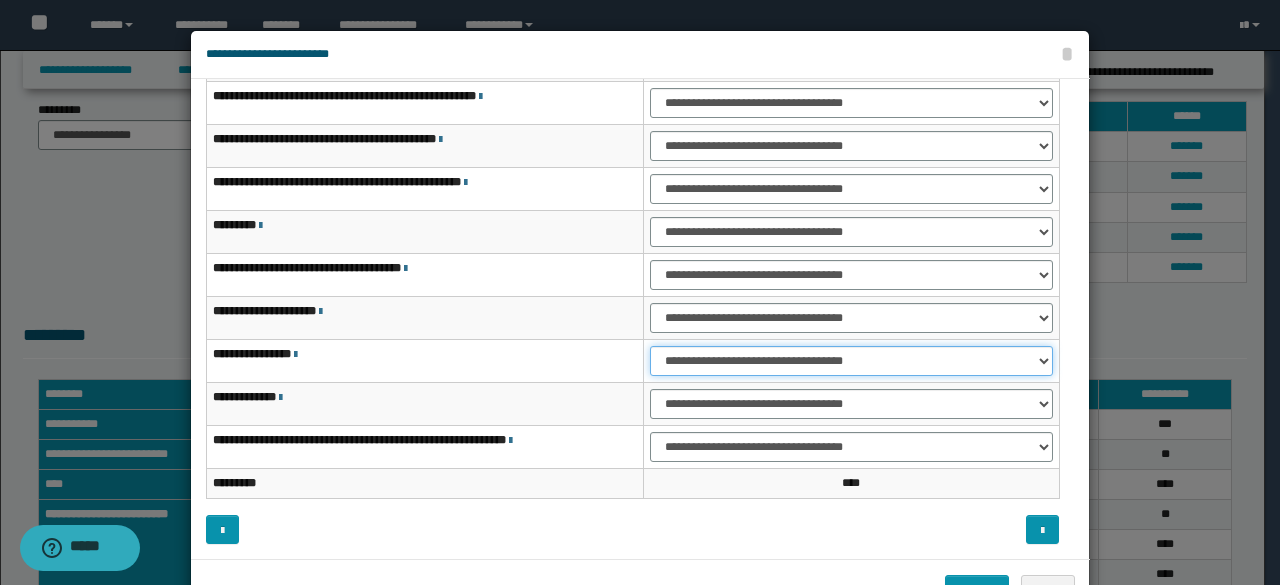 click on "**********" at bounding box center [851, 361] 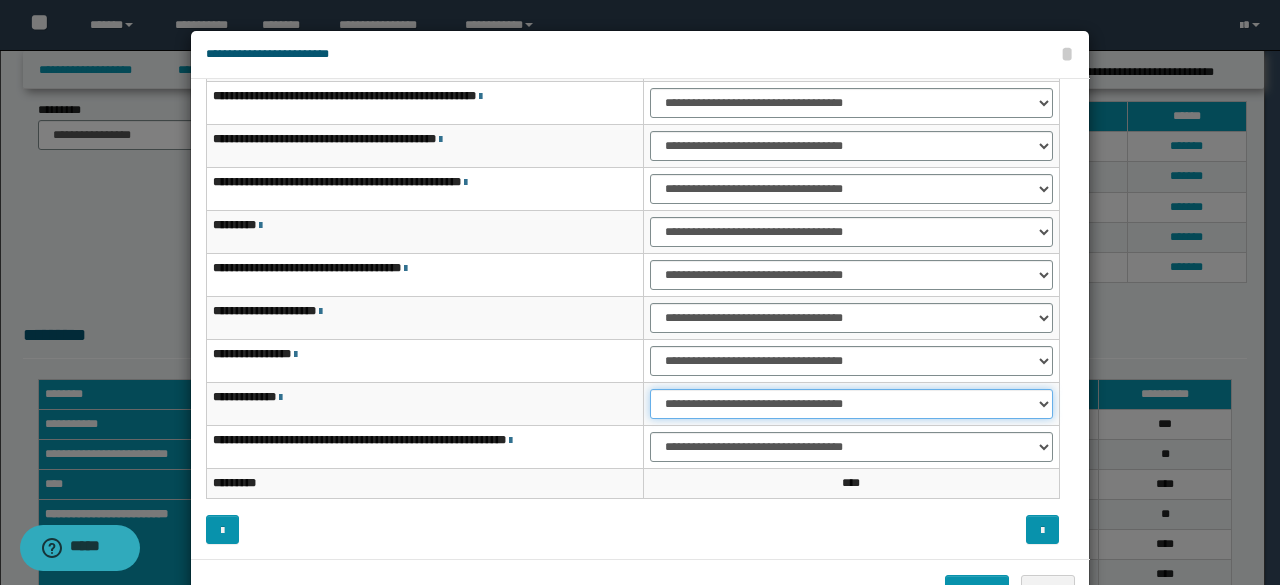 click on "**********" at bounding box center [851, 404] 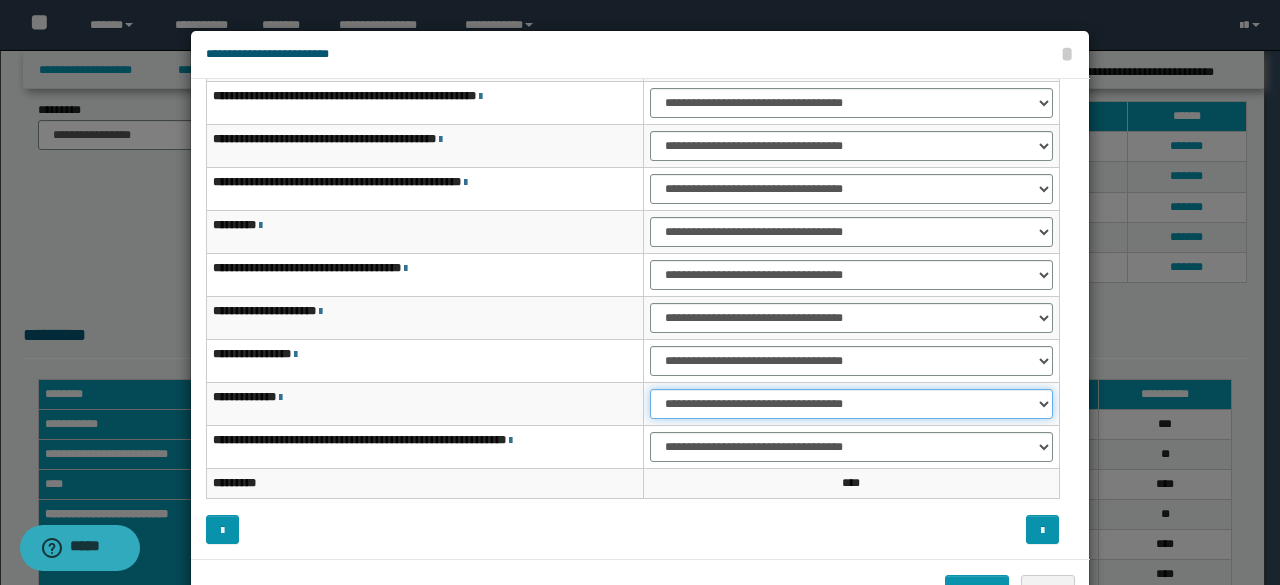 select on "***" 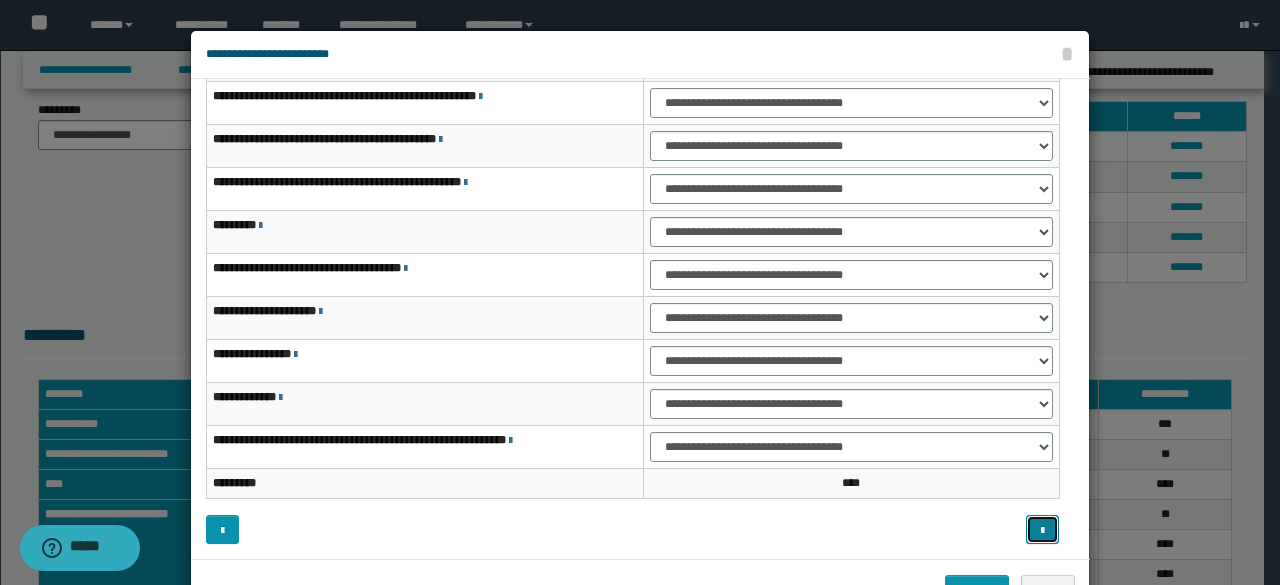 click at bounding box center [1042, 529] 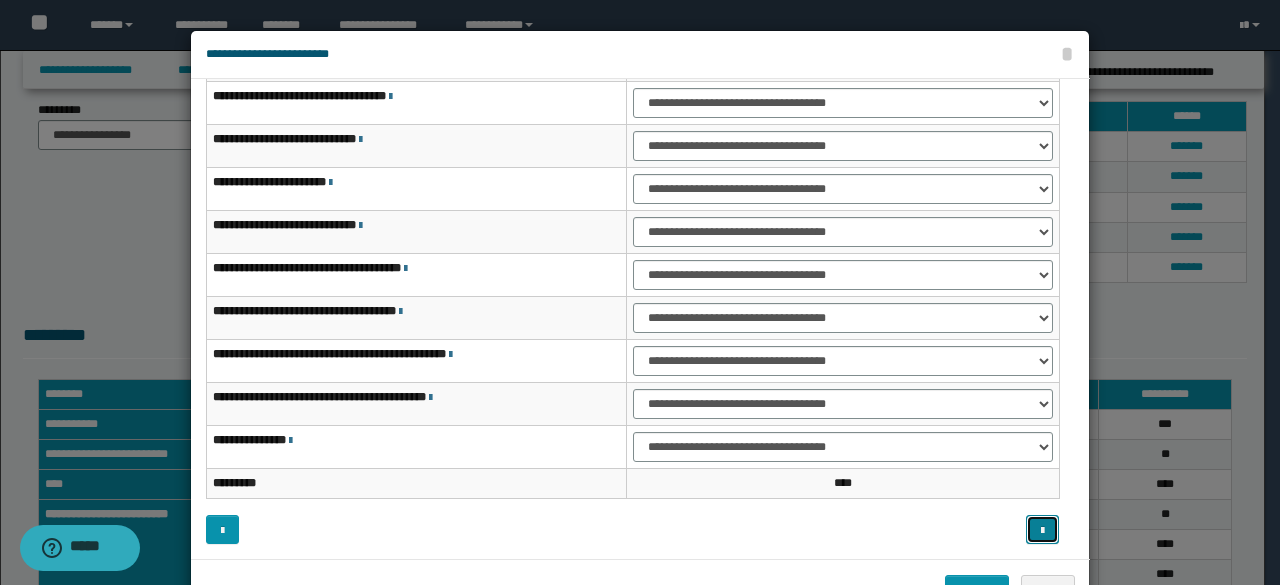 click at bounding box center (1042, 529) 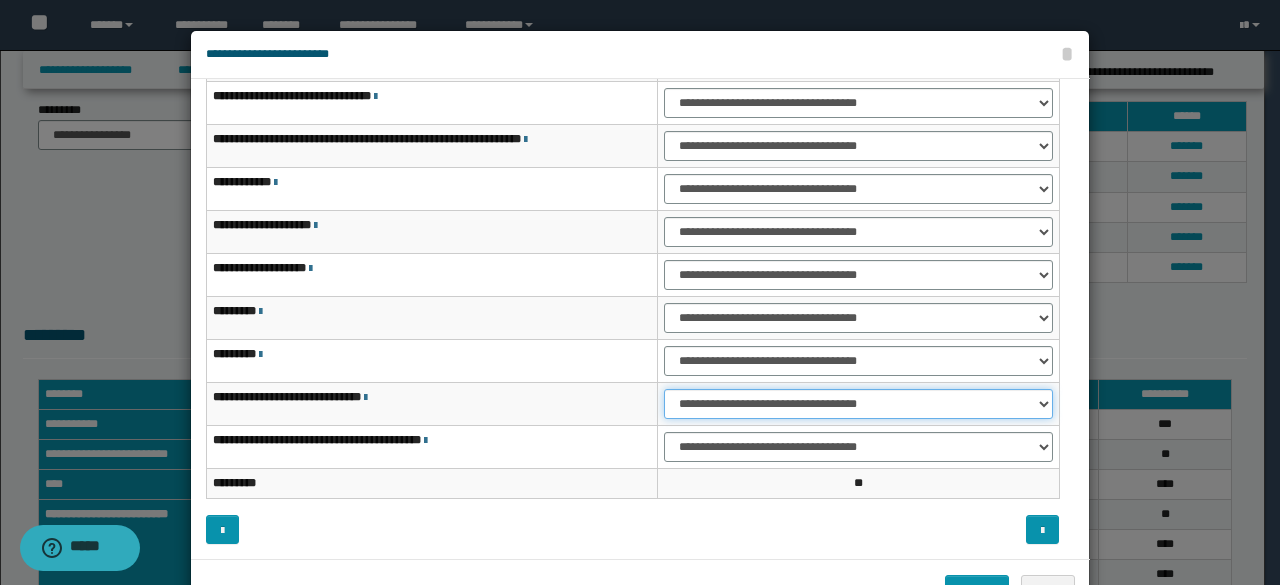 click on "**********" at bounding box center [858, 404] 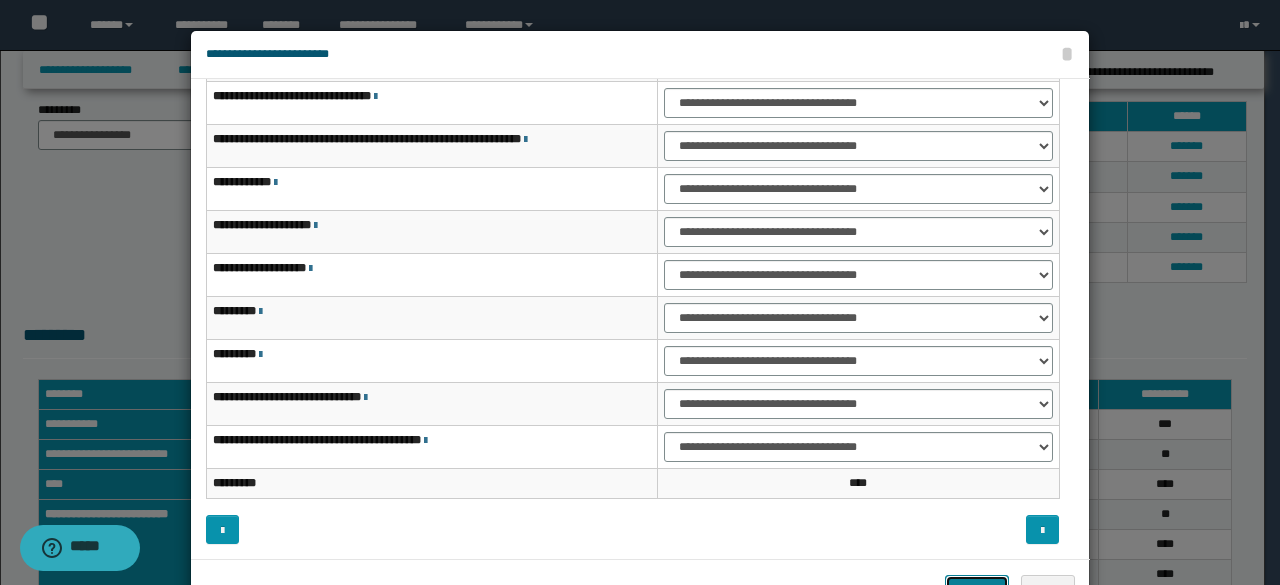 click on "*******" at bounding box center [977, 589] 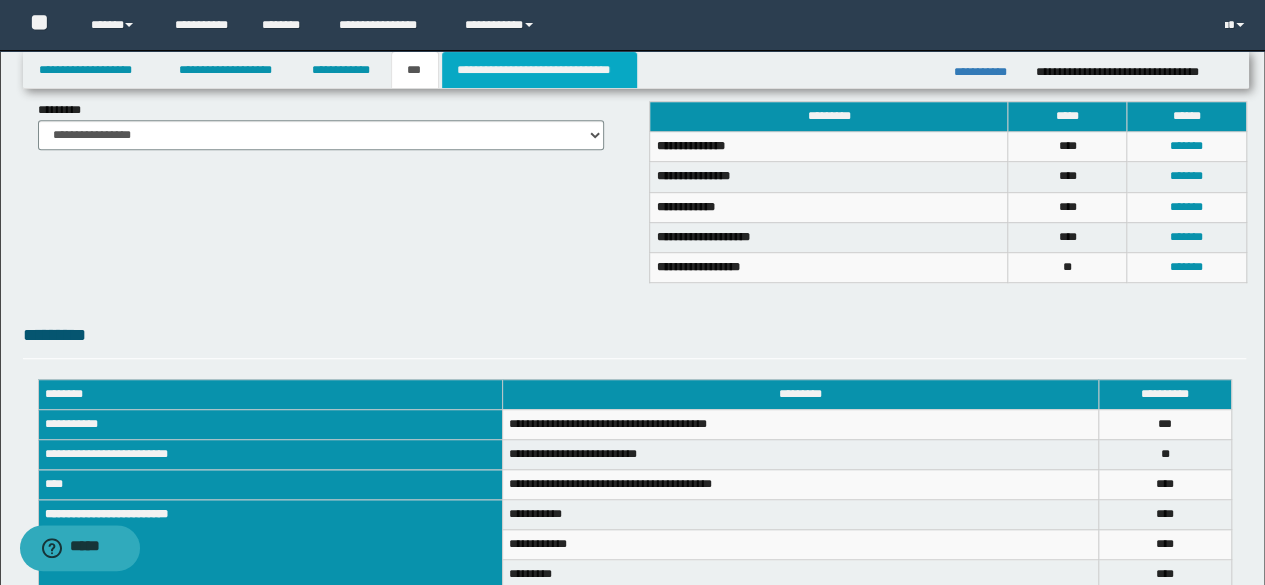 click on "**********" at bounding box center (539, 70) 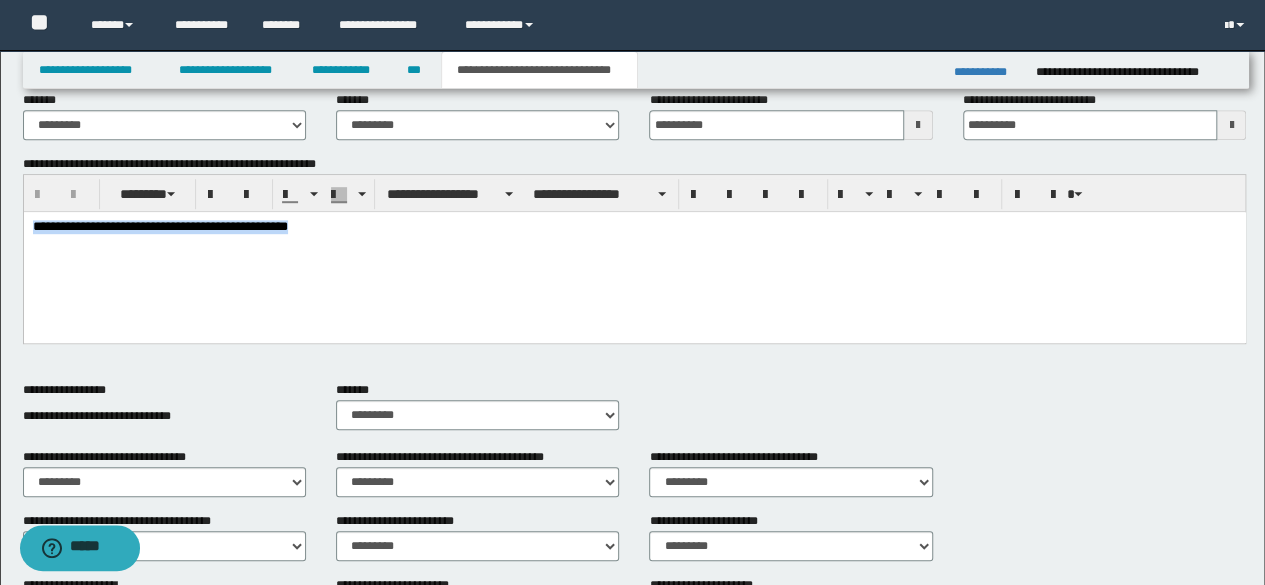 drag, startPoint x: 317, startPoint y: 236, endPoint x: 1, endPoint y: 219, distance: 316.45694 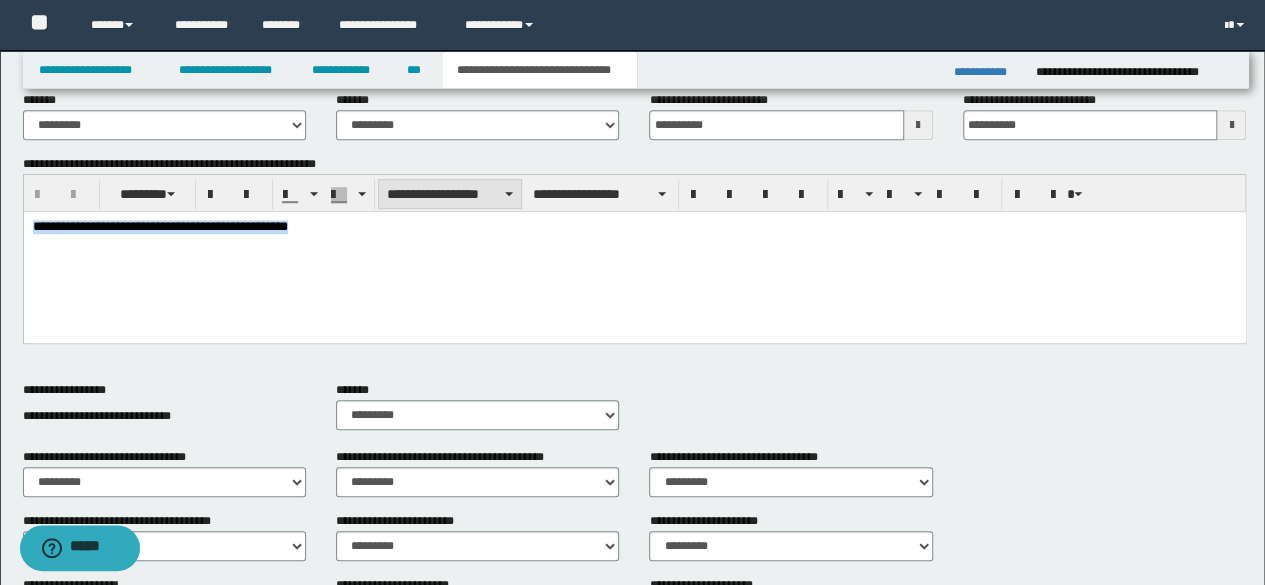 click on "**********" at bounding box center (450, 194) 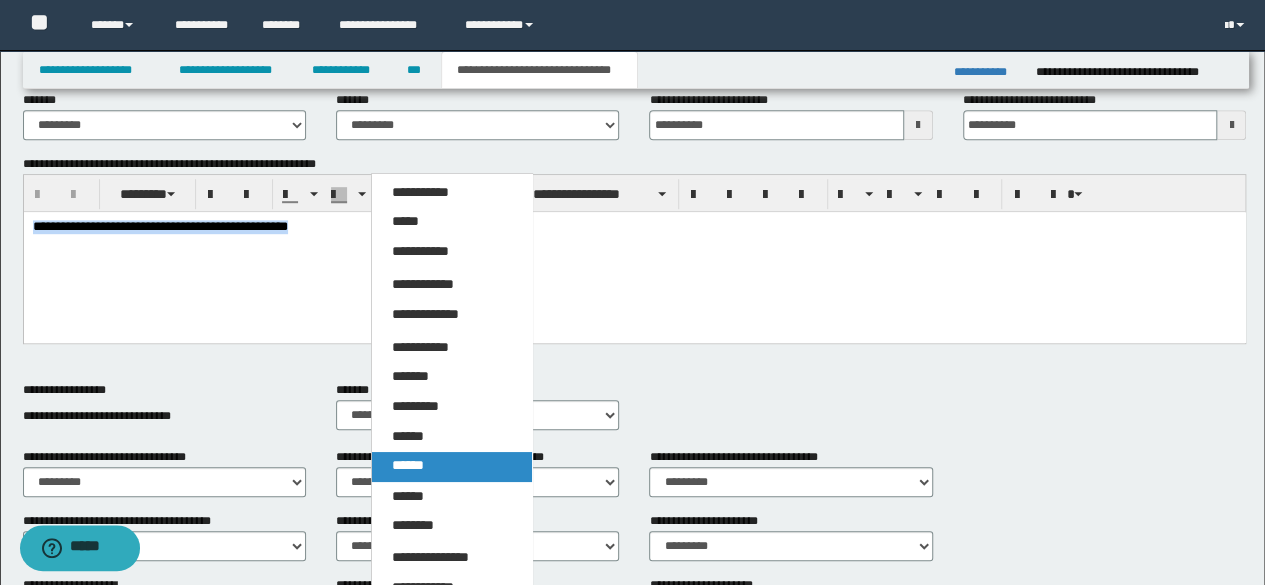 click on "******" at bounding box center [451, 466] 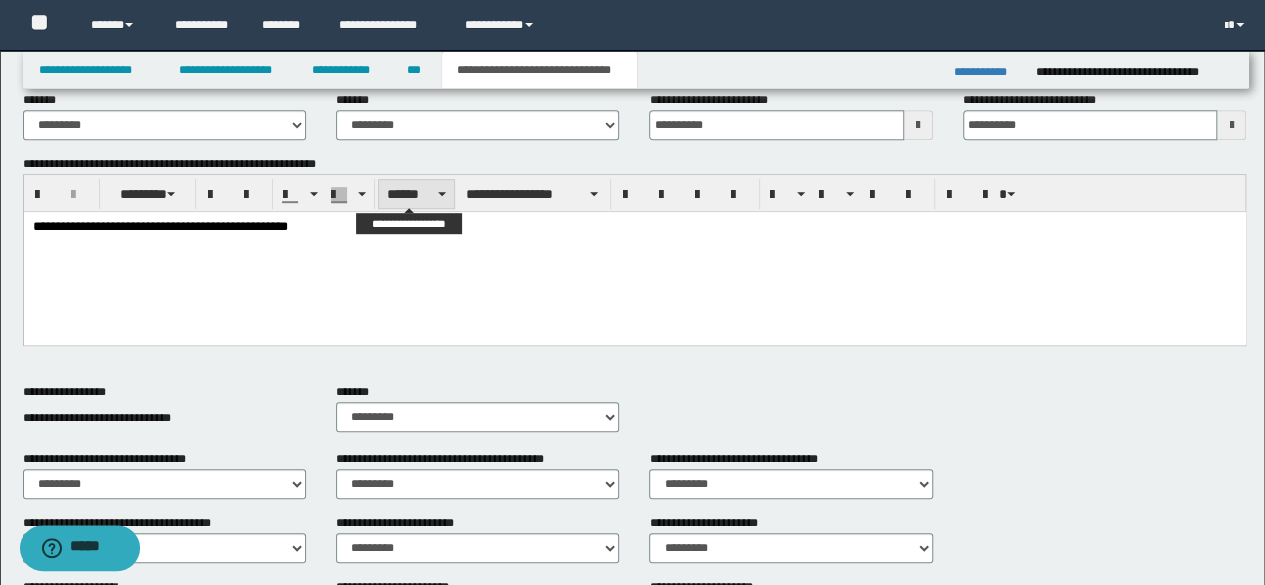 click on "******" at bounding box center (416, 194) 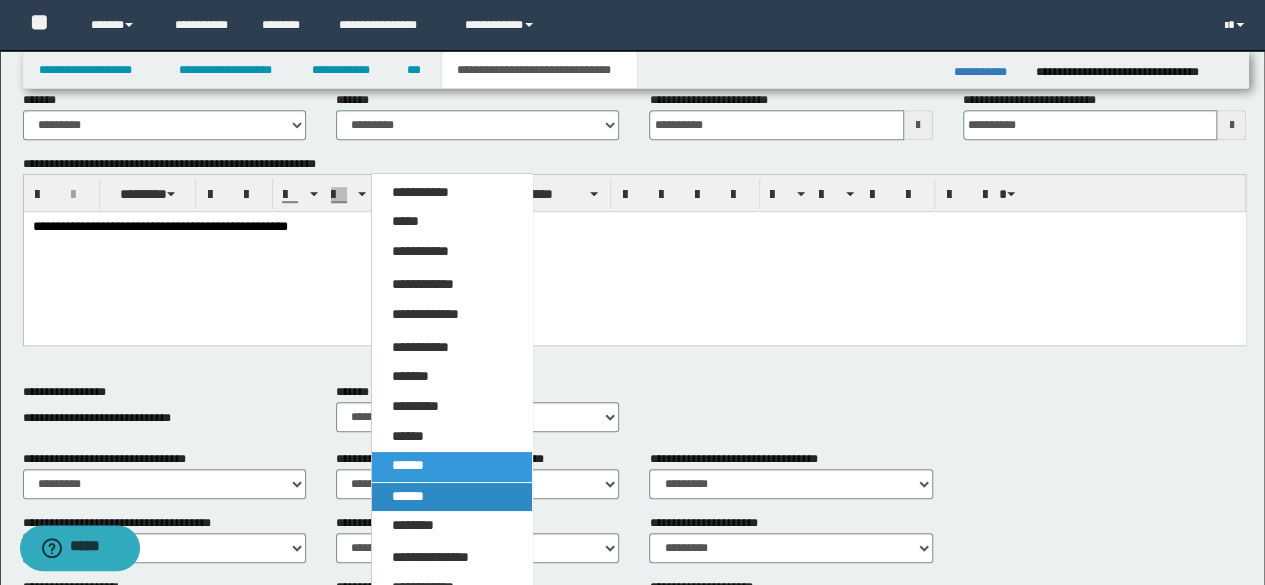 click on "******" at bounding box center (451, 497) 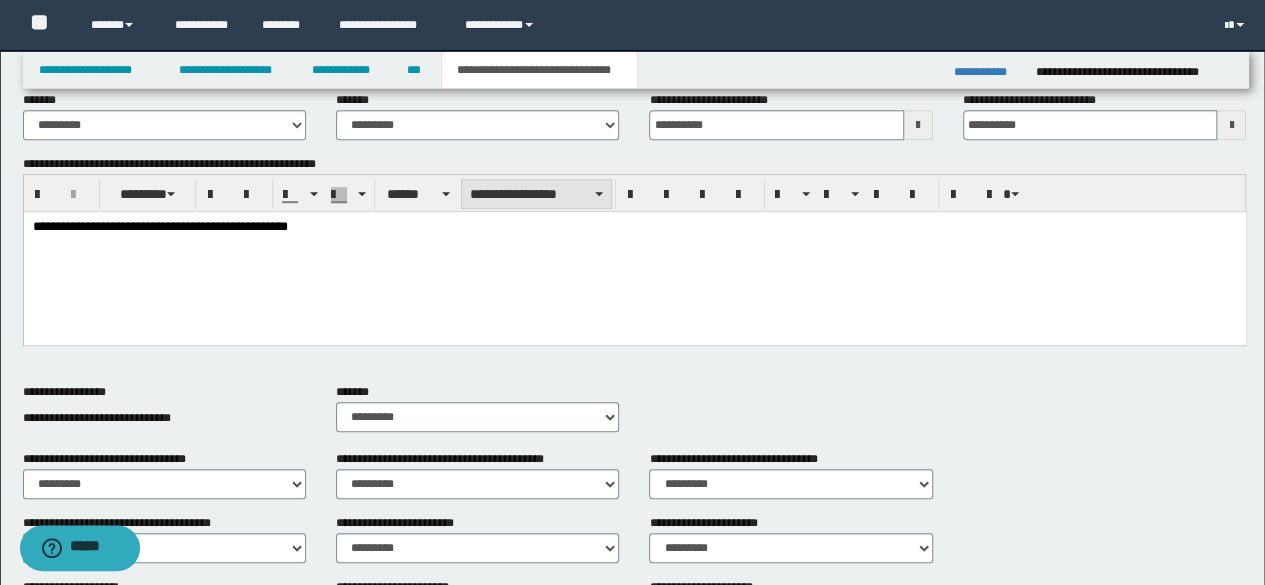 click on "**********" at bounding box center [536, 194] 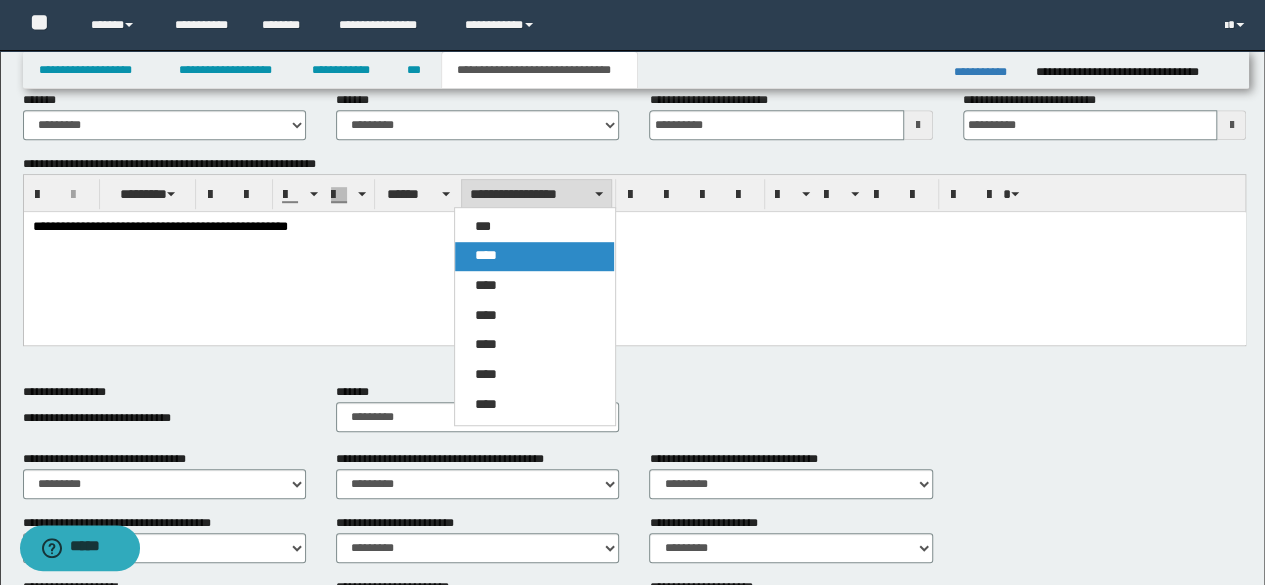 click on "****" at bounding box center (534, 256) 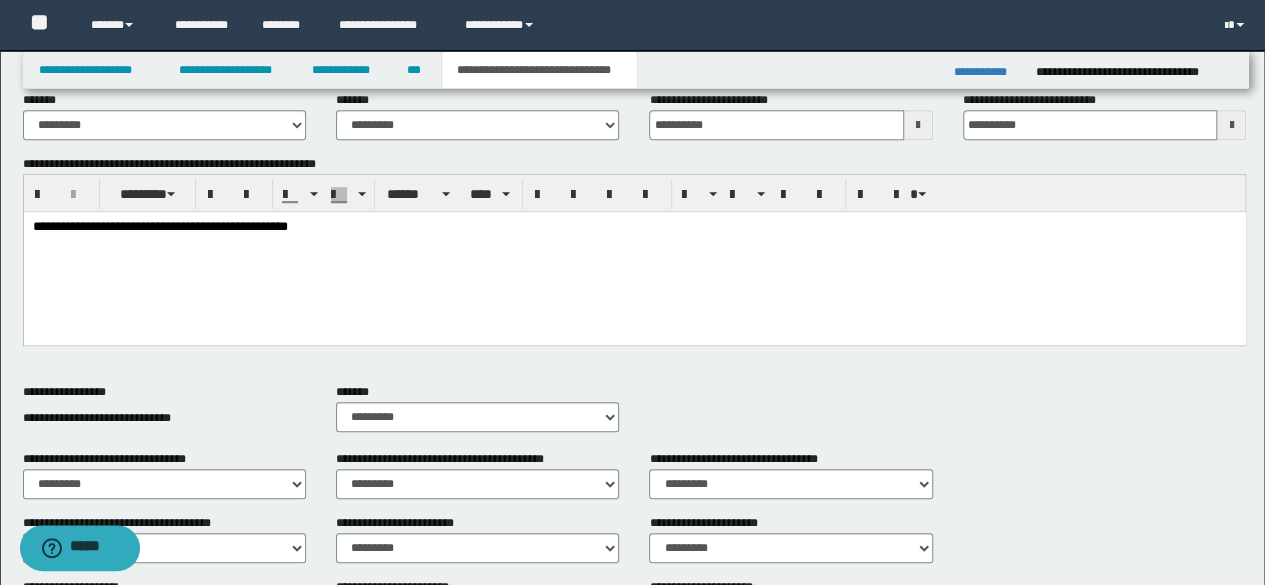 scroll, scrollTop: 0, scrollLeft: 0, axis: both 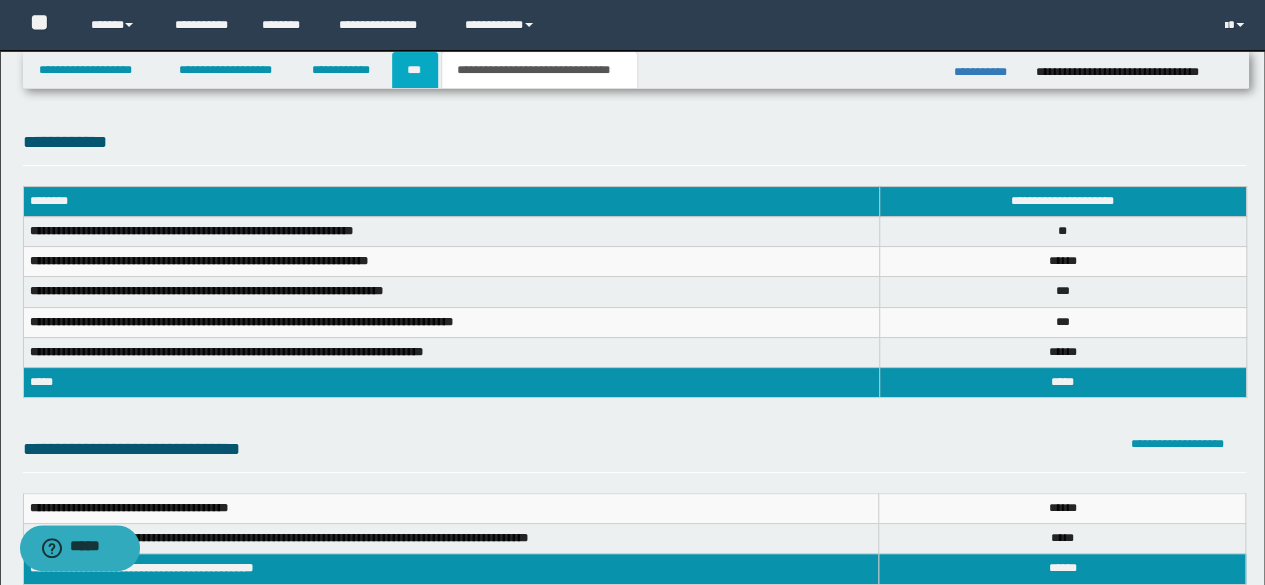 click on "***" at bounding box center [415, 70] 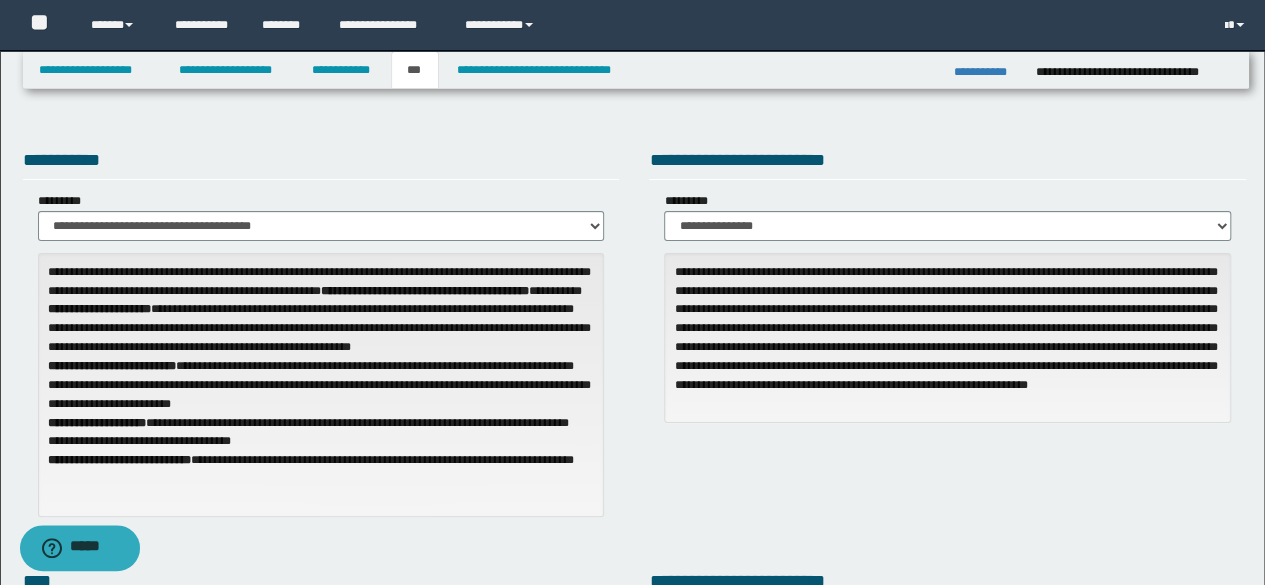 scroll, scrollTop: 512, scrollLeft: 0, axis: vertical 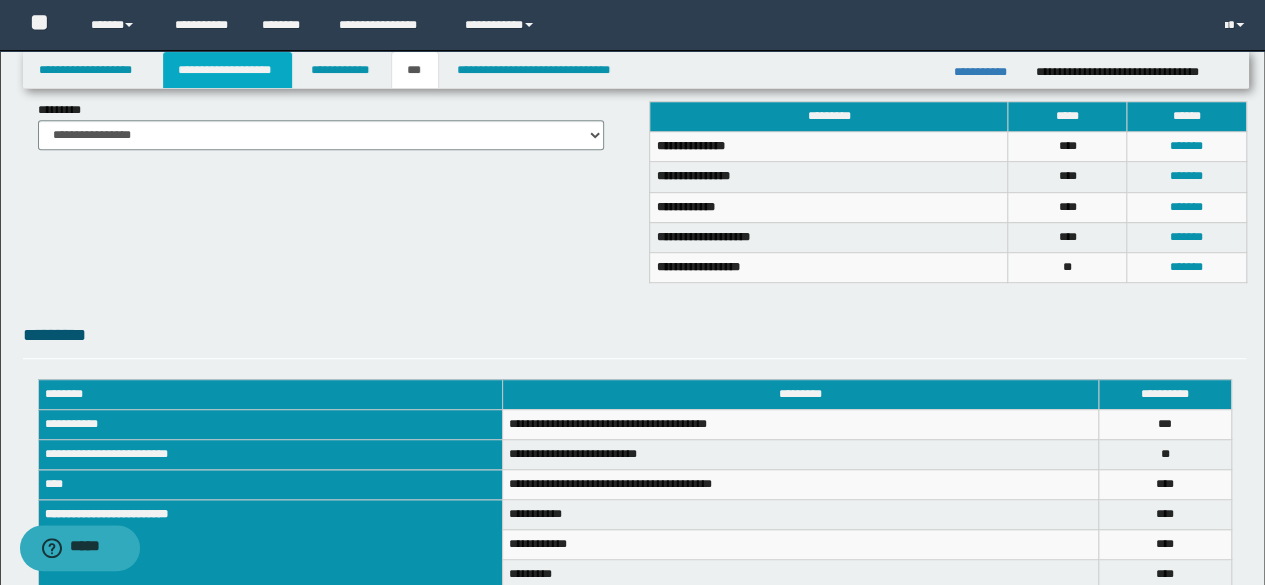click on "**********" at bounding box center [227, 70] 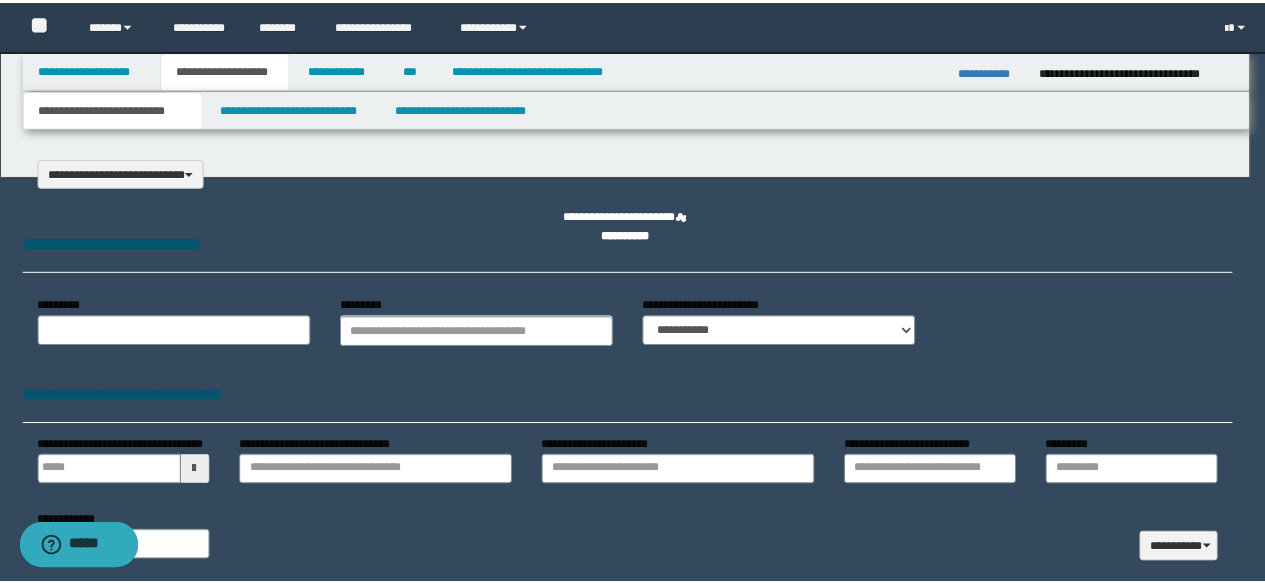 scroll, scrollTop: 0, scrollLeft: 0, axis: both 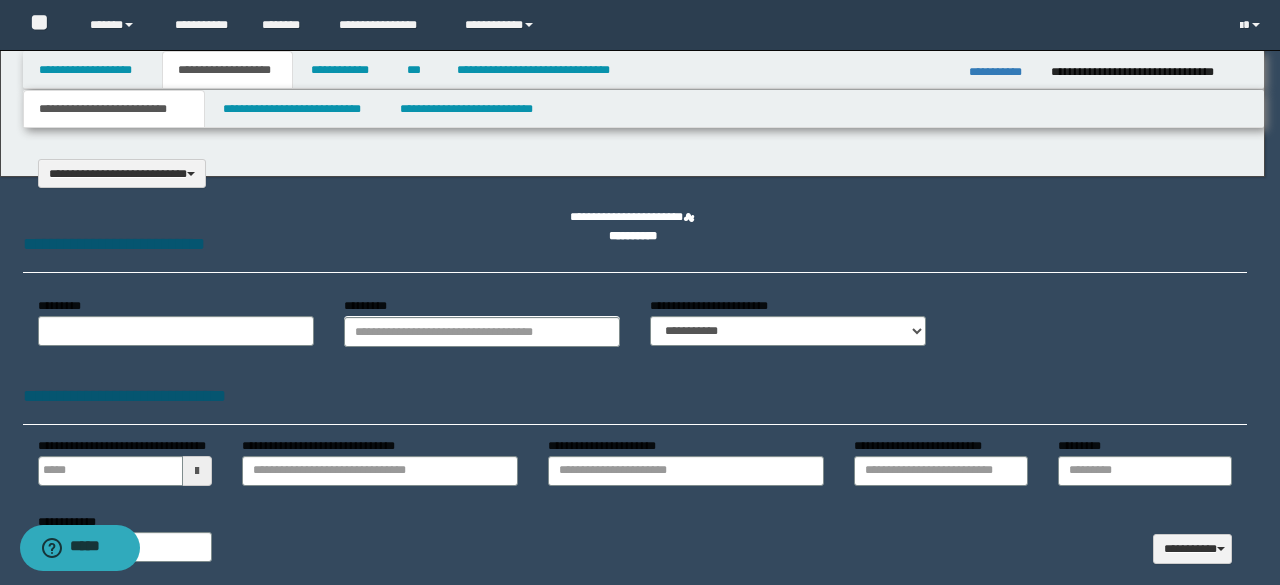 select on "*" 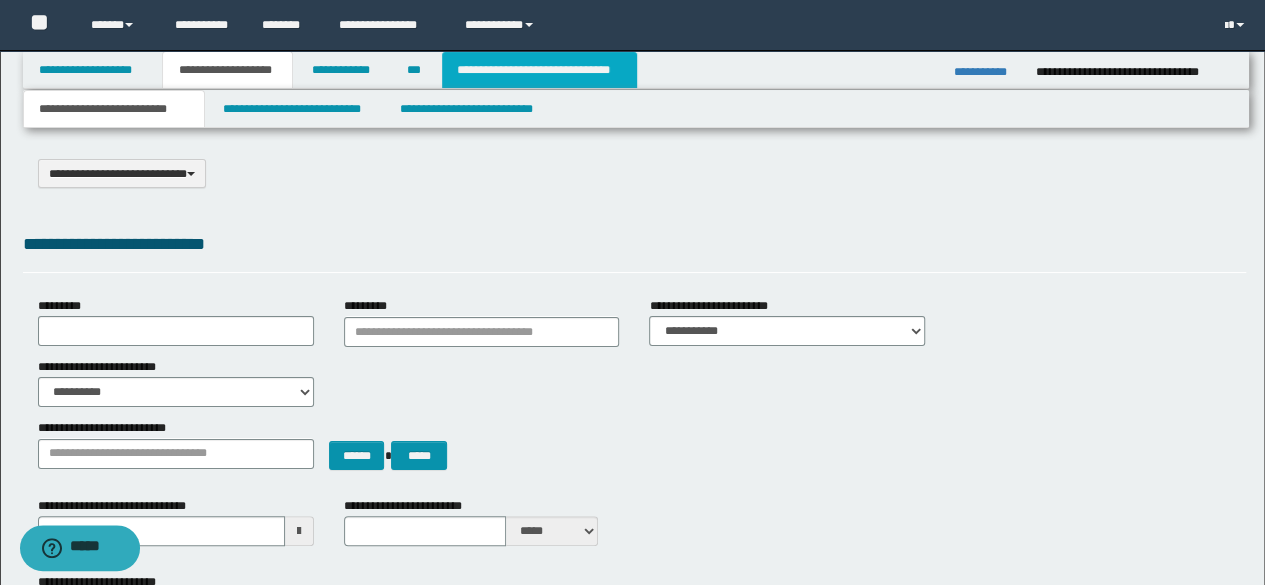 click on "**********" at bounding box center [539, 70] 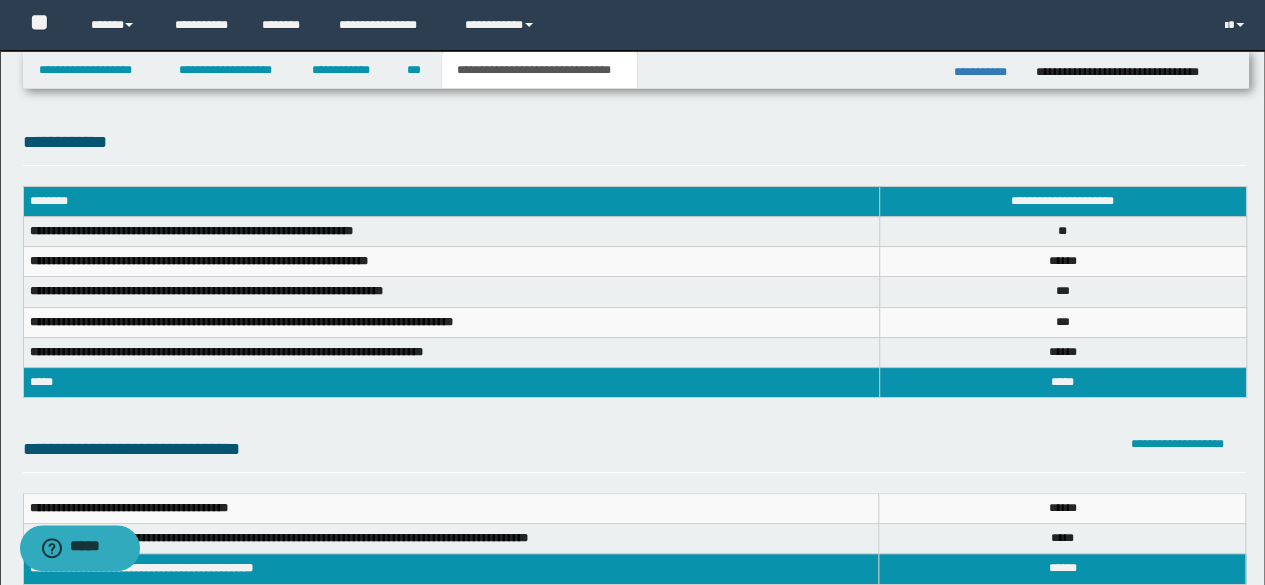 scroll, scrollTop: 512, scrollLeft: 0, axis: vertical 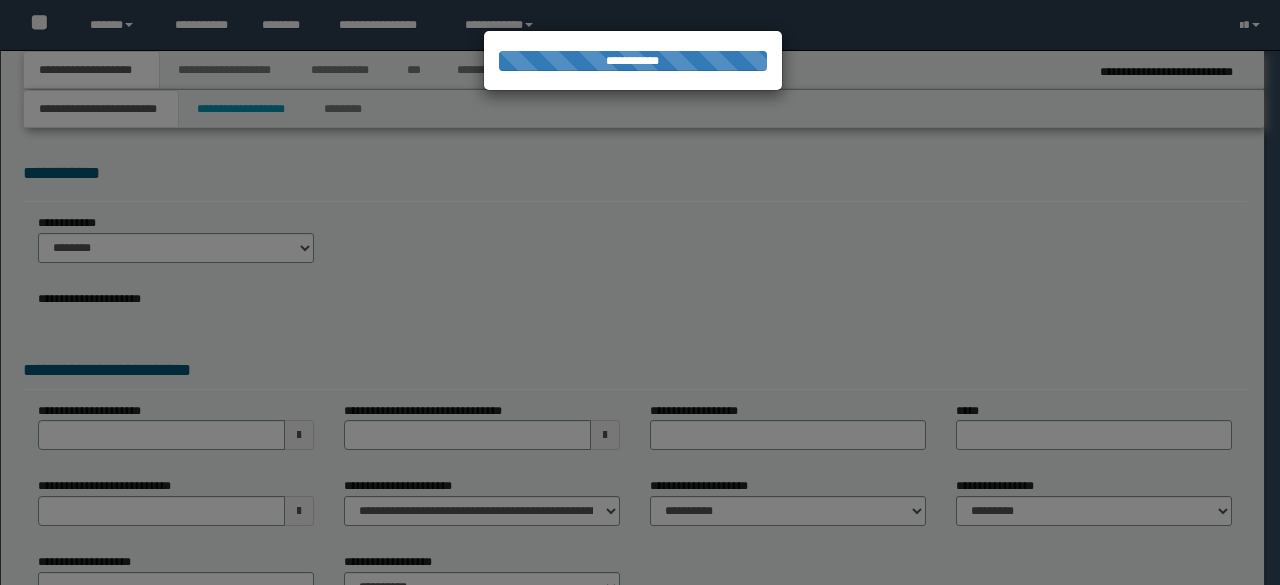 select on "*" 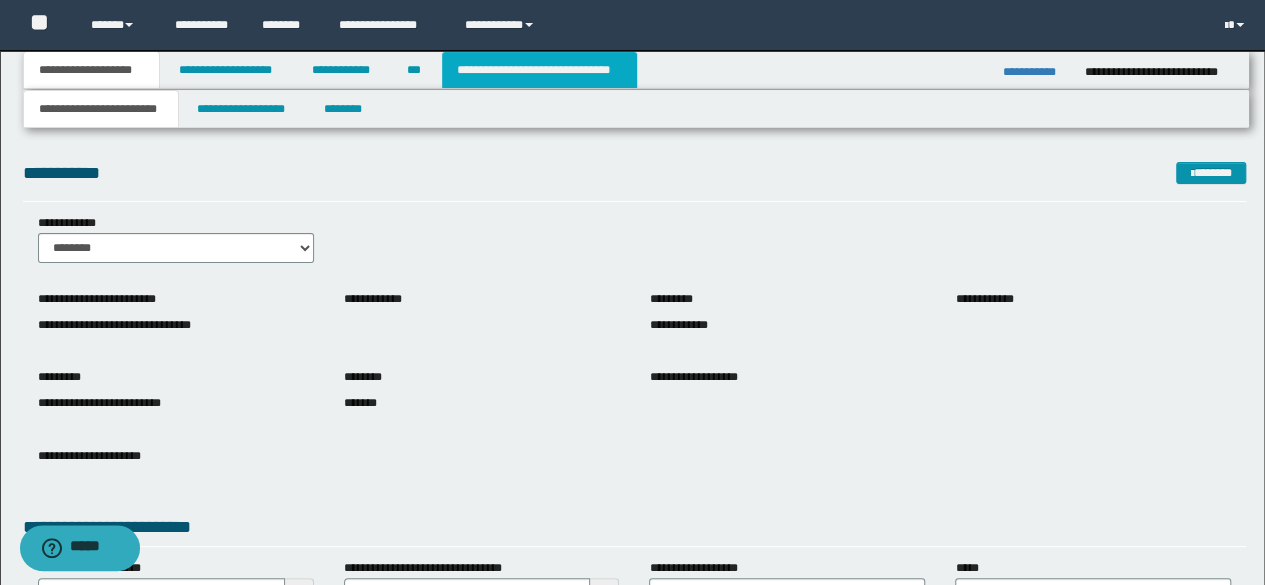 click on "**********" at bounding box center [539, 70] 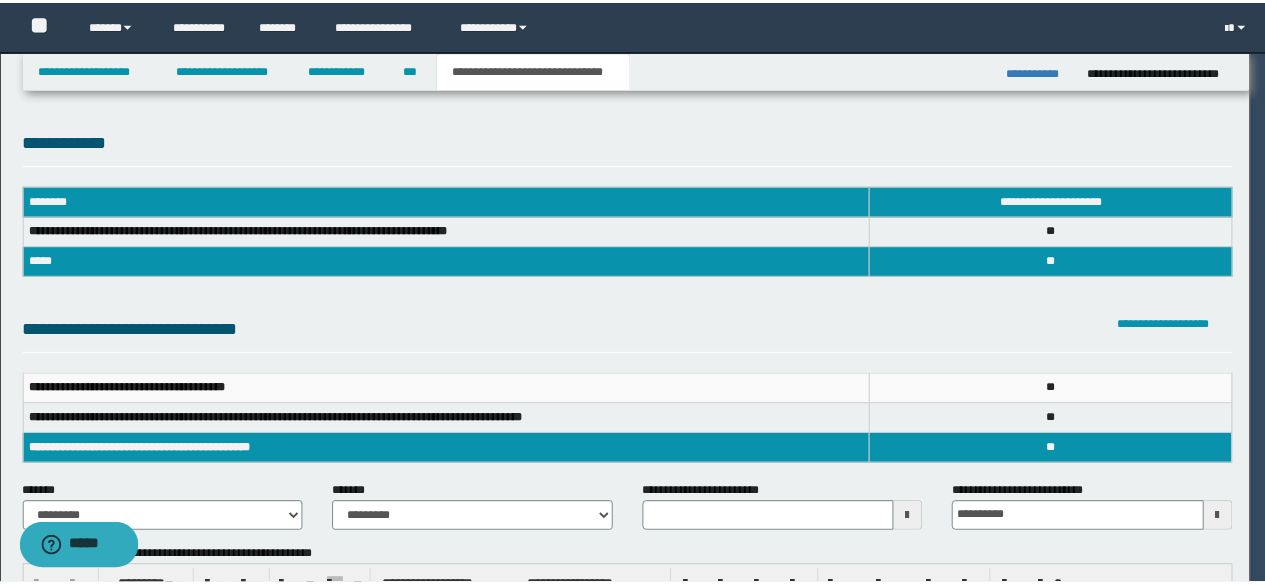 scroll, scrollTop: 0, scrollLeft: 0, axis: both 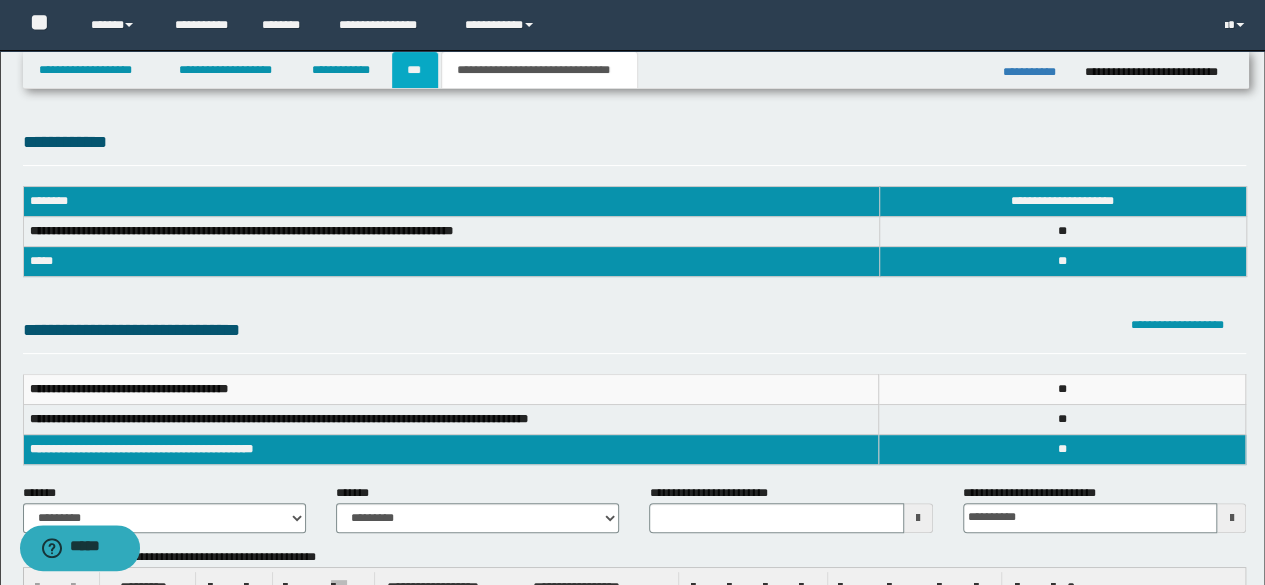 click on "***" at bounding box center [415, 70] 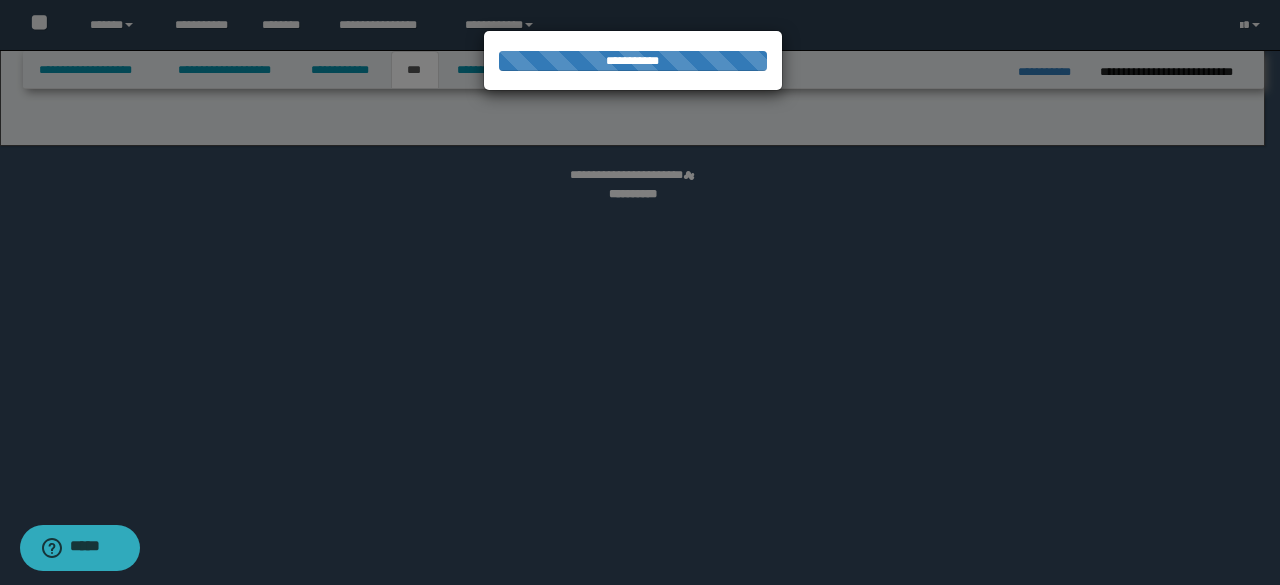 select on "*" 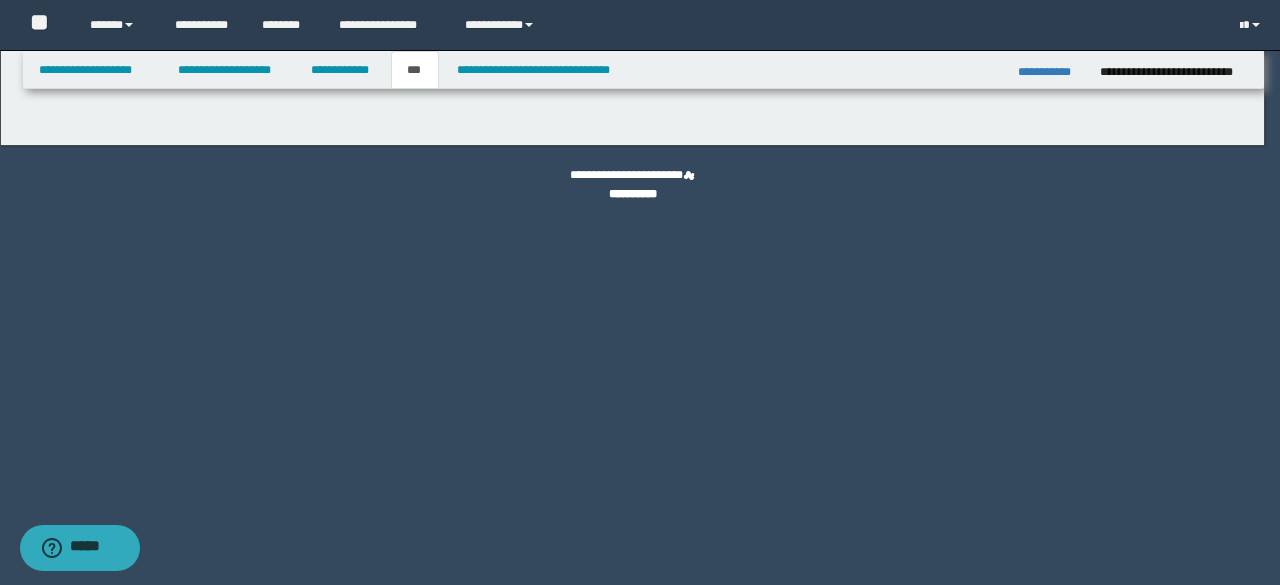 select on "*" 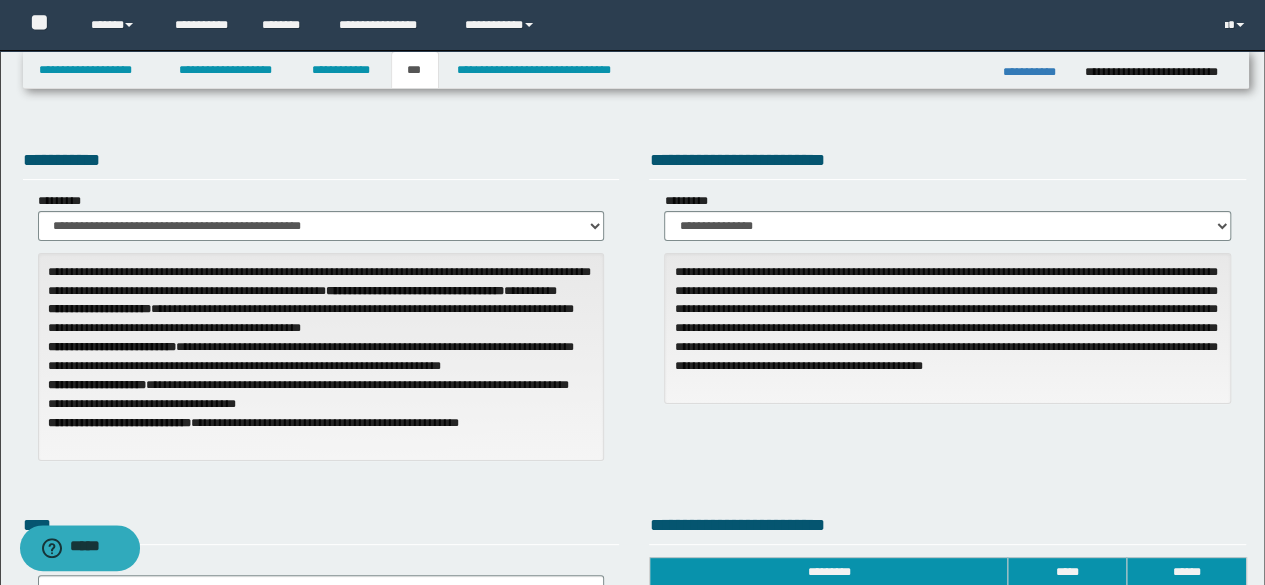 scroll, scrollTop: 512, scrollLeft: 0, axis: vertical 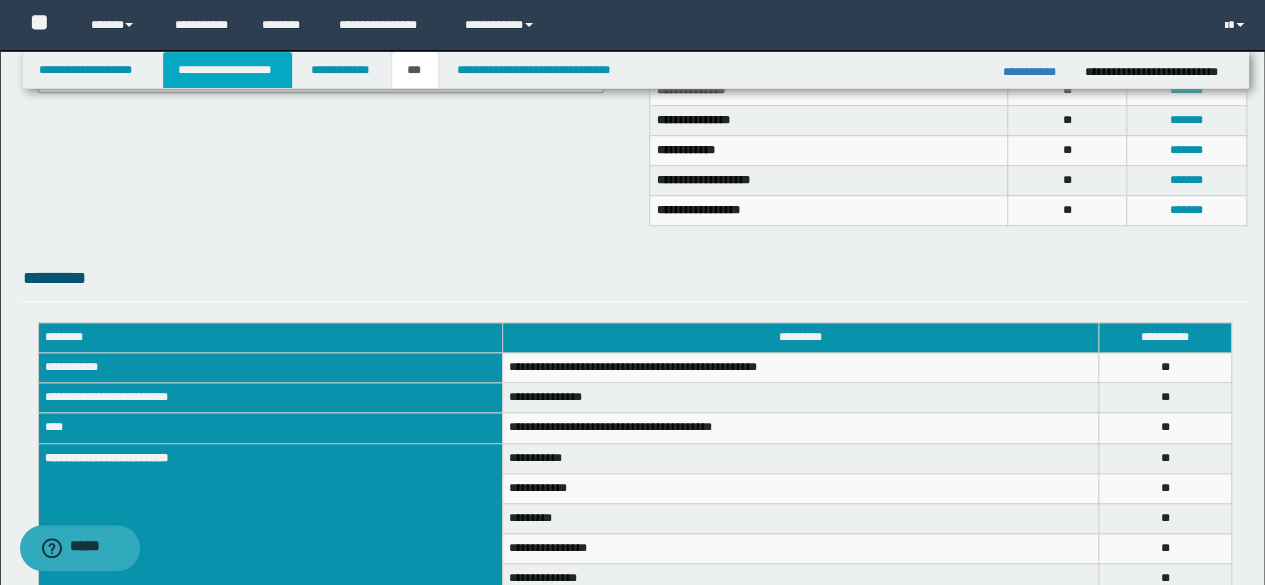 click on "**********" at bounding box center (227, 70) 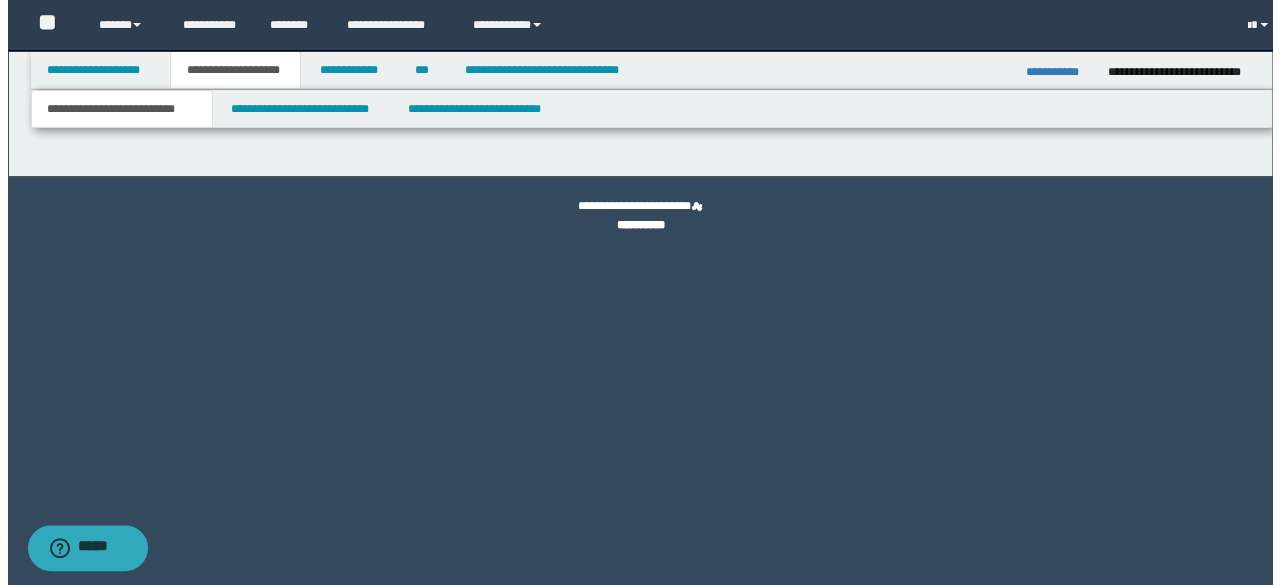 scroll, scrollTop: 0, scrollLeft: 0, axis: both 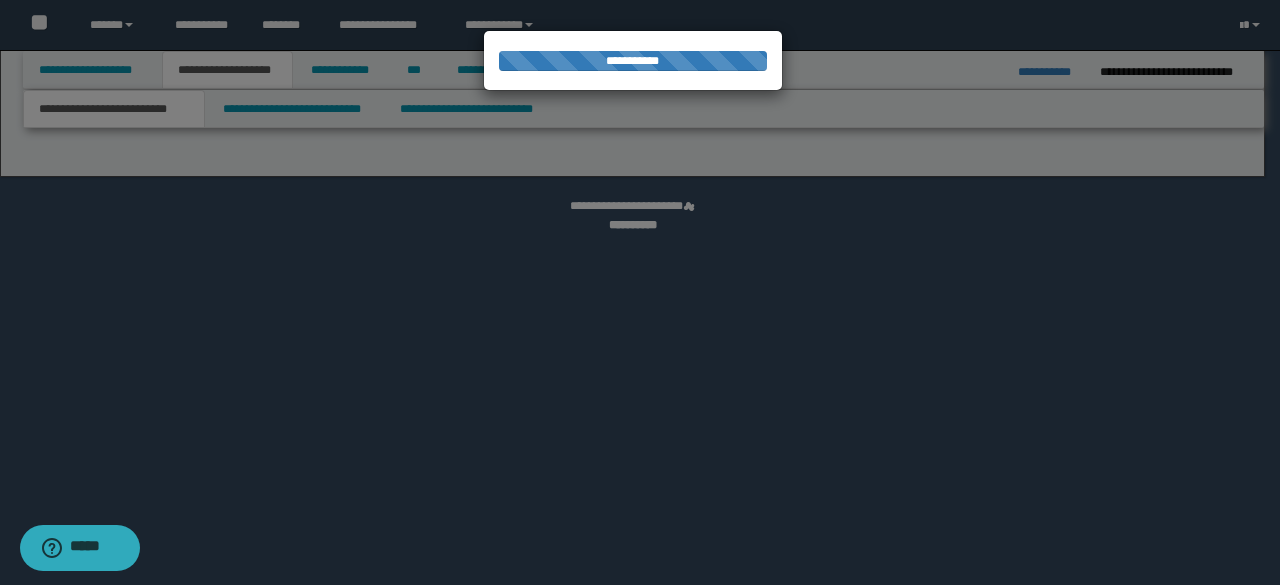 select on "*" 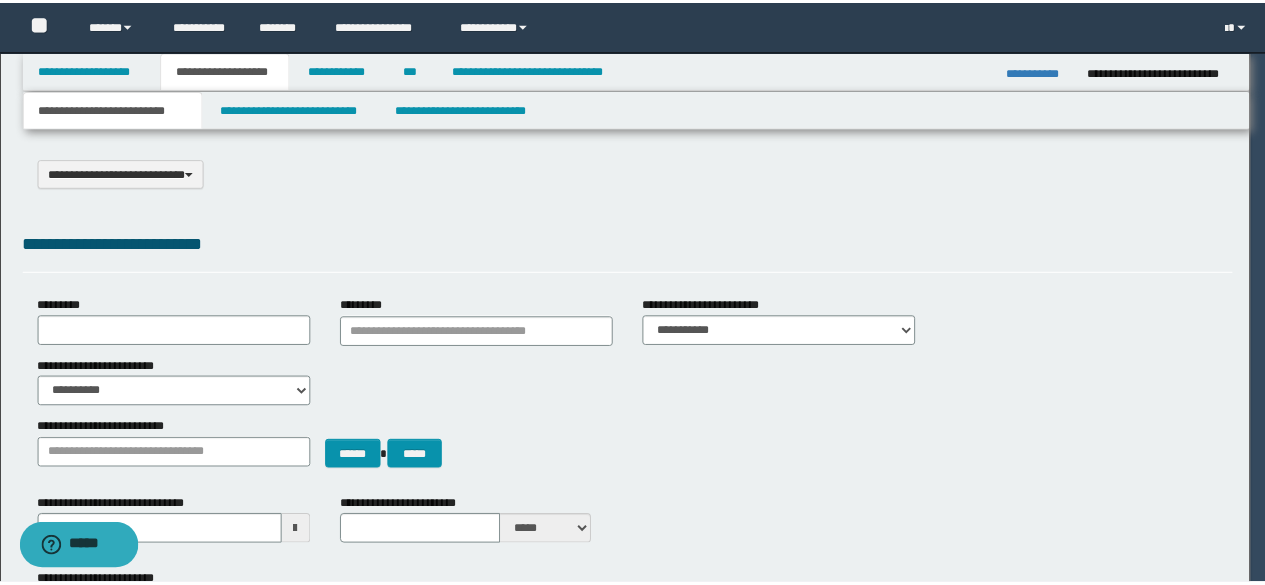 scroll, scrollTop: 0, scrollLeft: 0, axis: both 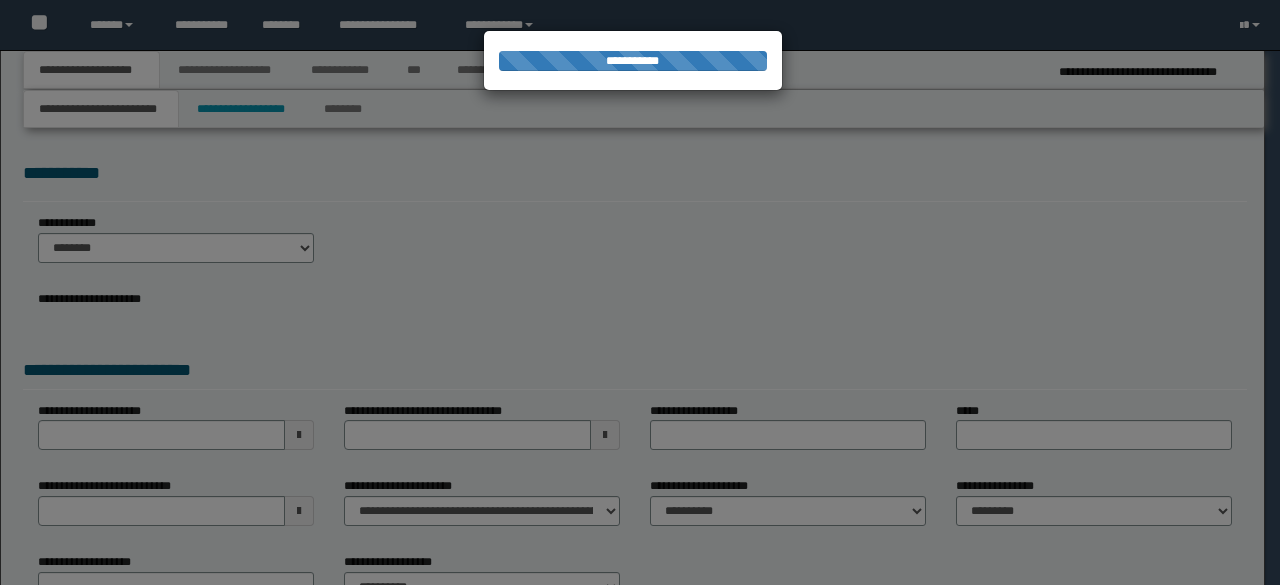 select on "*" 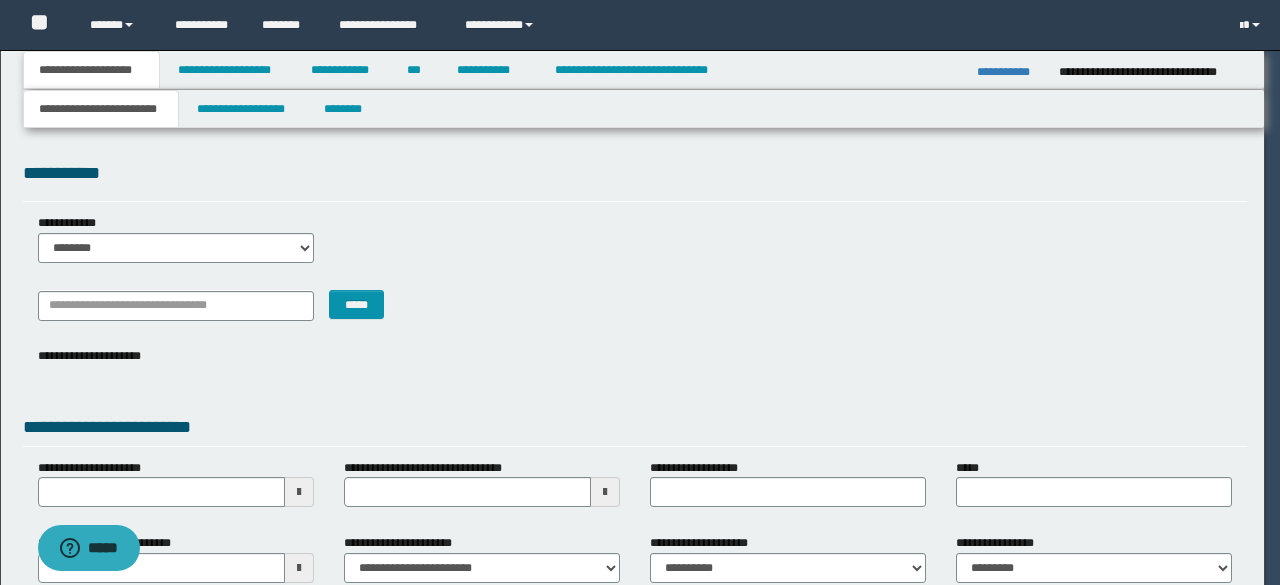 scroll, scrollTop: 0, scrollLeft: 0, axis: both 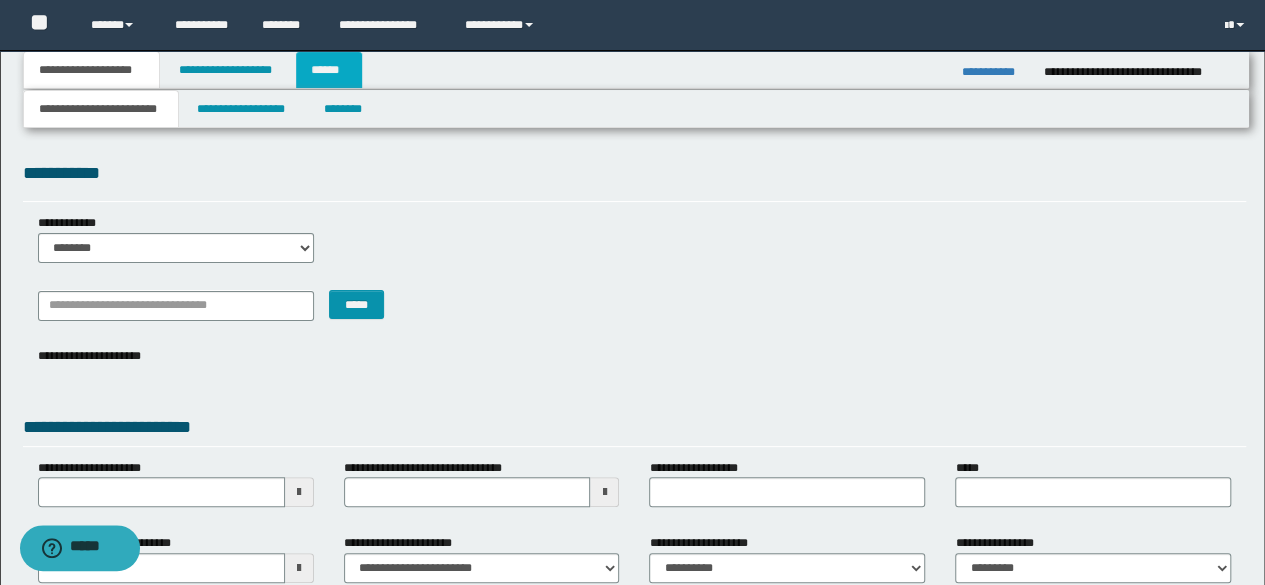 click on "******" at bounding box center [329, 70] 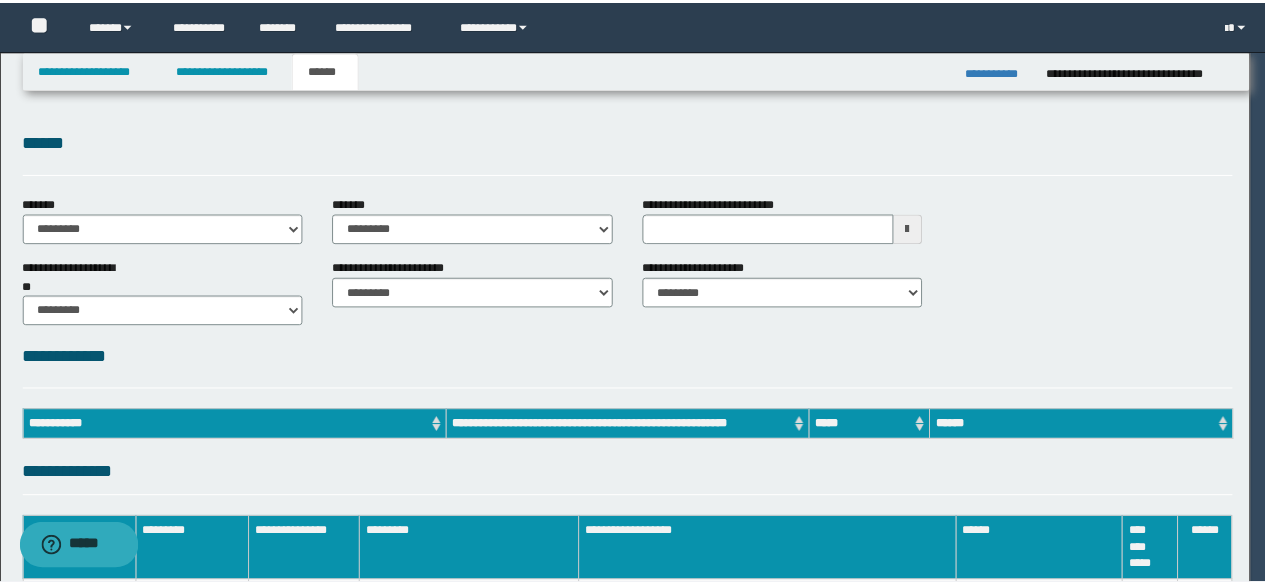 scroll, scrollTop: 0, scrollLeft: 0, axis: both 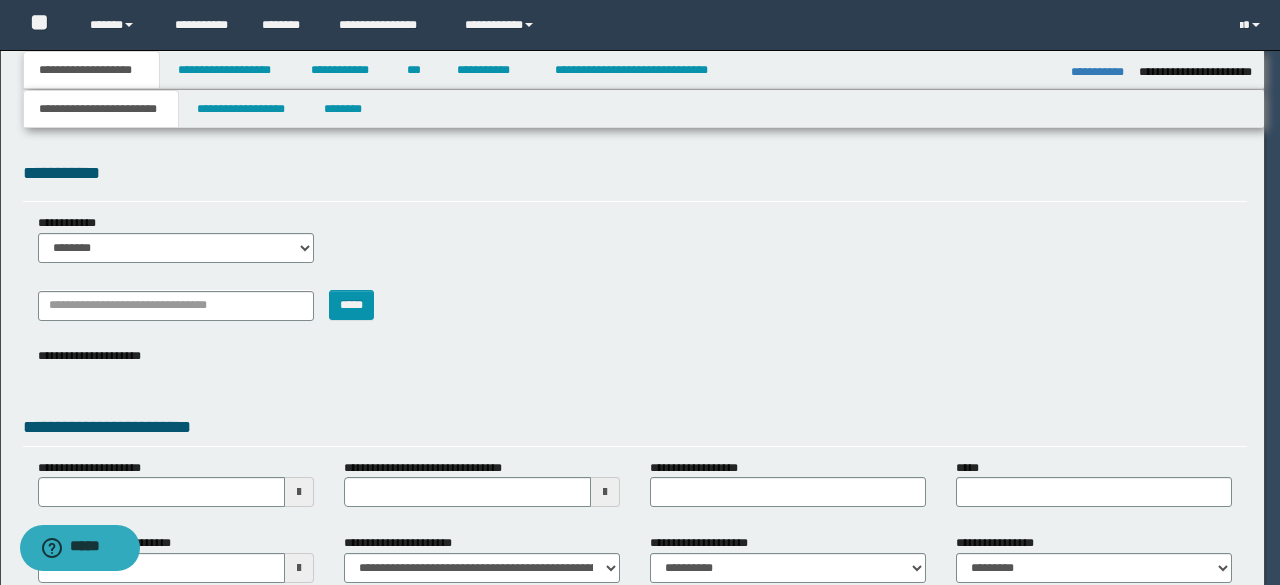 select on "*" 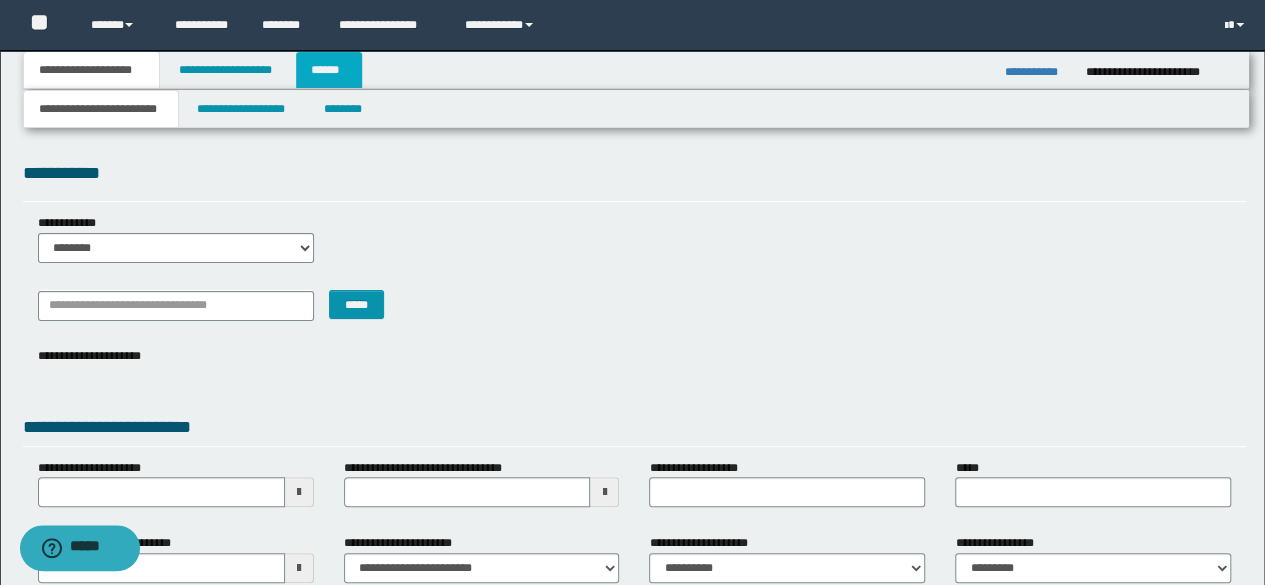 click on "******" at bounding box center (329, 70) 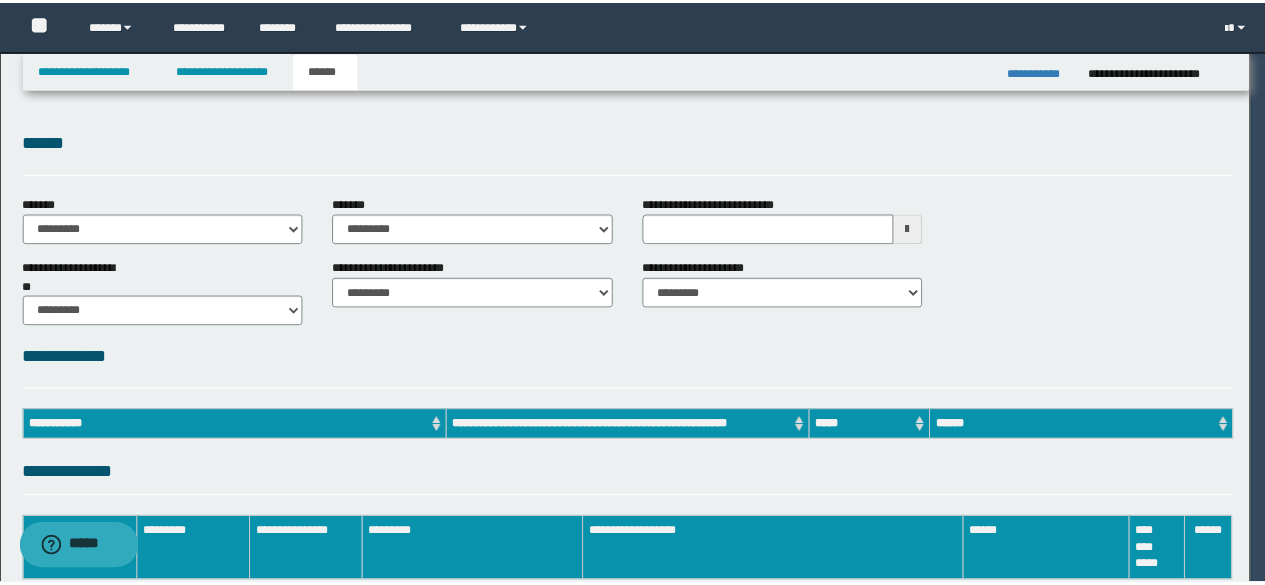 scroll, scrollTop: 0, scrollLeft: 0, axis: both 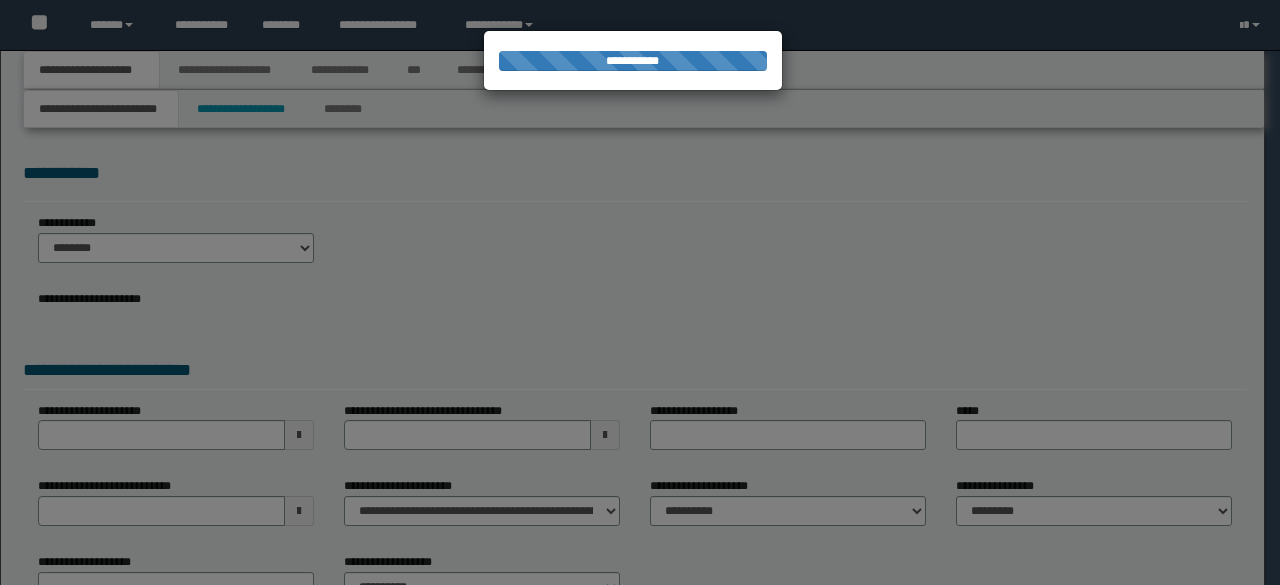 select on "*" 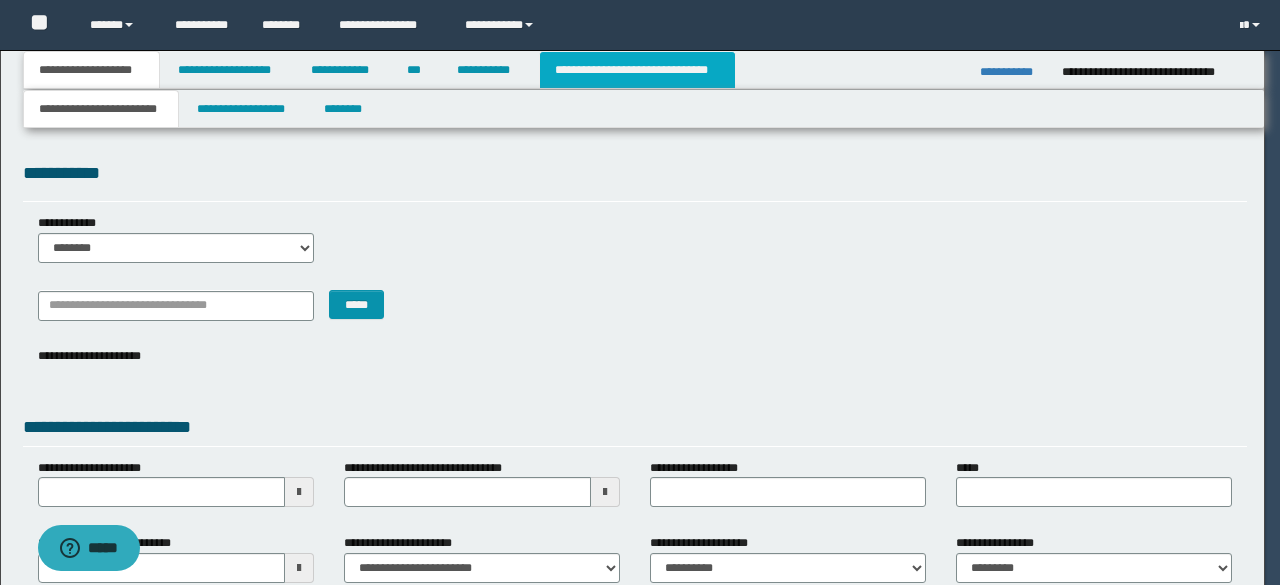 scroll, scrollTop: 0, scrollLeft: 0, axis: both 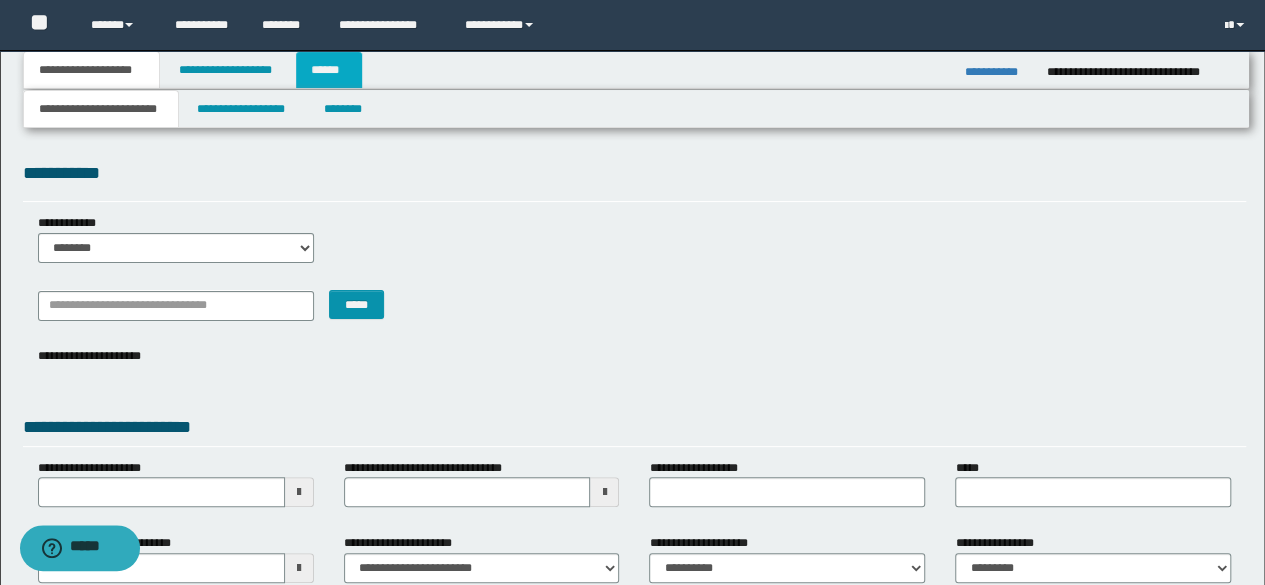 click on "******" at bounding box center (329, 70) 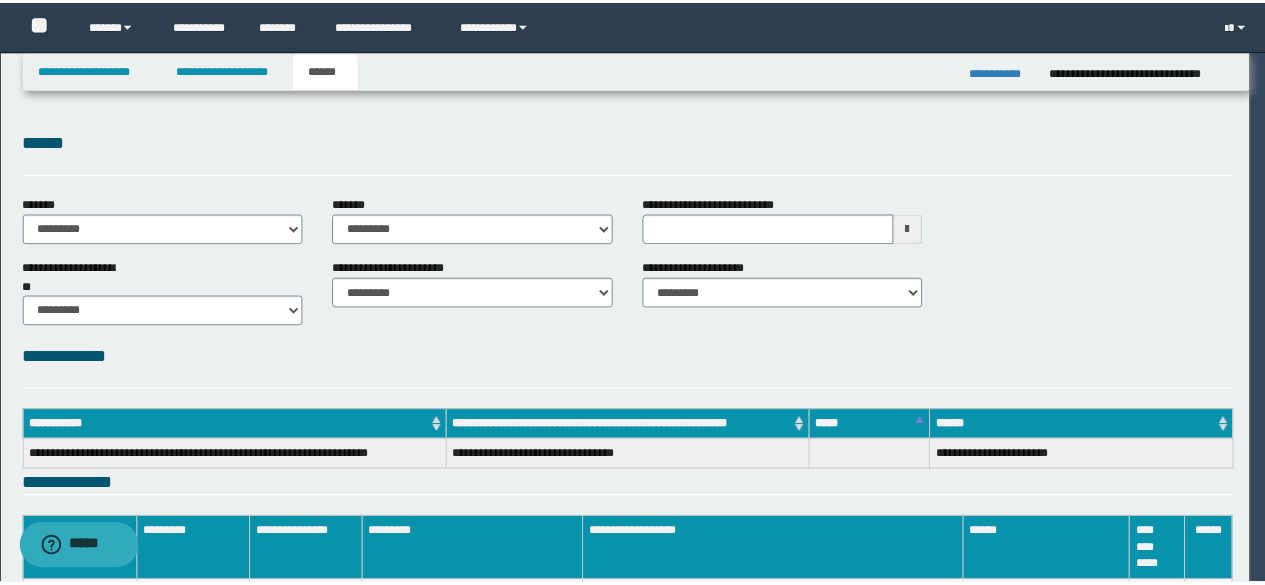 scroll, scrollTop: 0, scrollLeft: 0, axis: both 